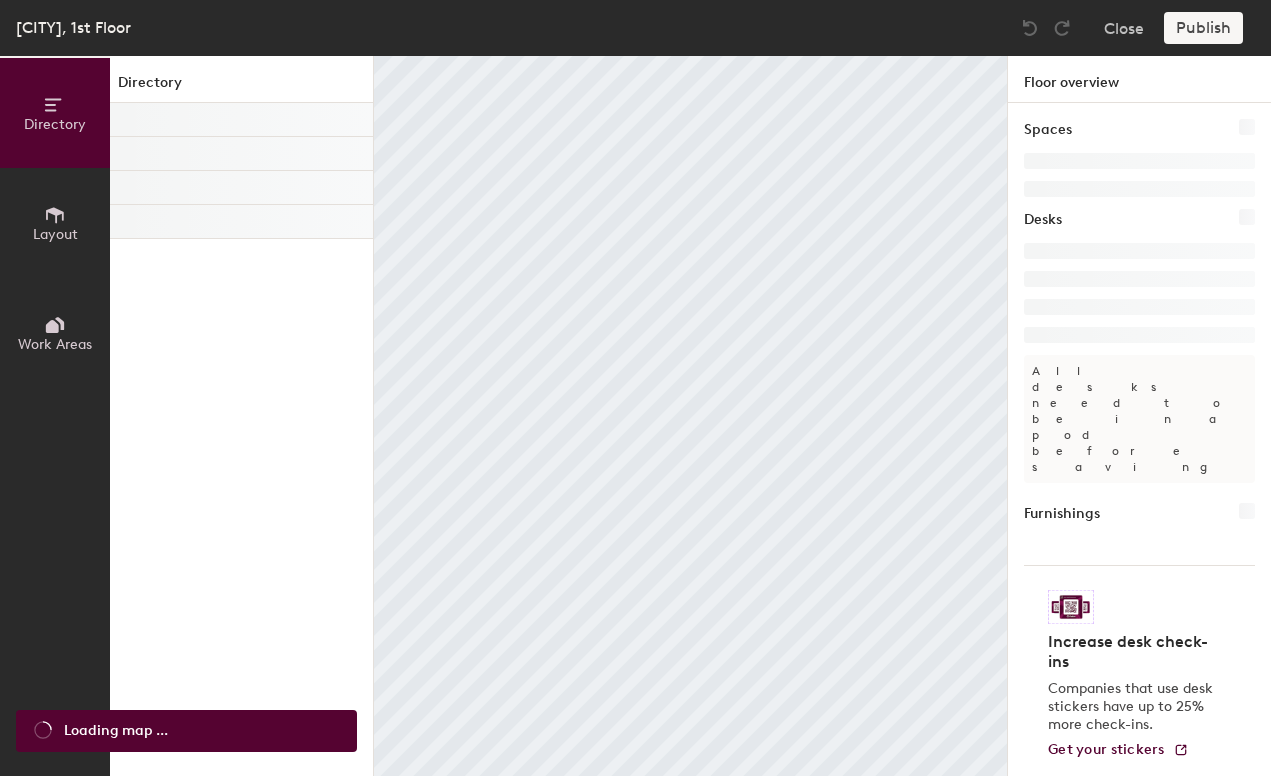 scroll, scrollTop: 0, scrollLeft: 0, axis: both 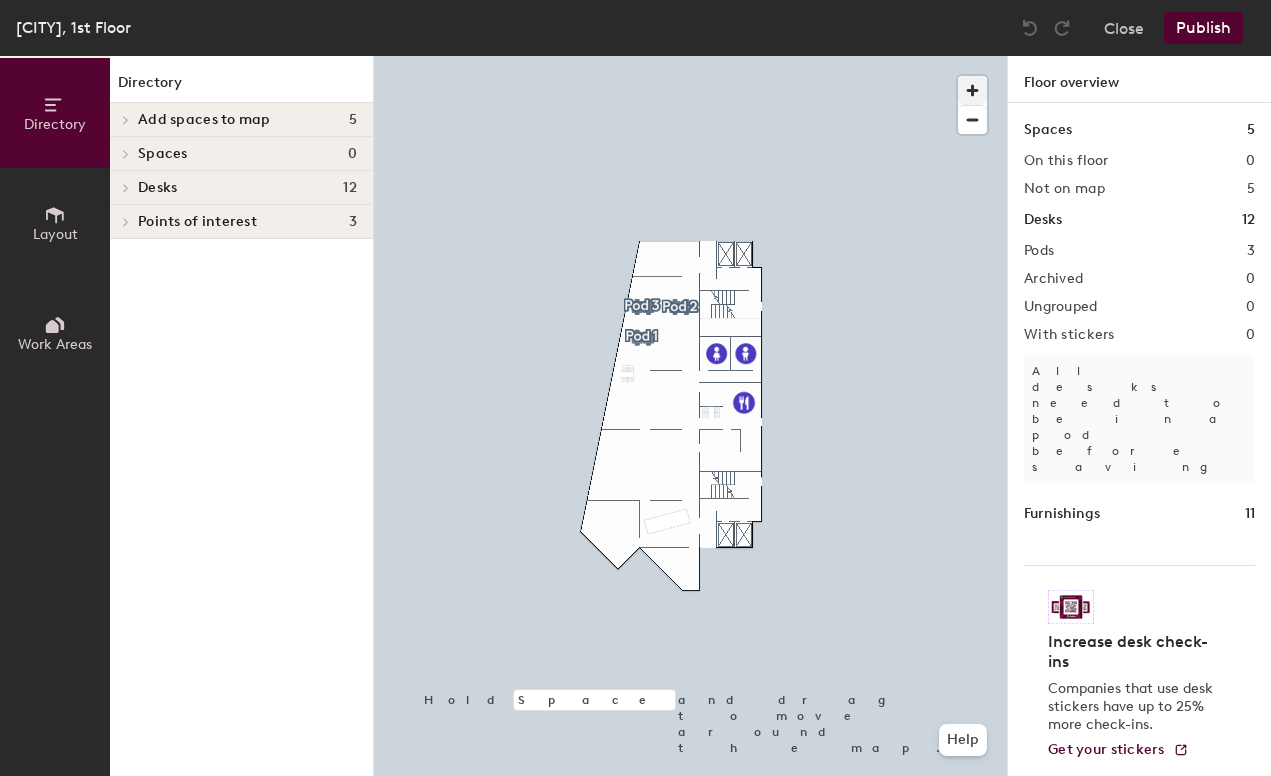 click 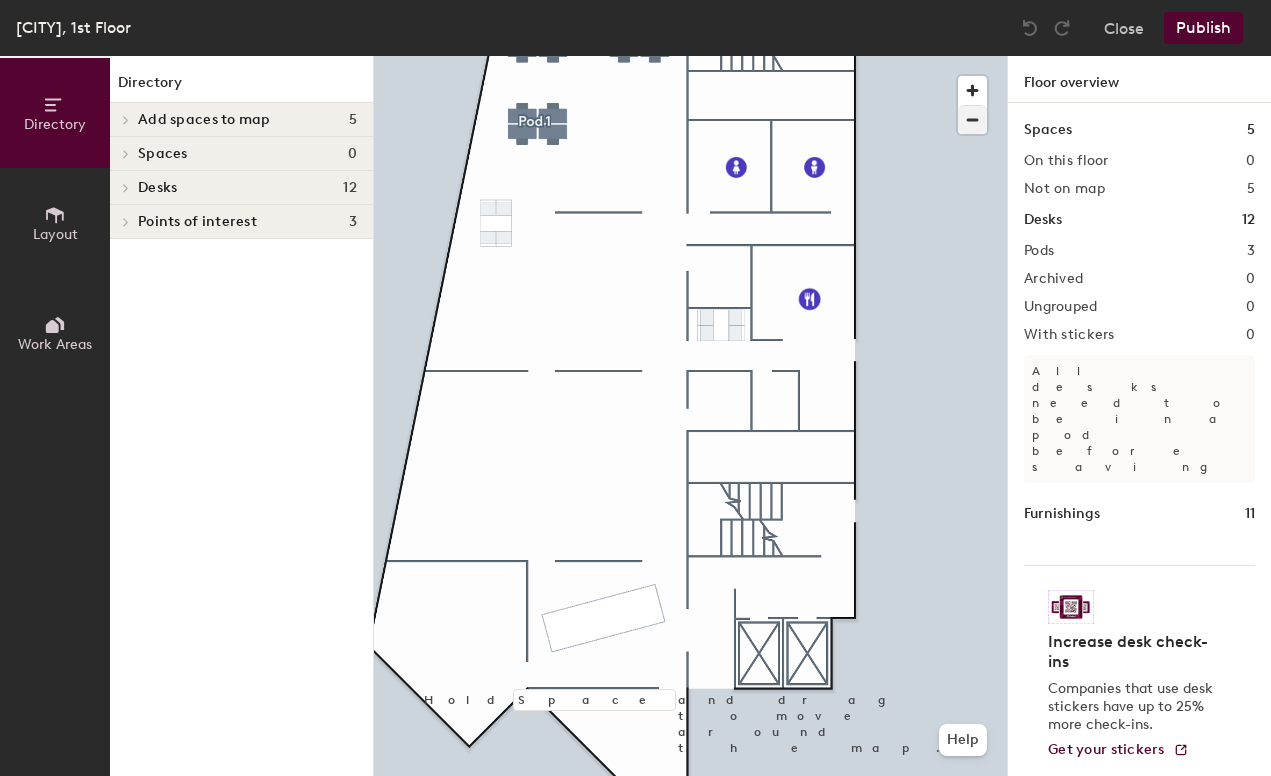 click 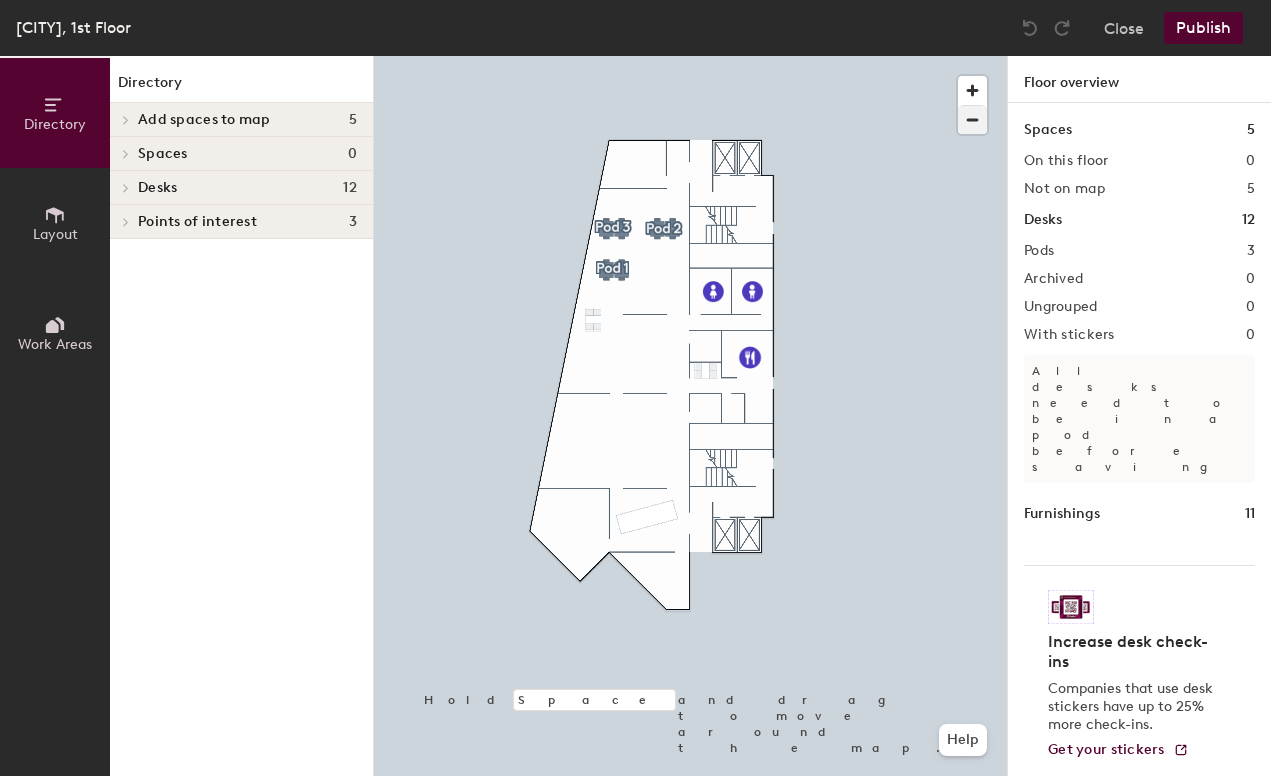 click 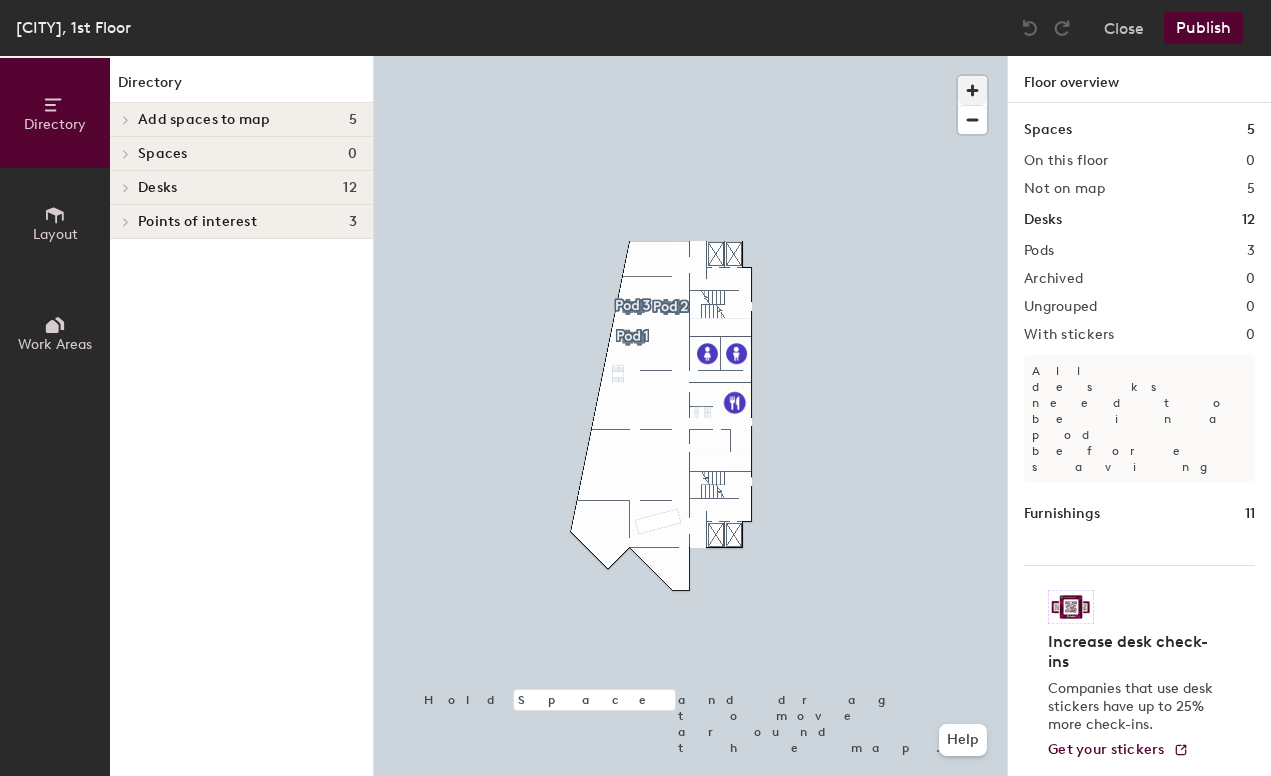 click 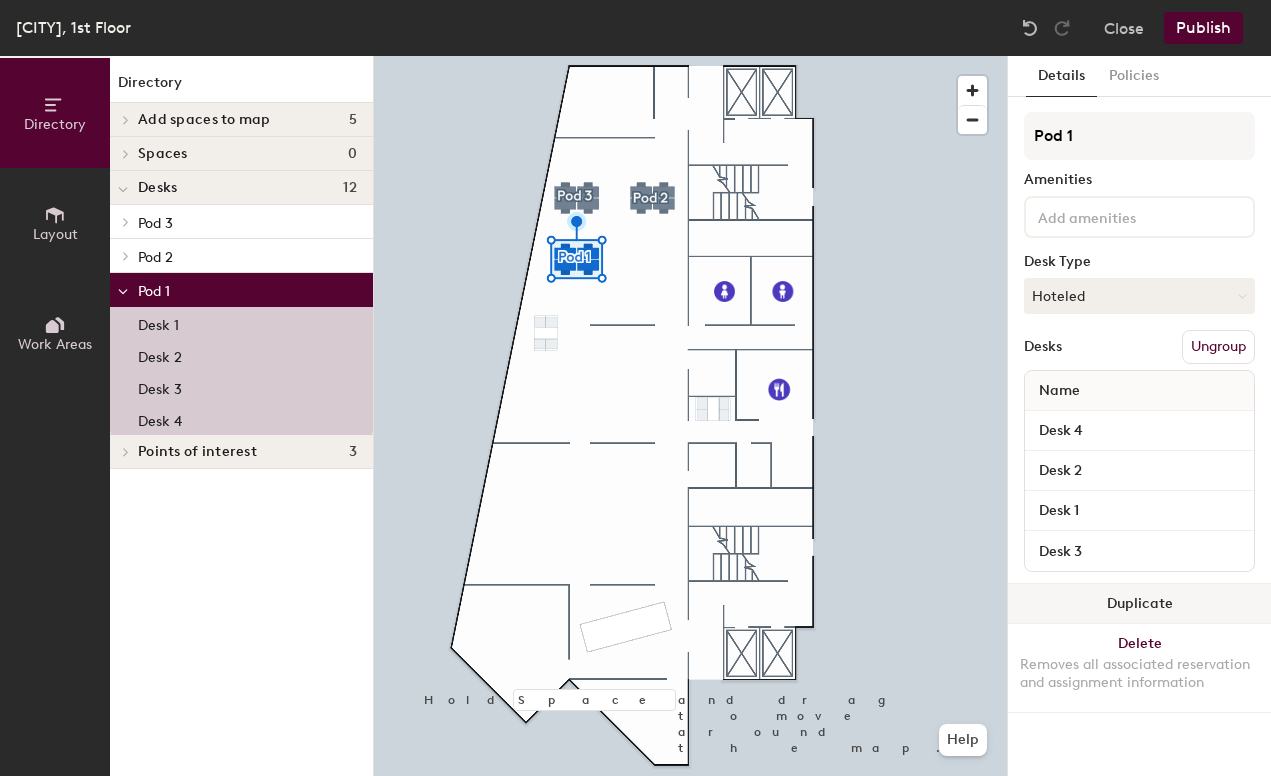 click on "Duplicate" 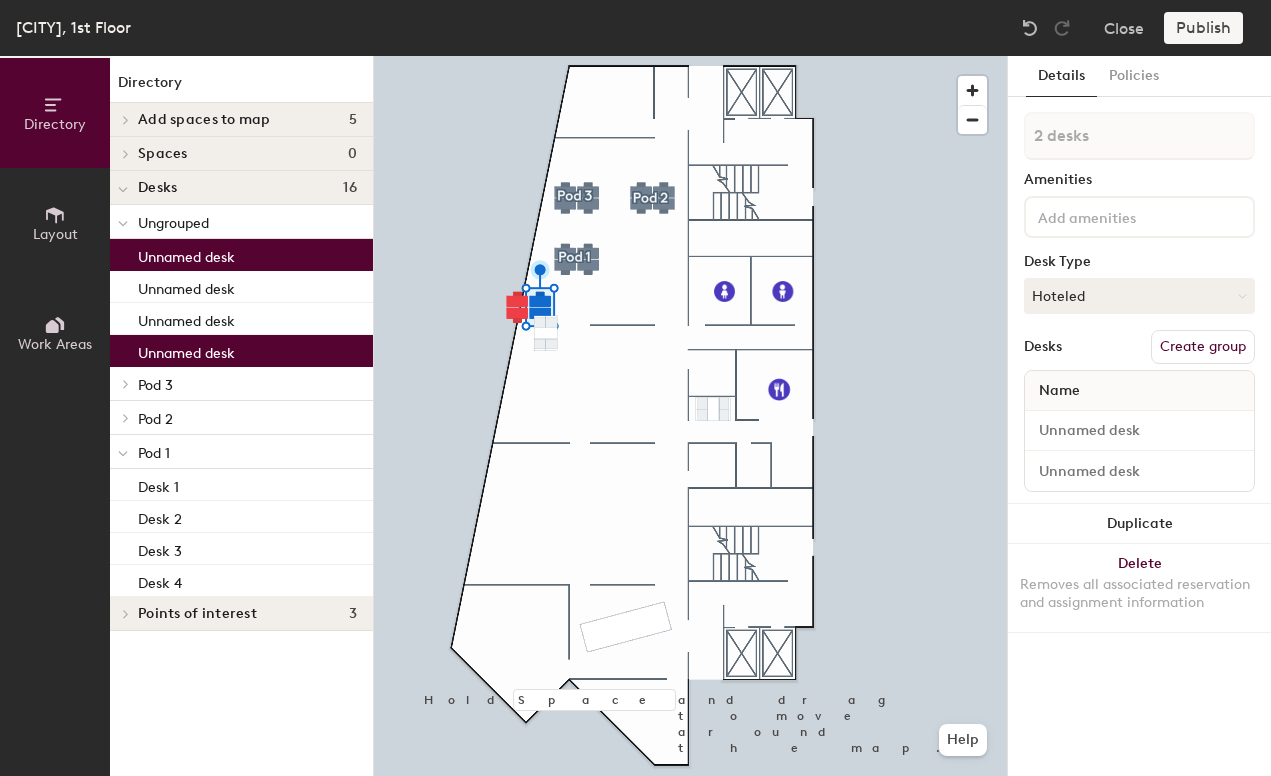 type on "1 desk" 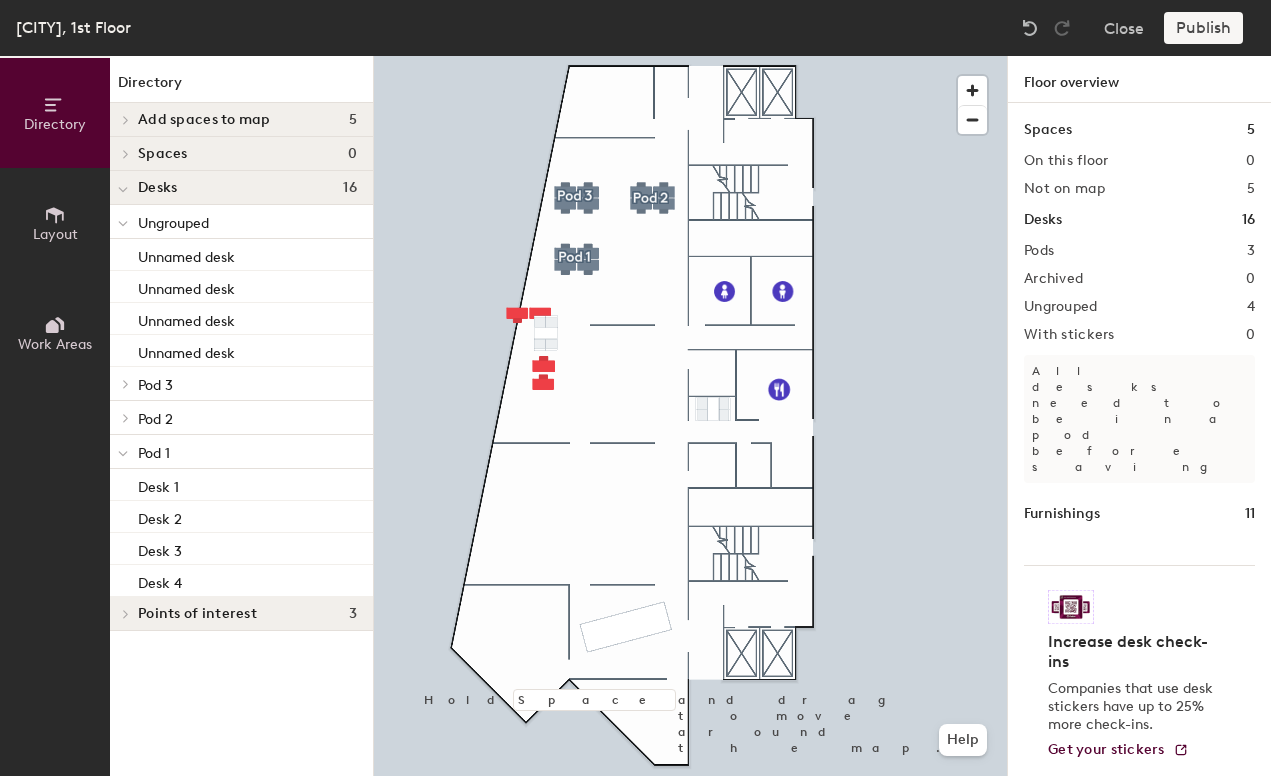 click 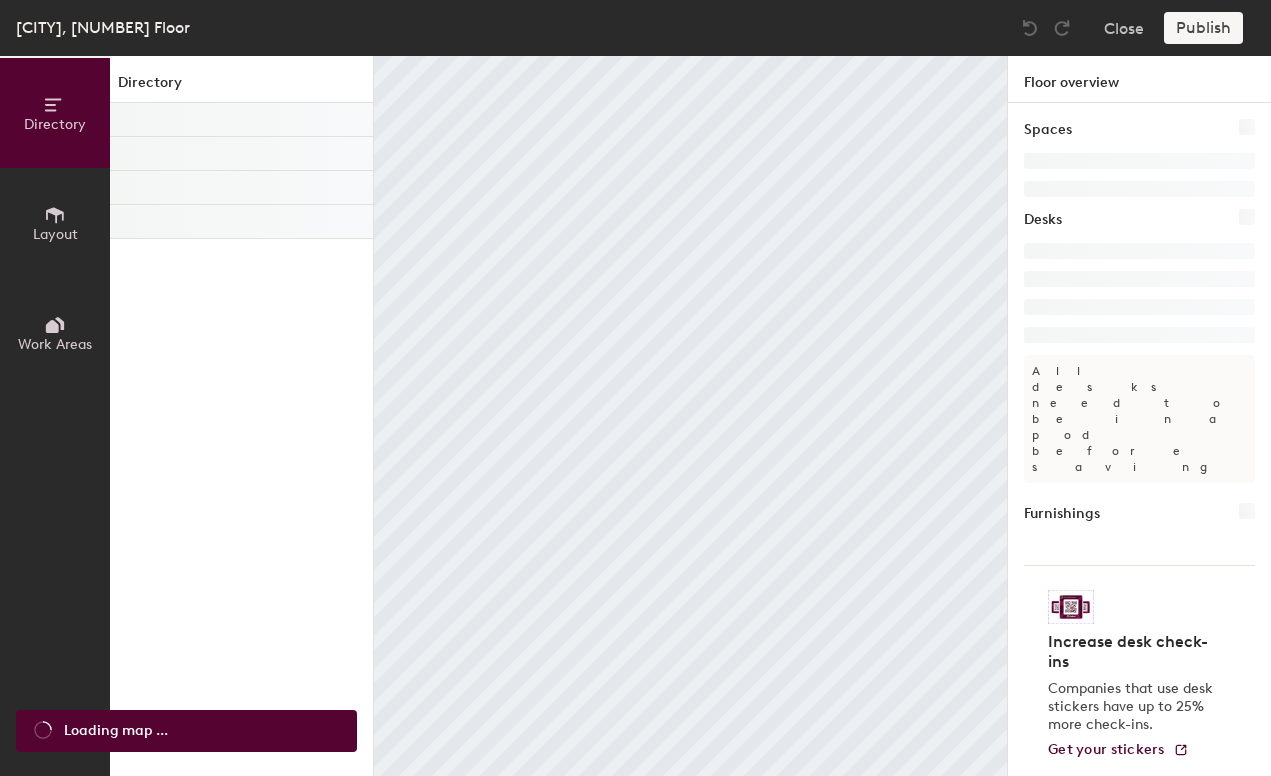 scroll, scrollTop: 0, scrollLeft: 0, axis: both 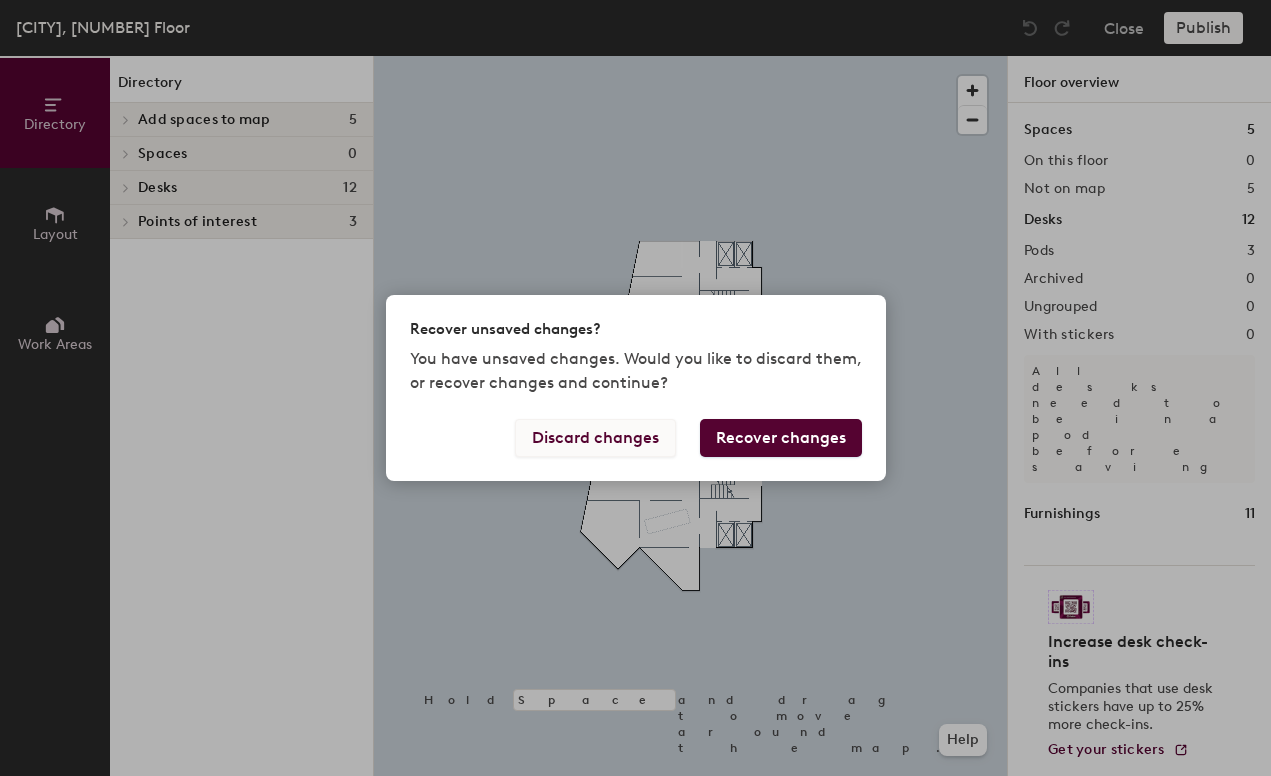 click on "Discard changes" at bounding box center [595, 438] 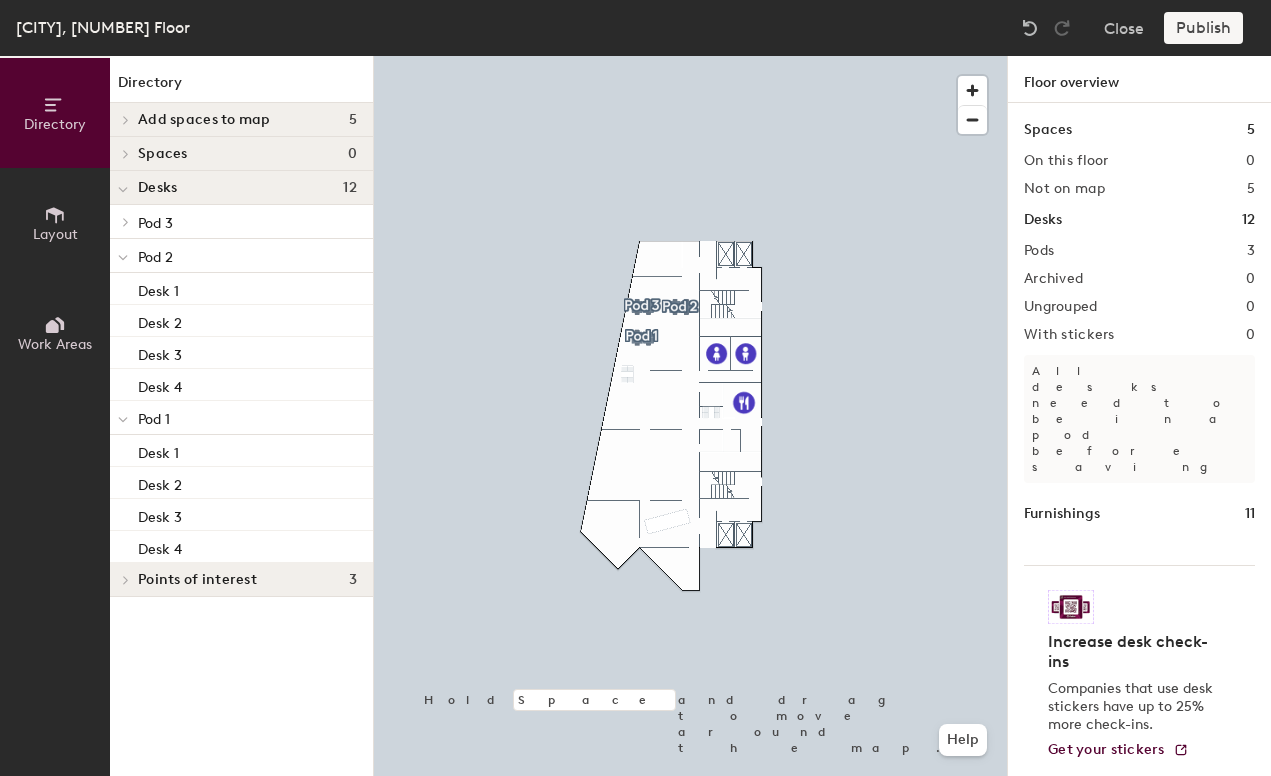 click 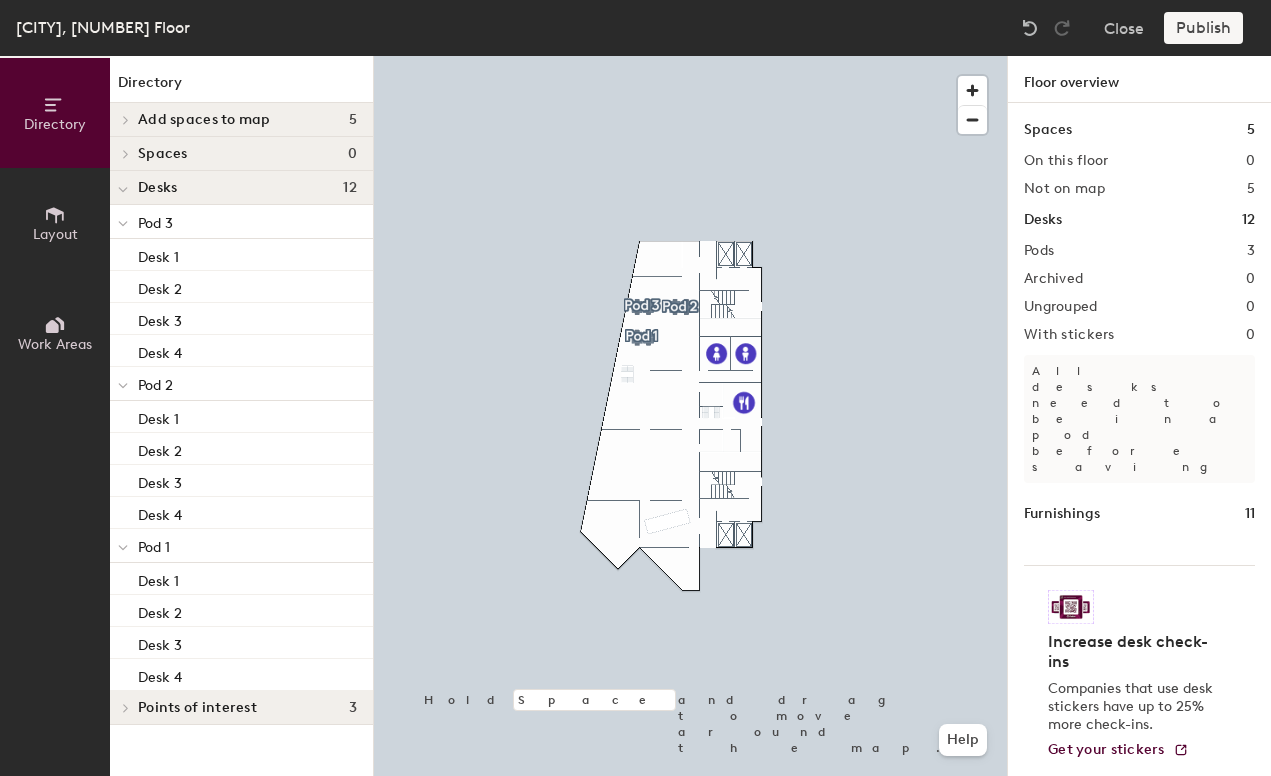 click on "Add spaces to map" 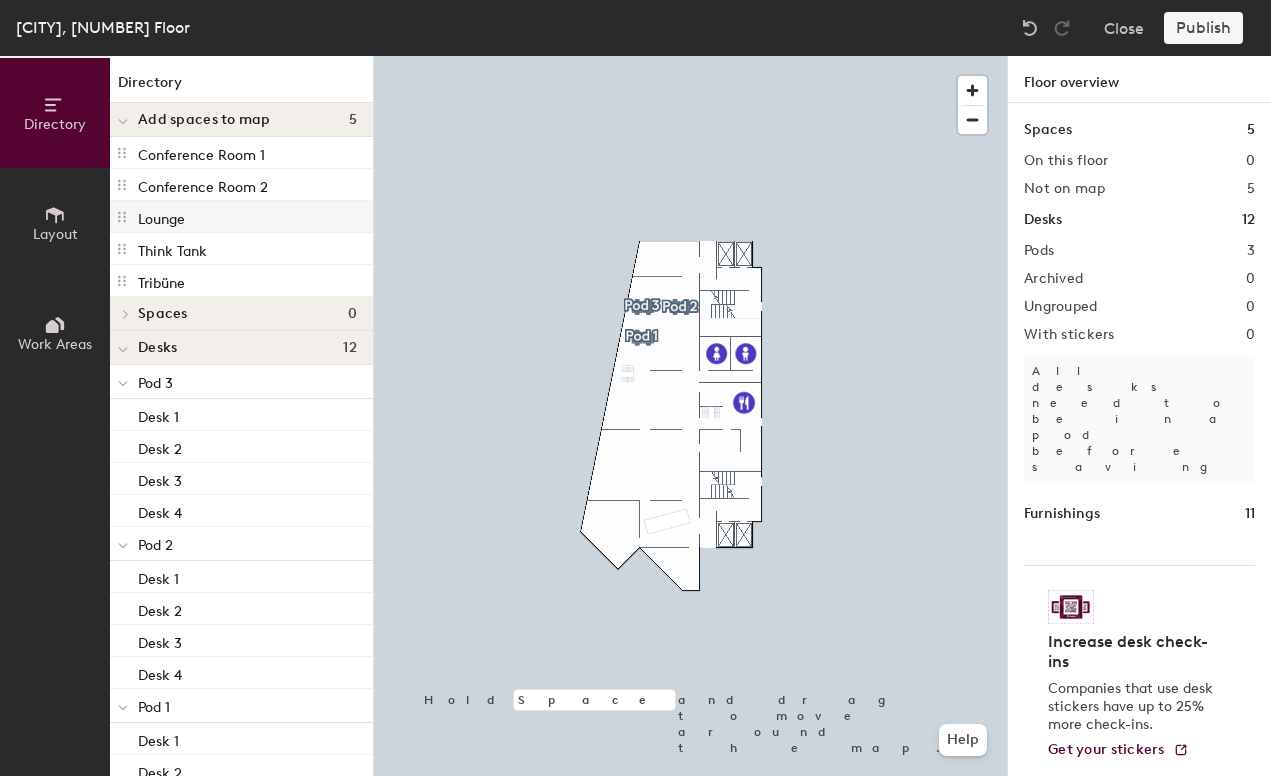 click on "Lounge" 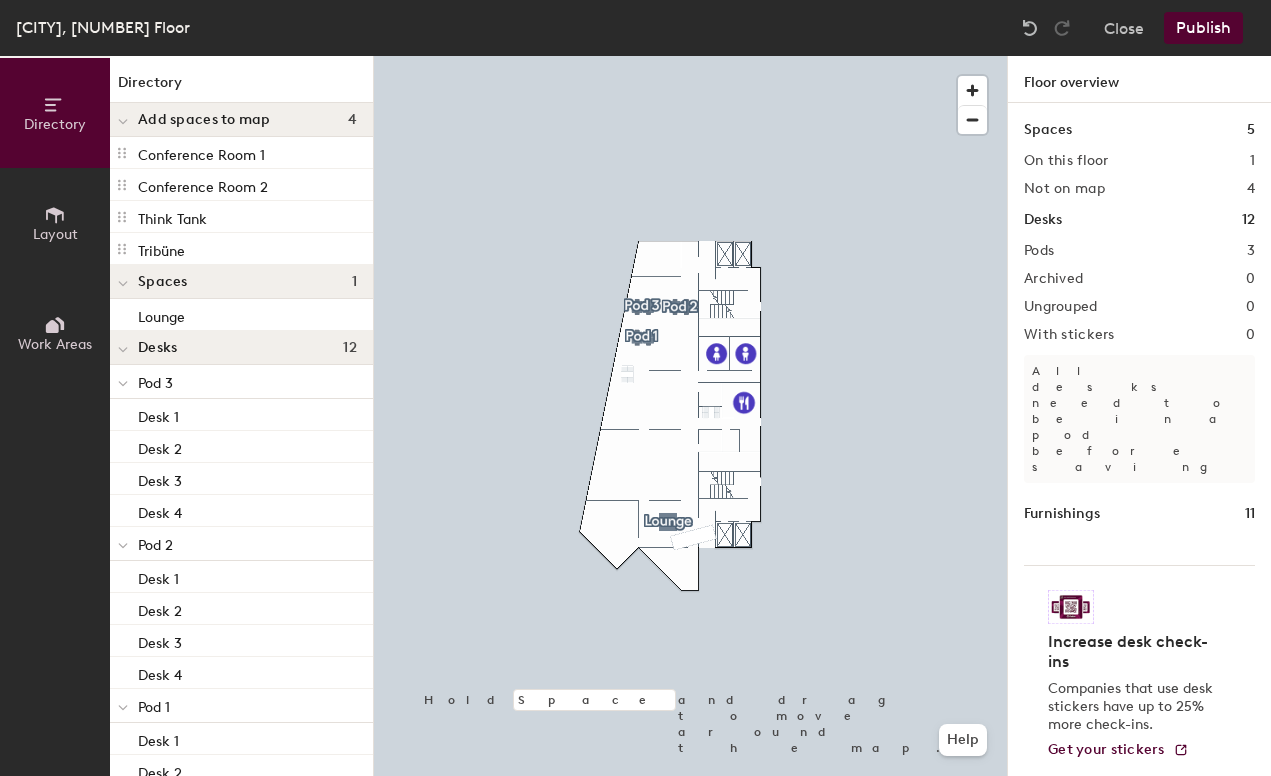click on "Publish" 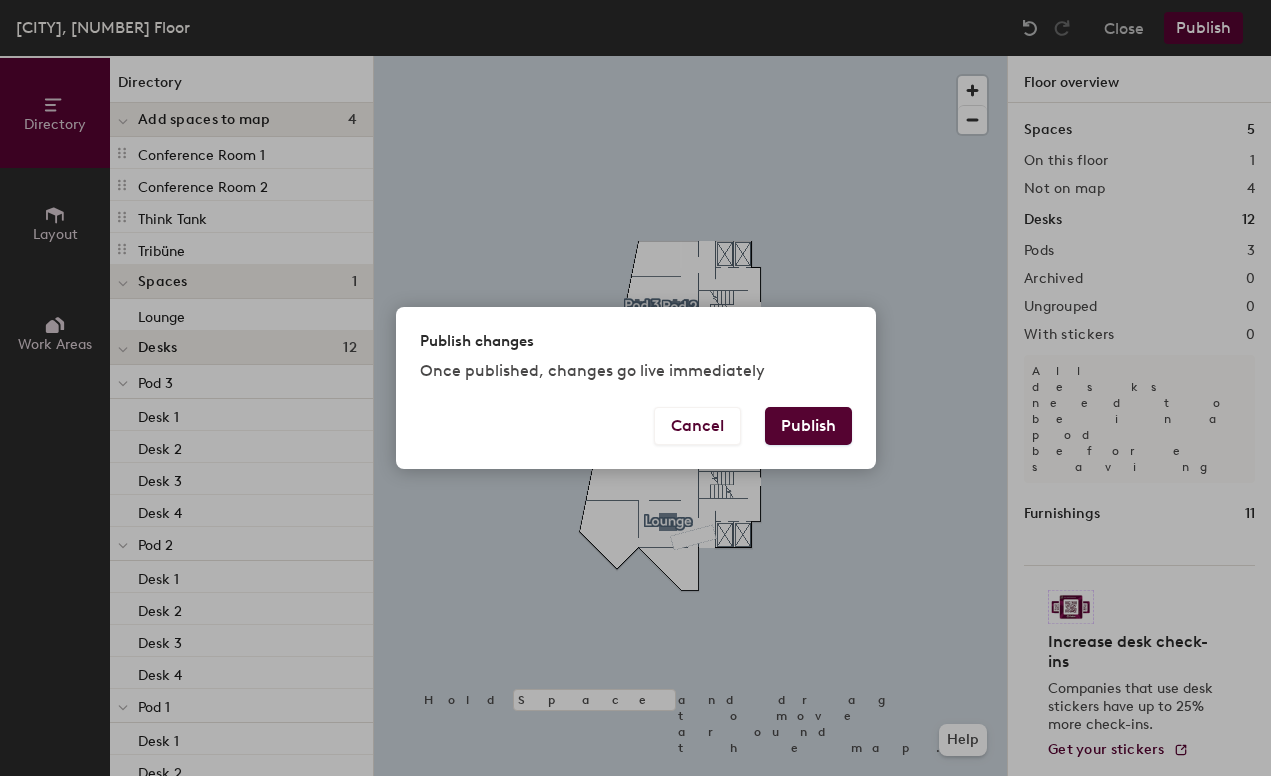 click on "Publish" at bounding box center [808, 426] 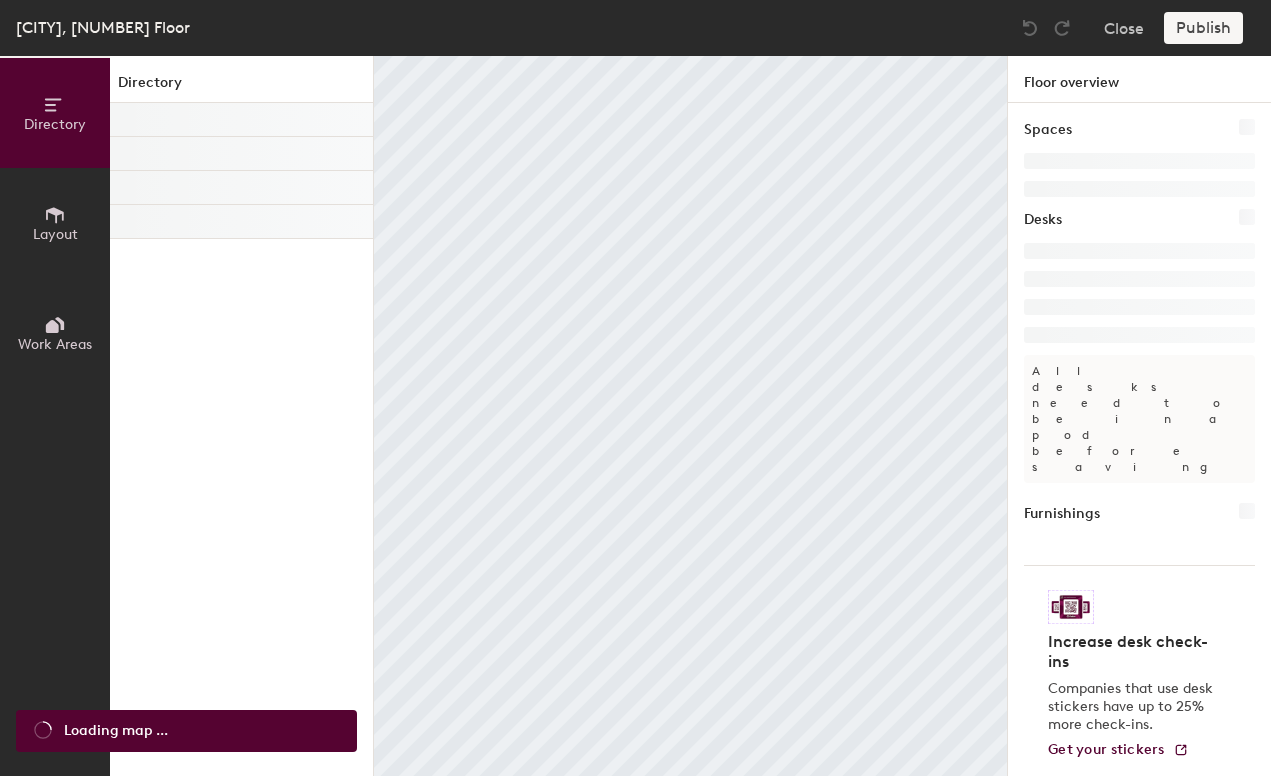 scroll, scrollTop: 0, scrollLeft: 0, axis: both 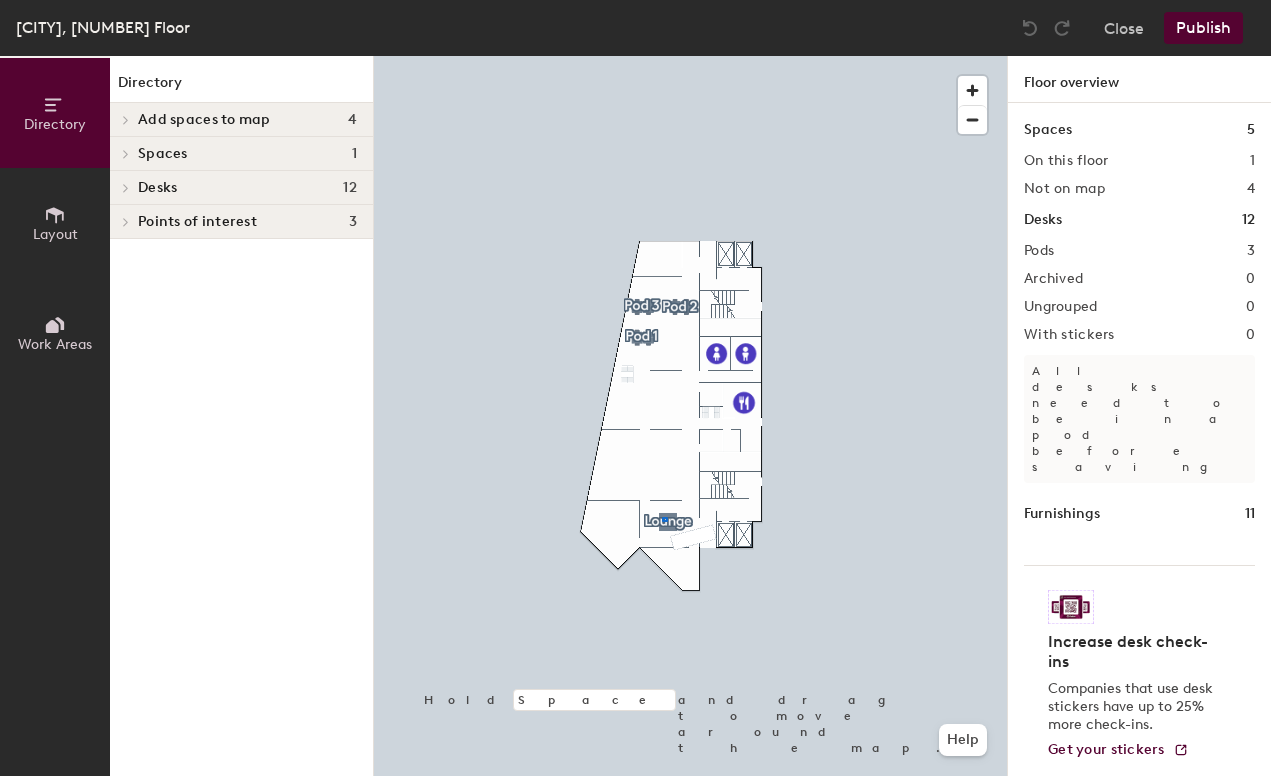 click 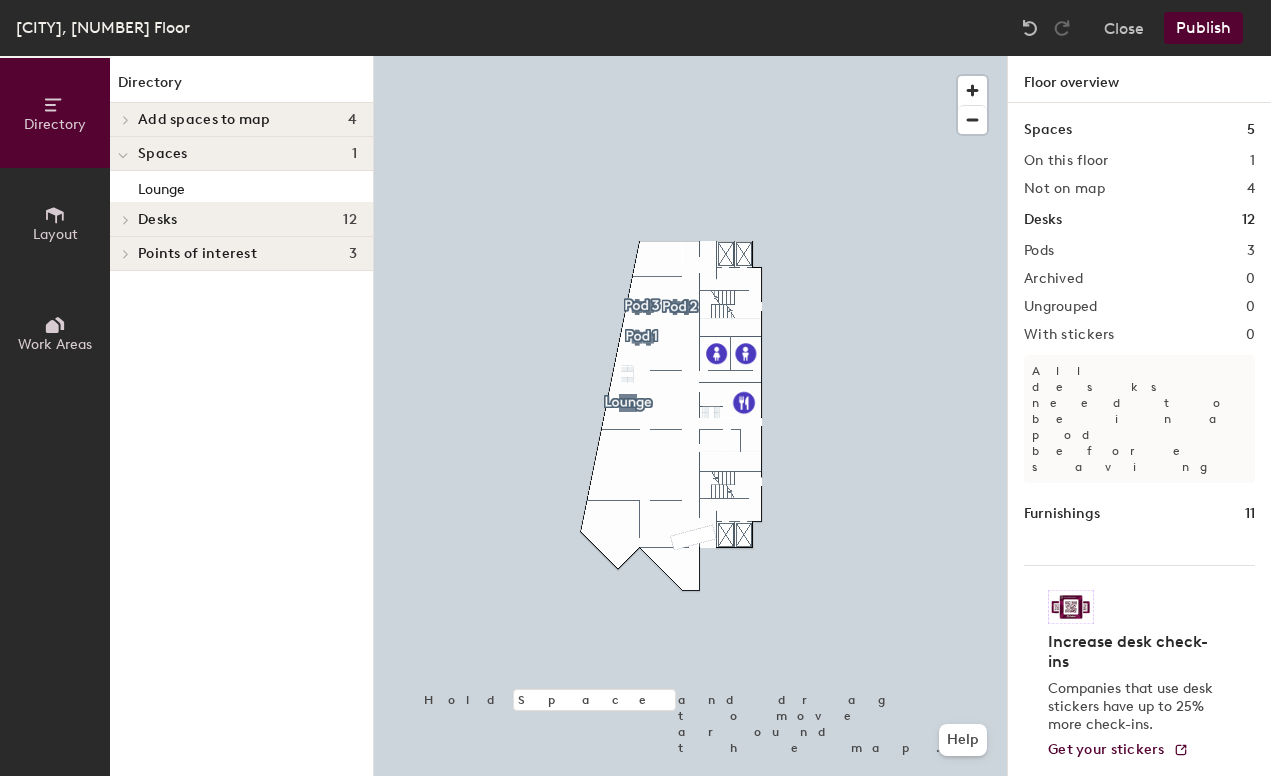 click 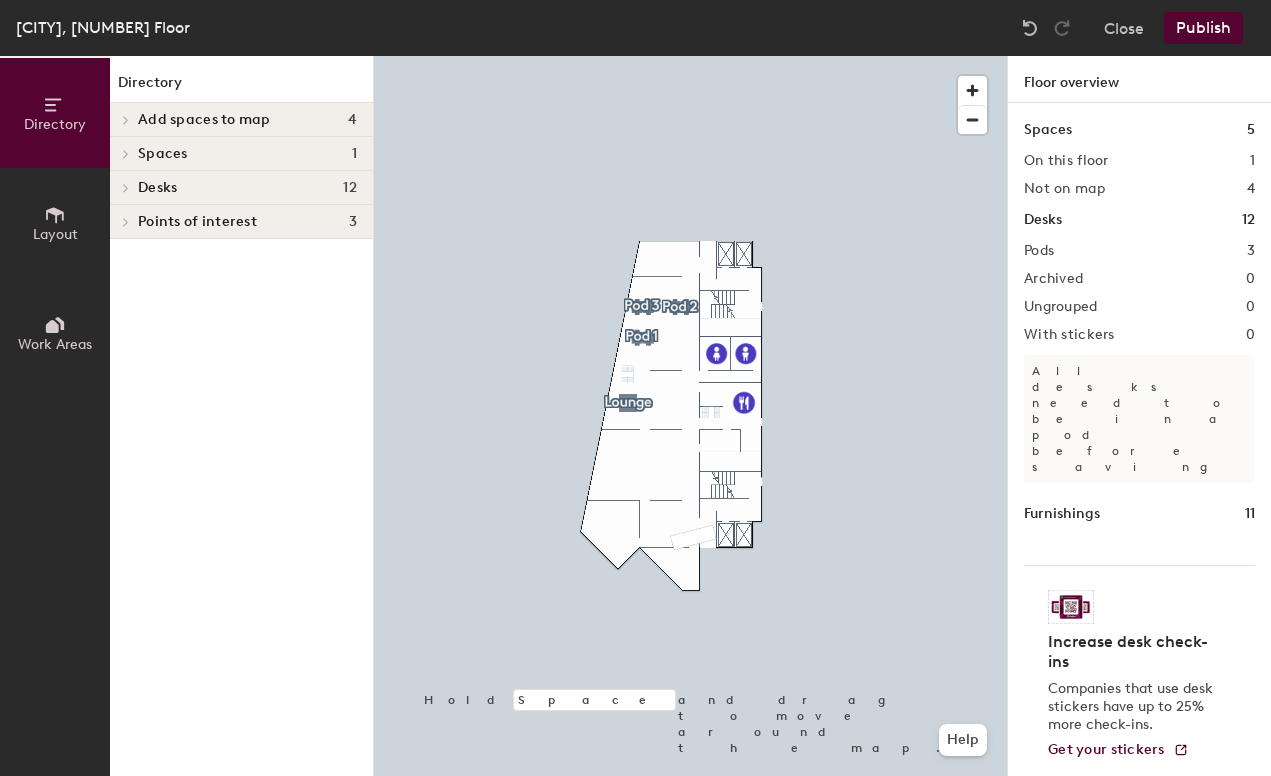 click 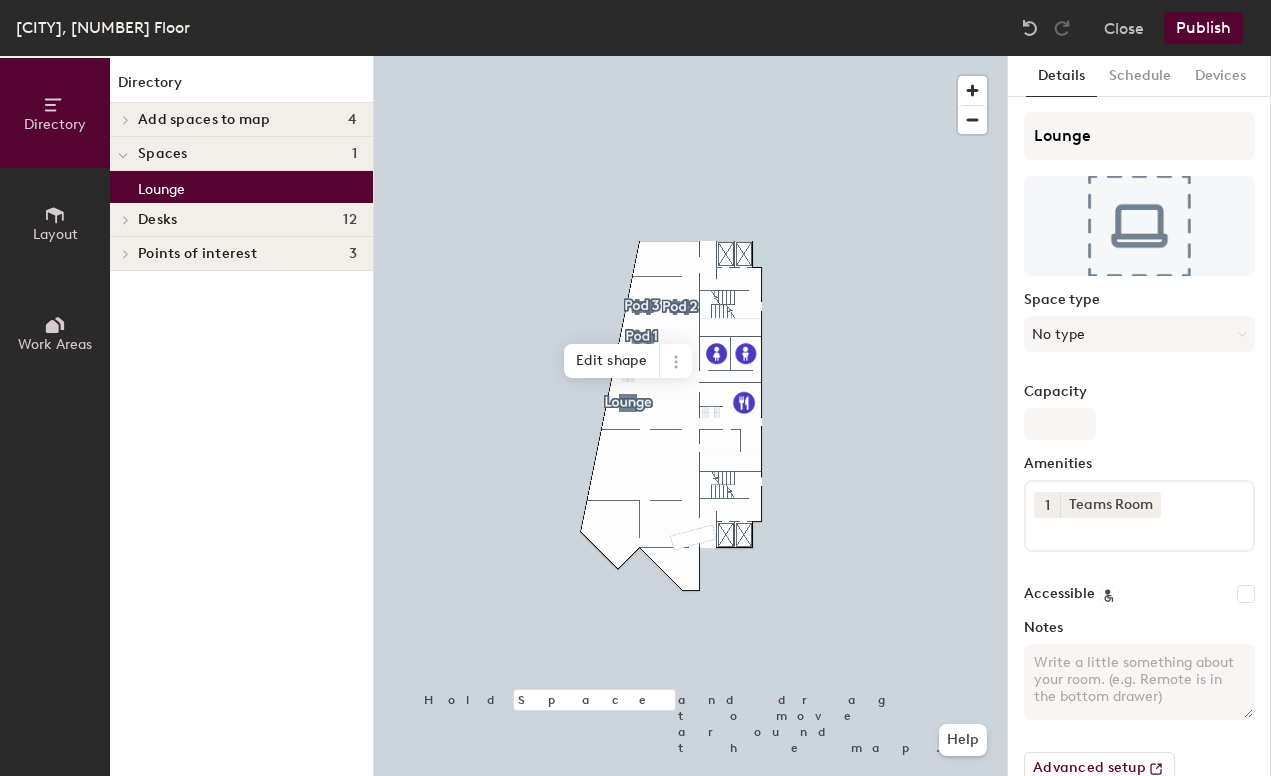 click on "Lounge" 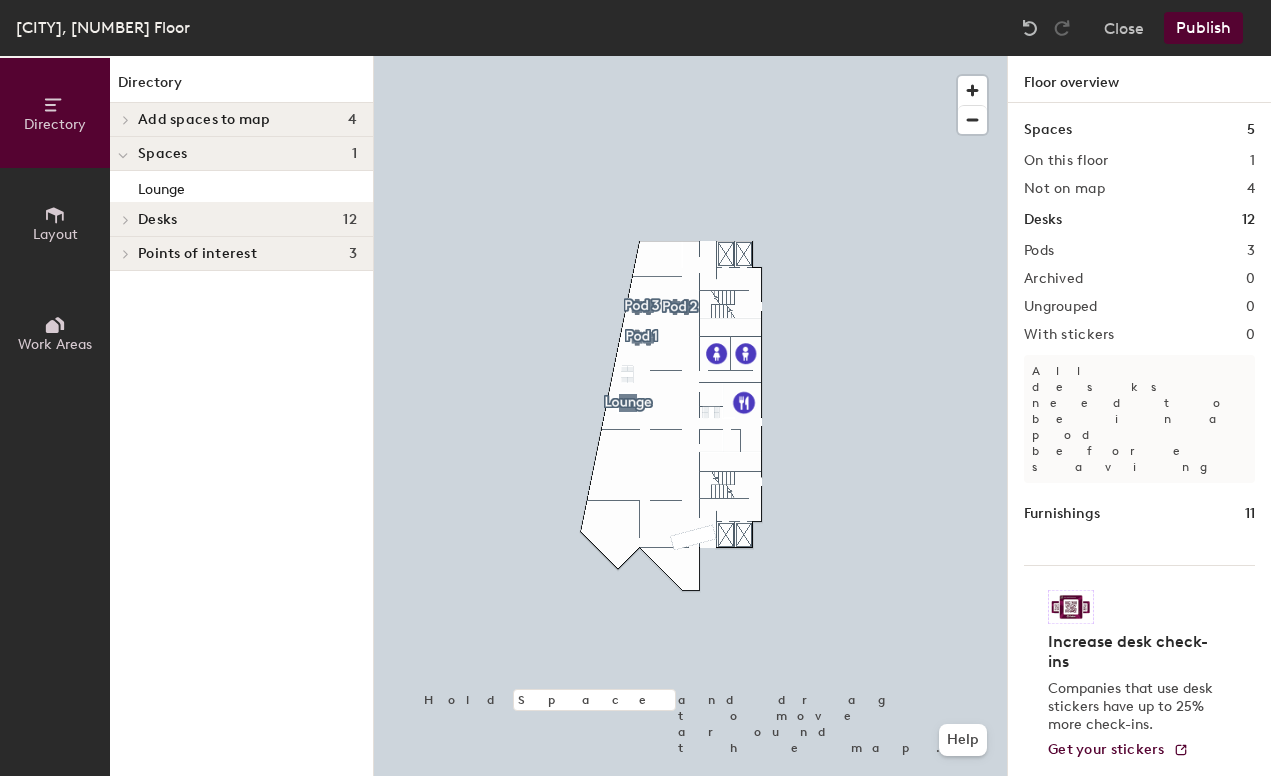 click 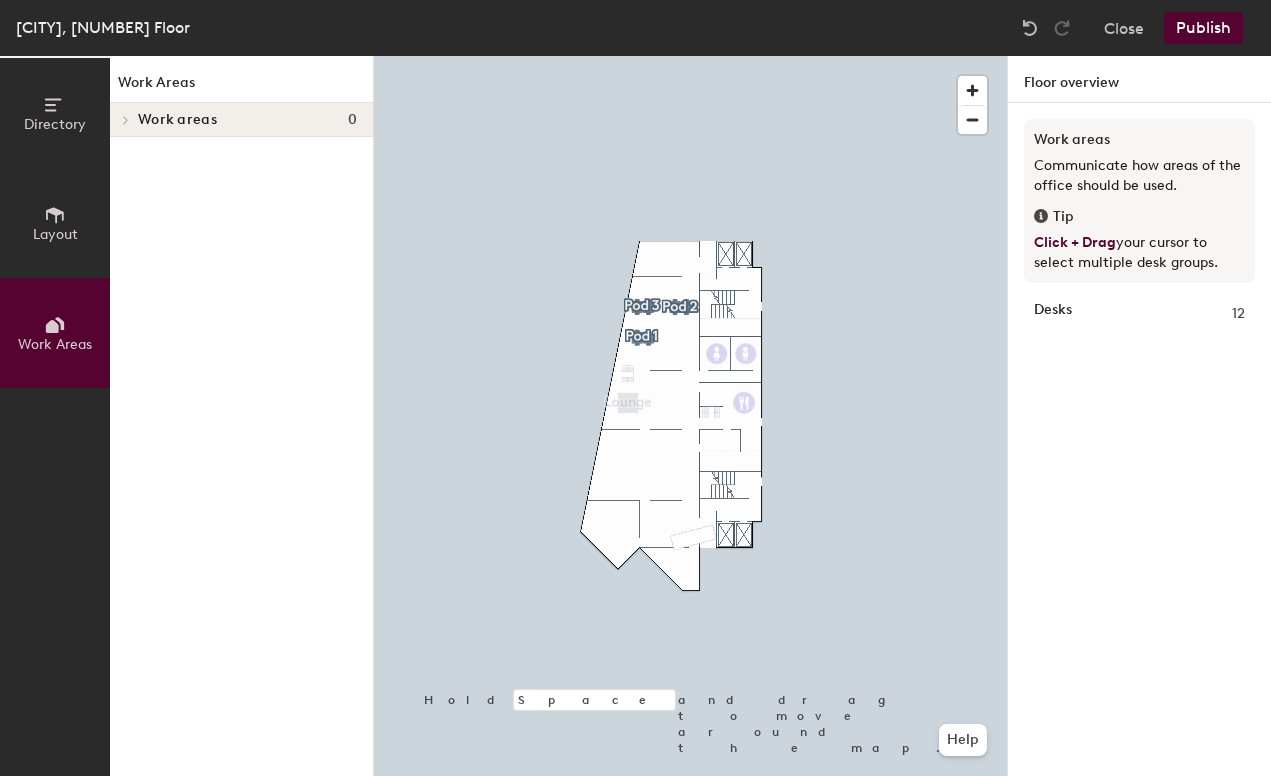 click 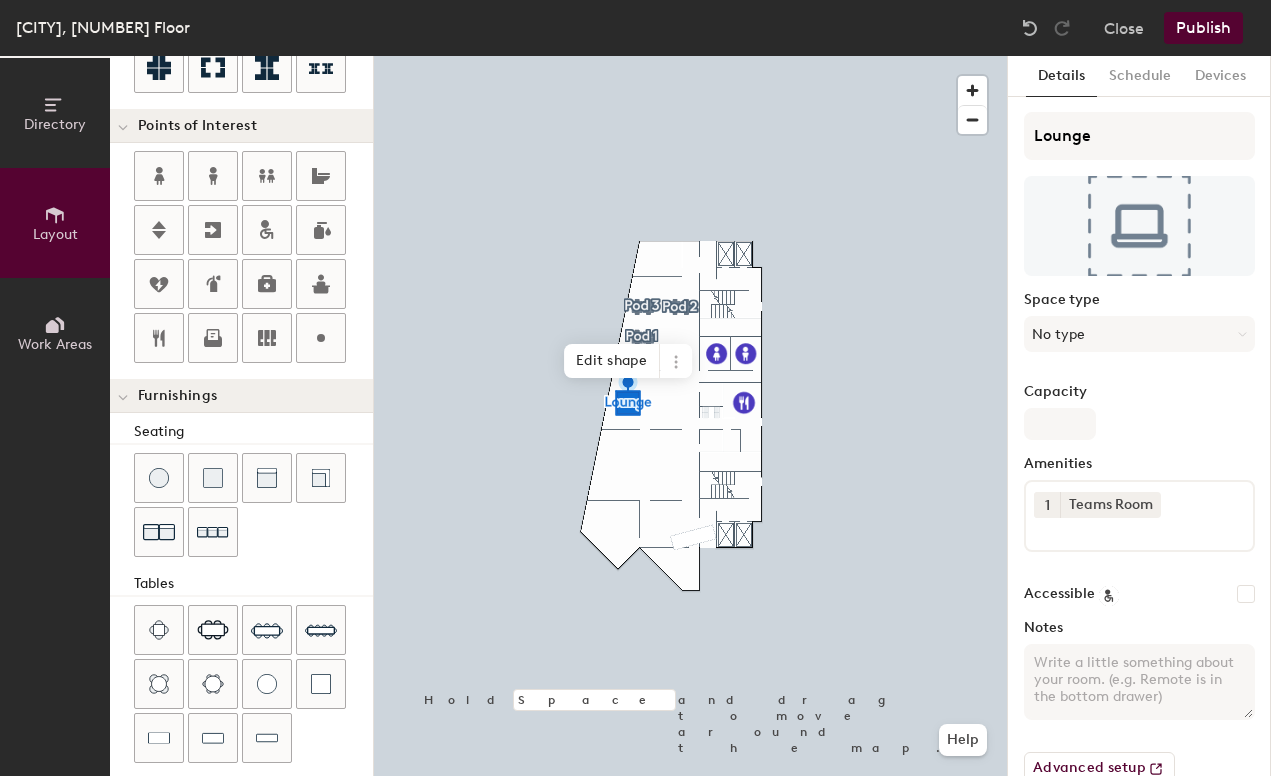 scroll, scrollTop: 417, scrollLeft: 0, axis: vertical 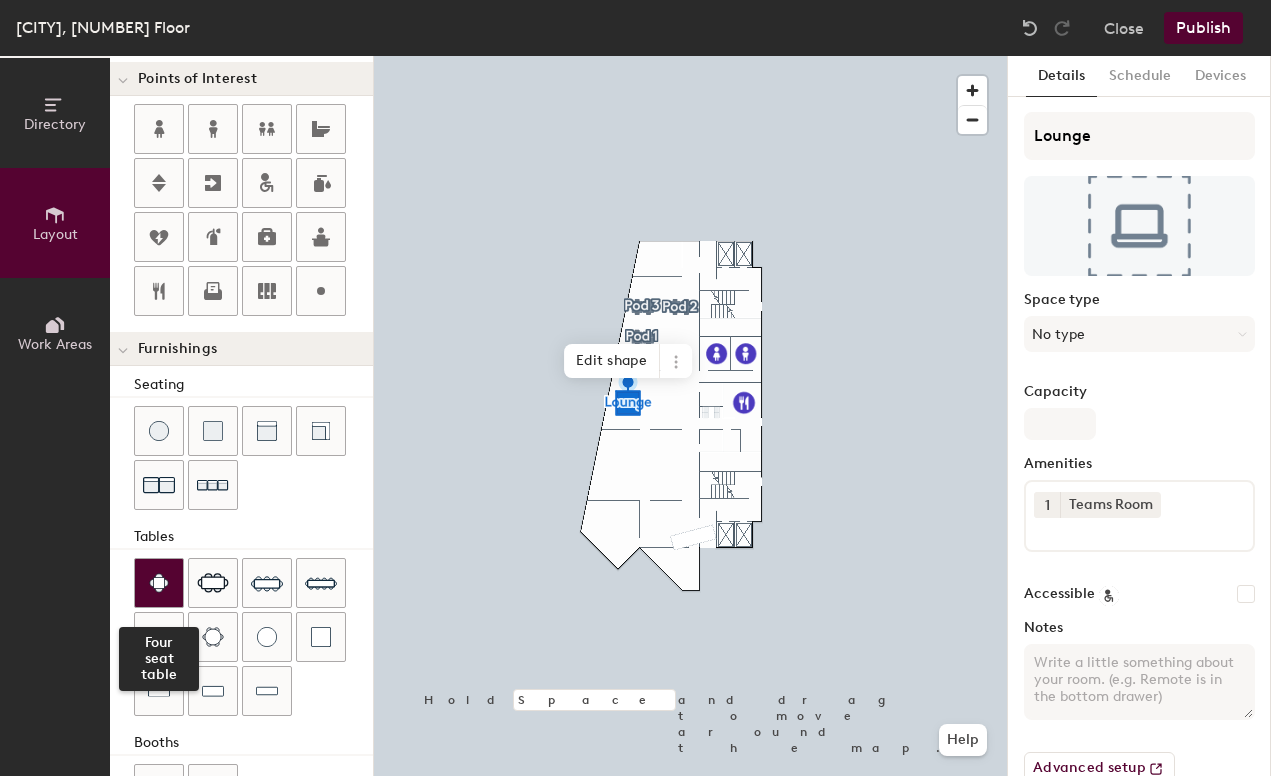 click 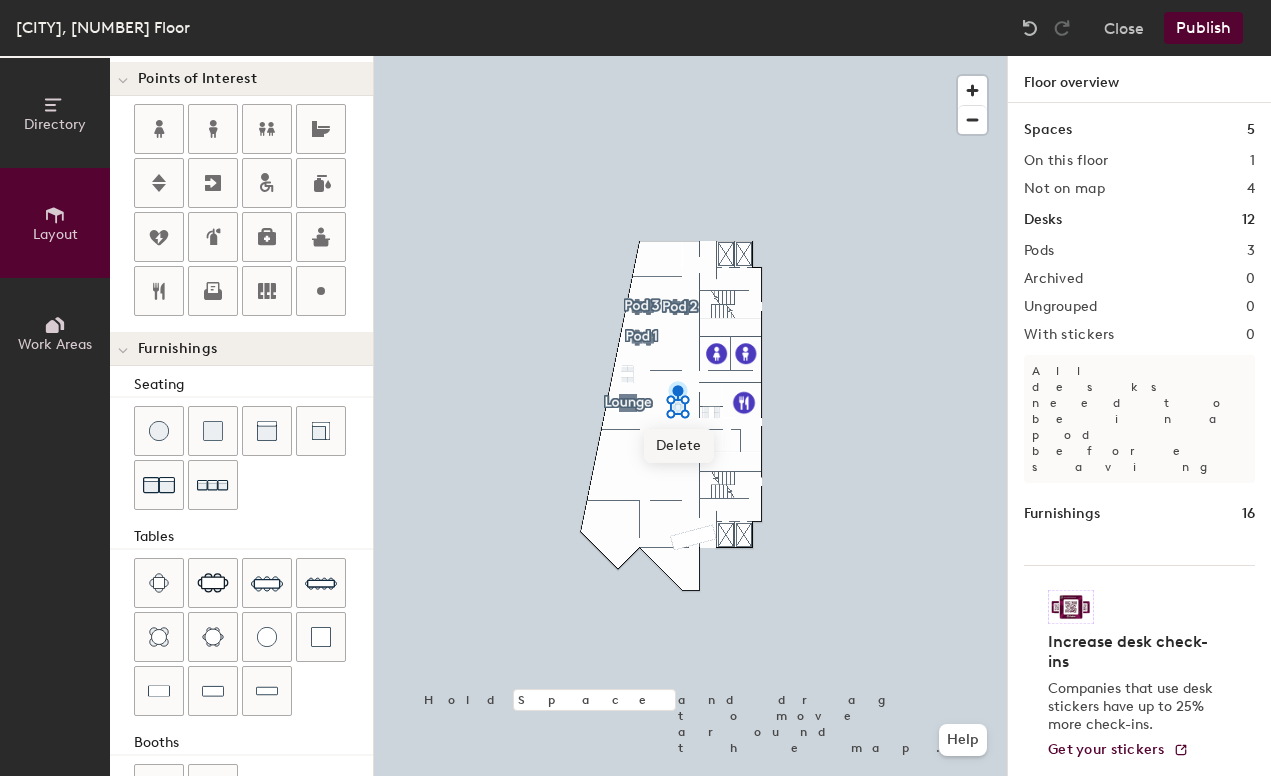 click on "Delete" 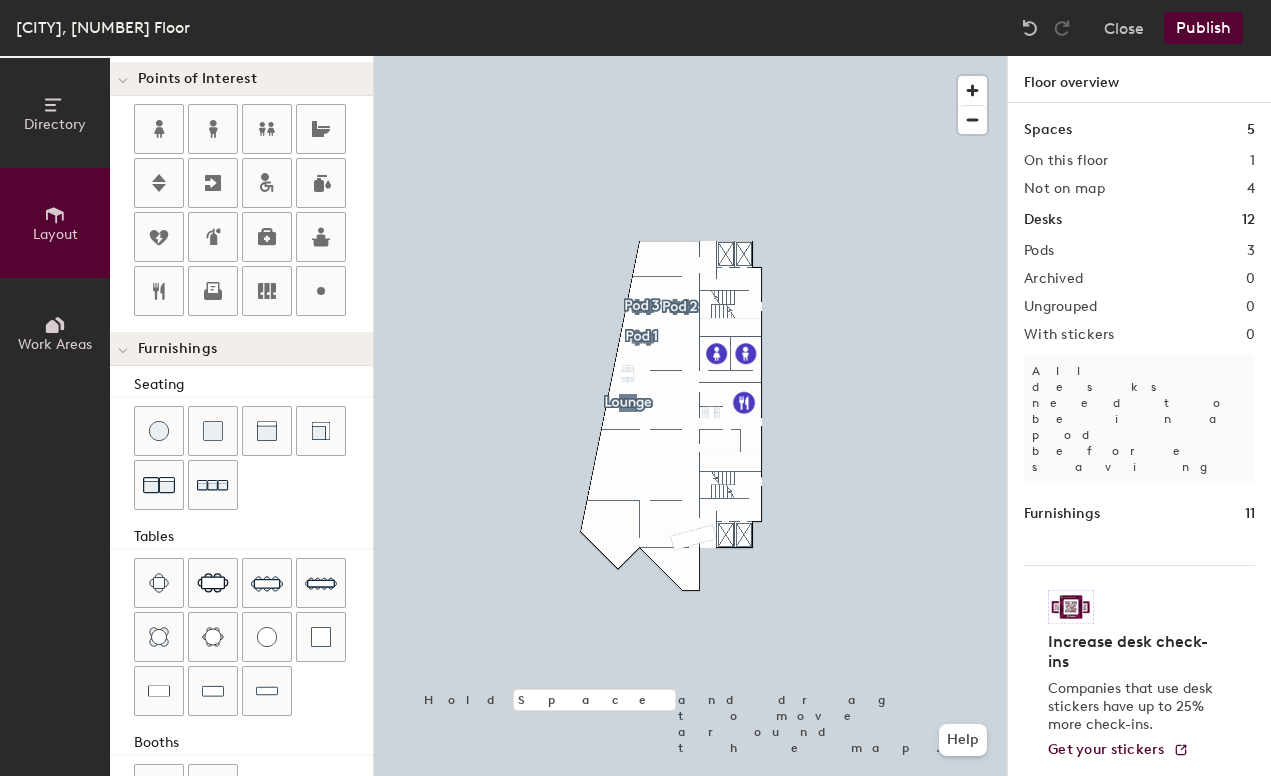 click on "Publish" 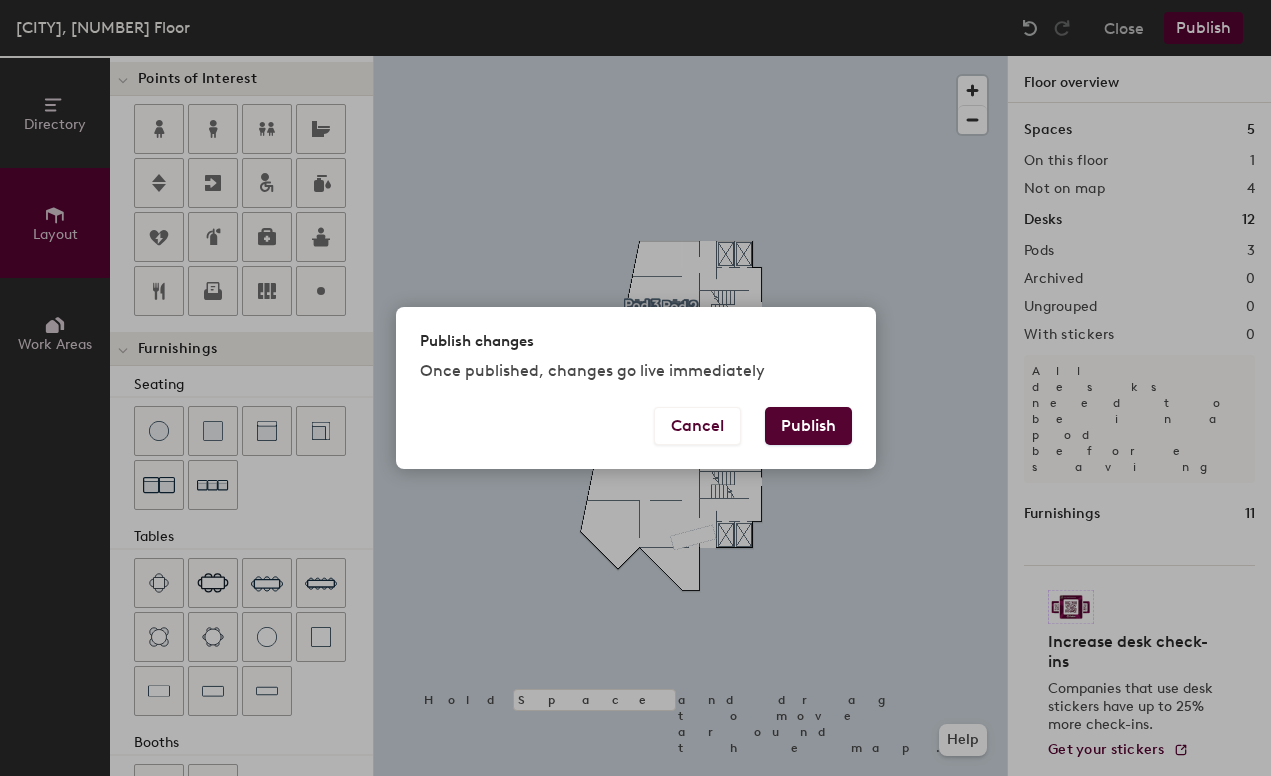 click on "Publish" at bounding box center [808, 426] 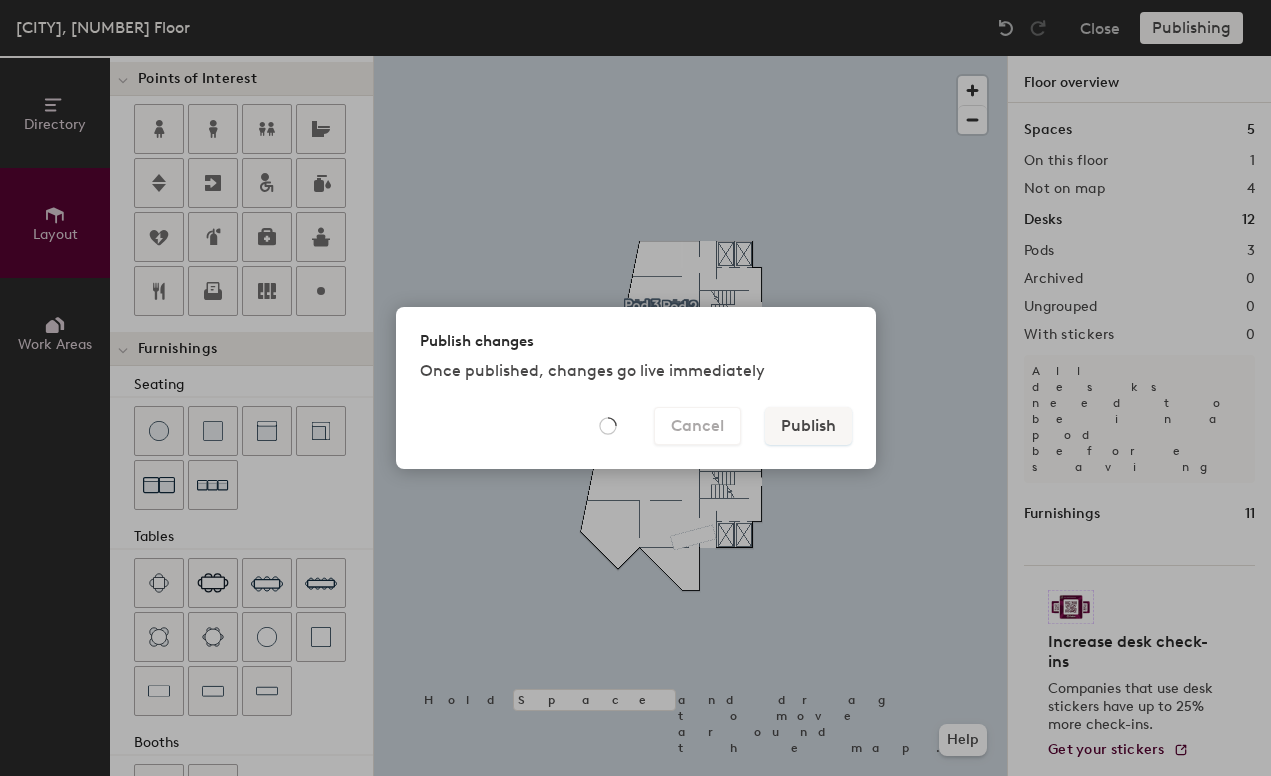 type on "20" 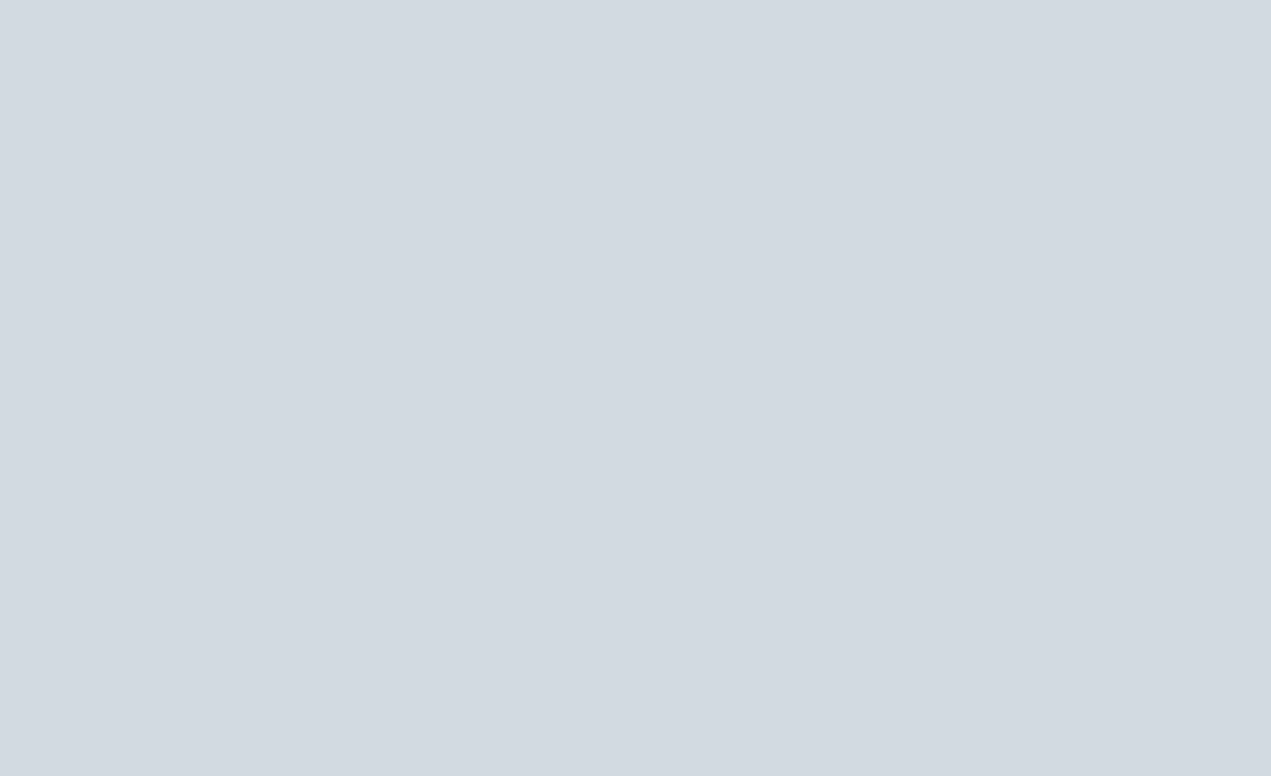 scroll, scrollTop: 0, scrollLeft: 0, axis: both 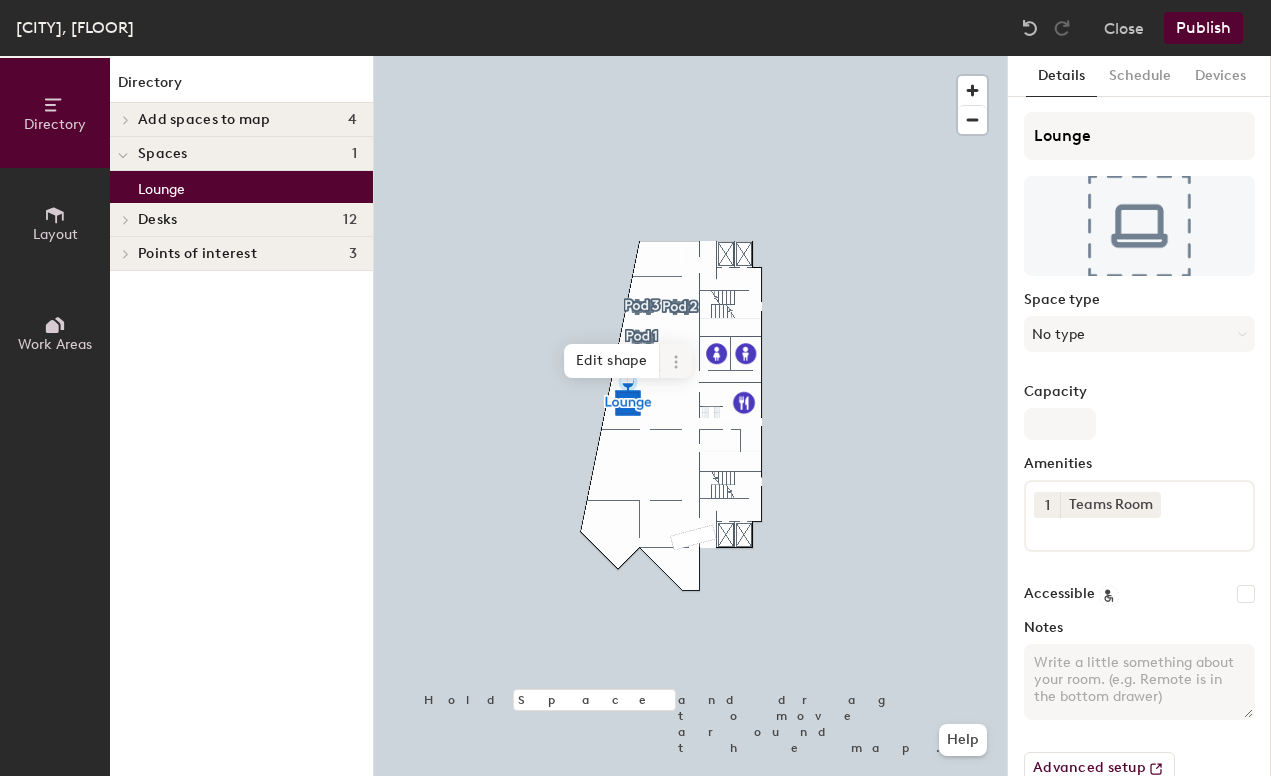 click 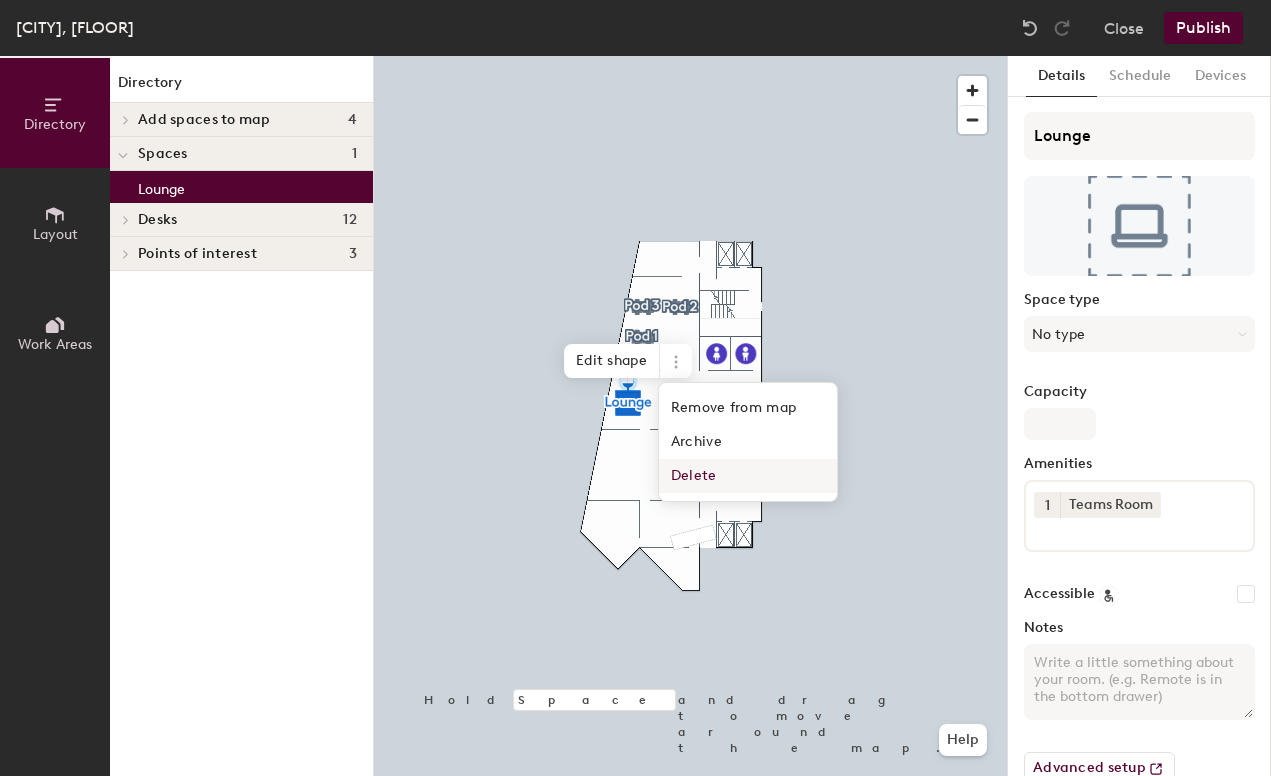click on "Delete" 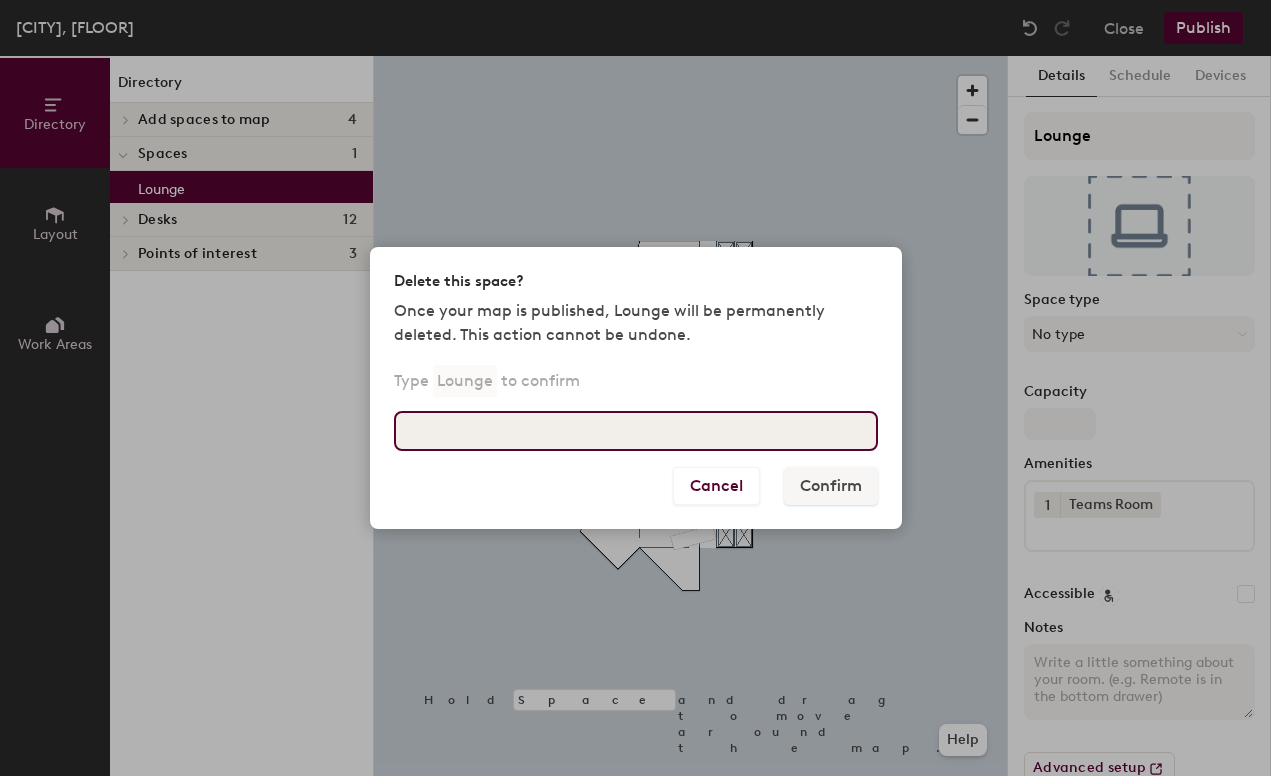 click at bounding box center (636, 431) 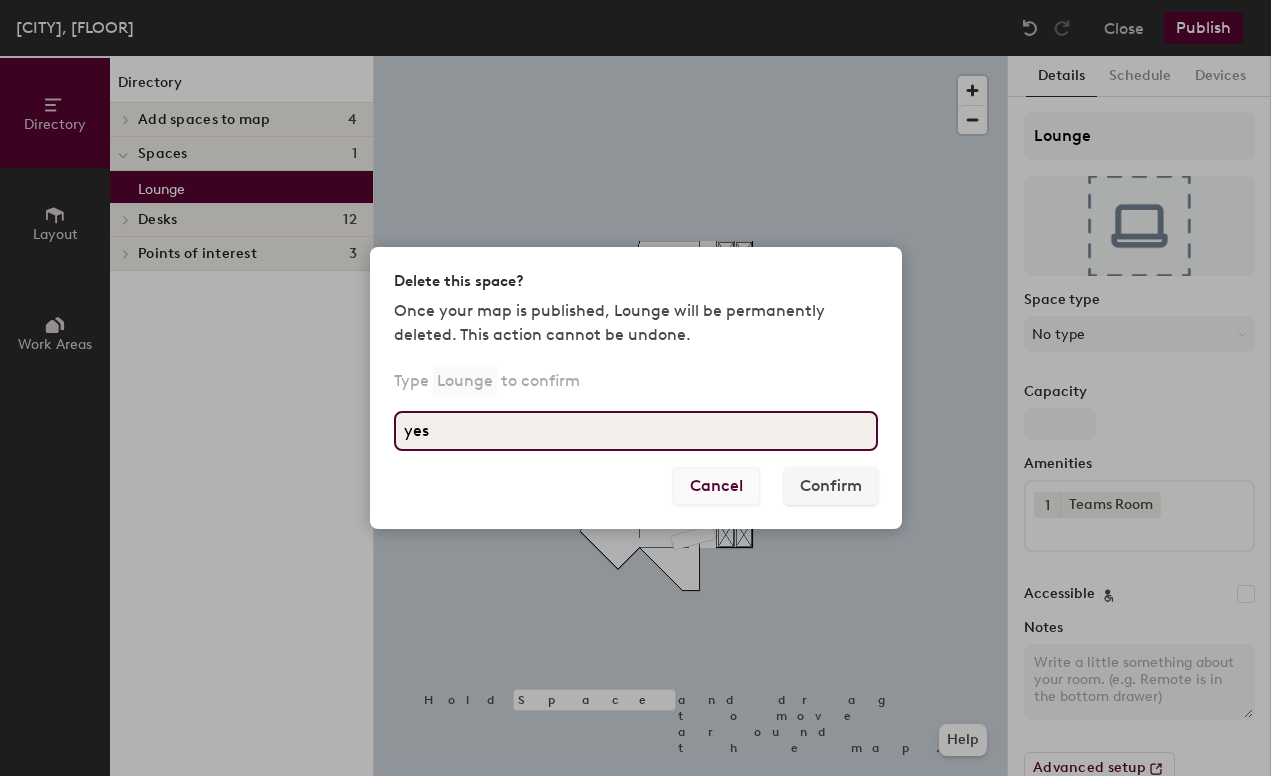 type on "yes" 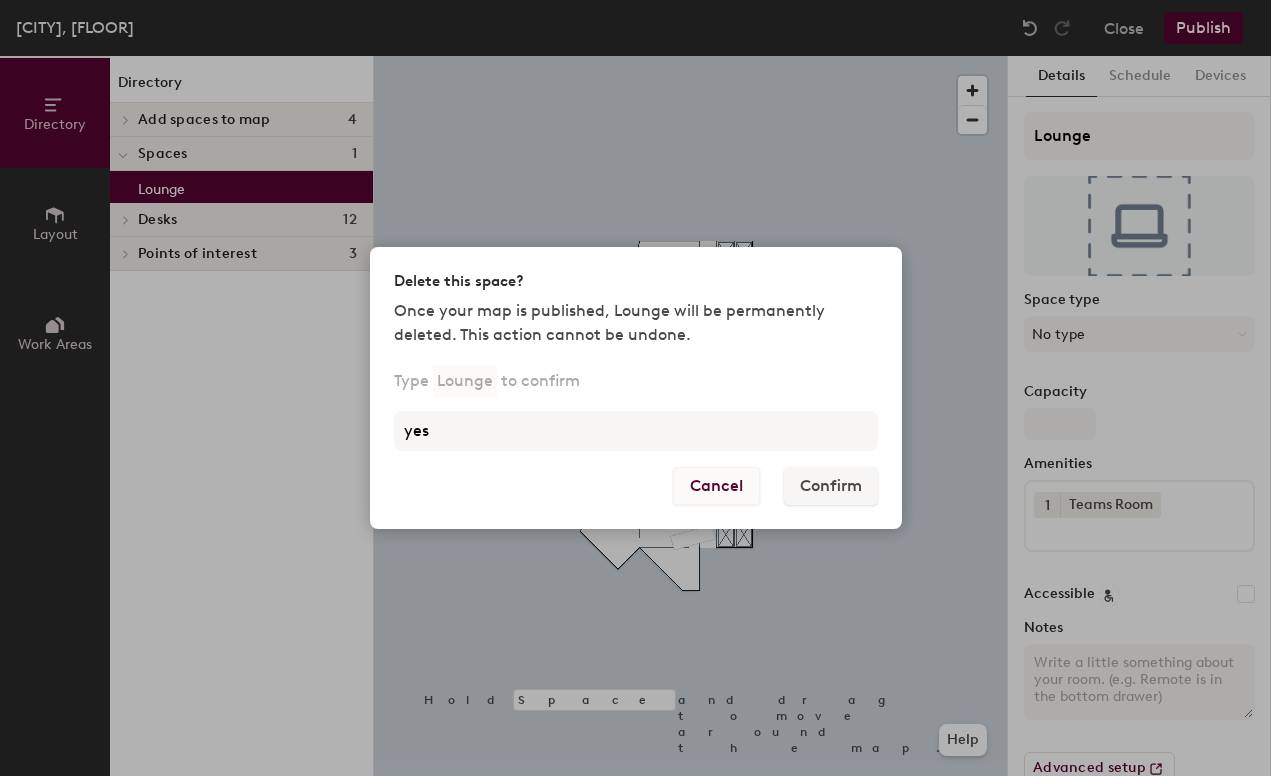 click on "Cancel" at bounding box center [716, 486] 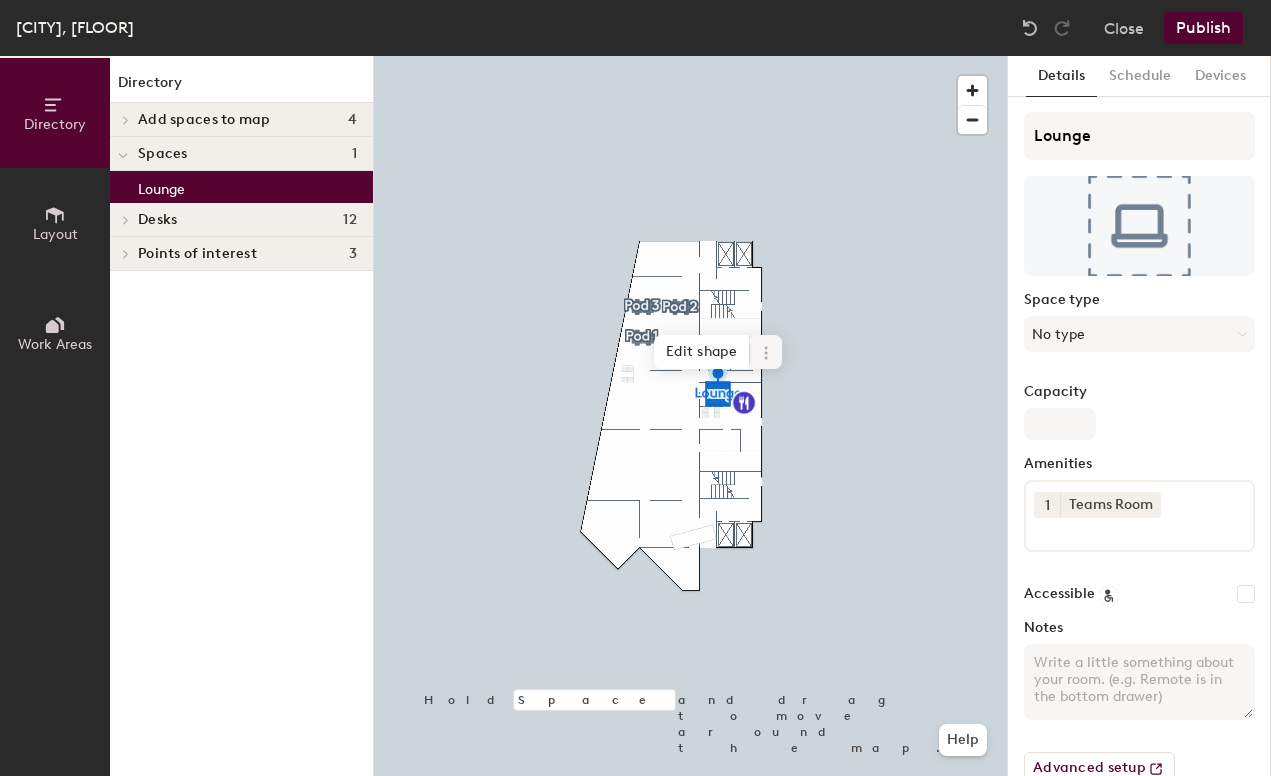 click 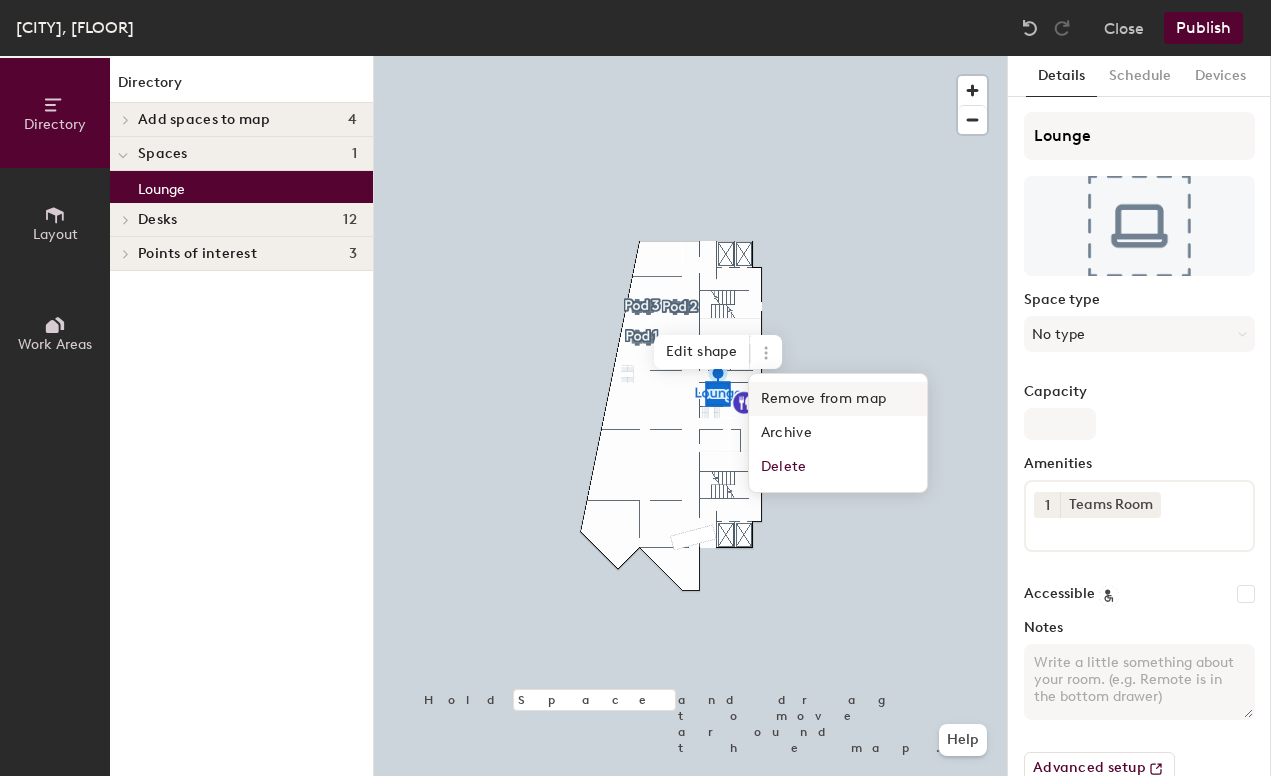 click on "Remove from map" 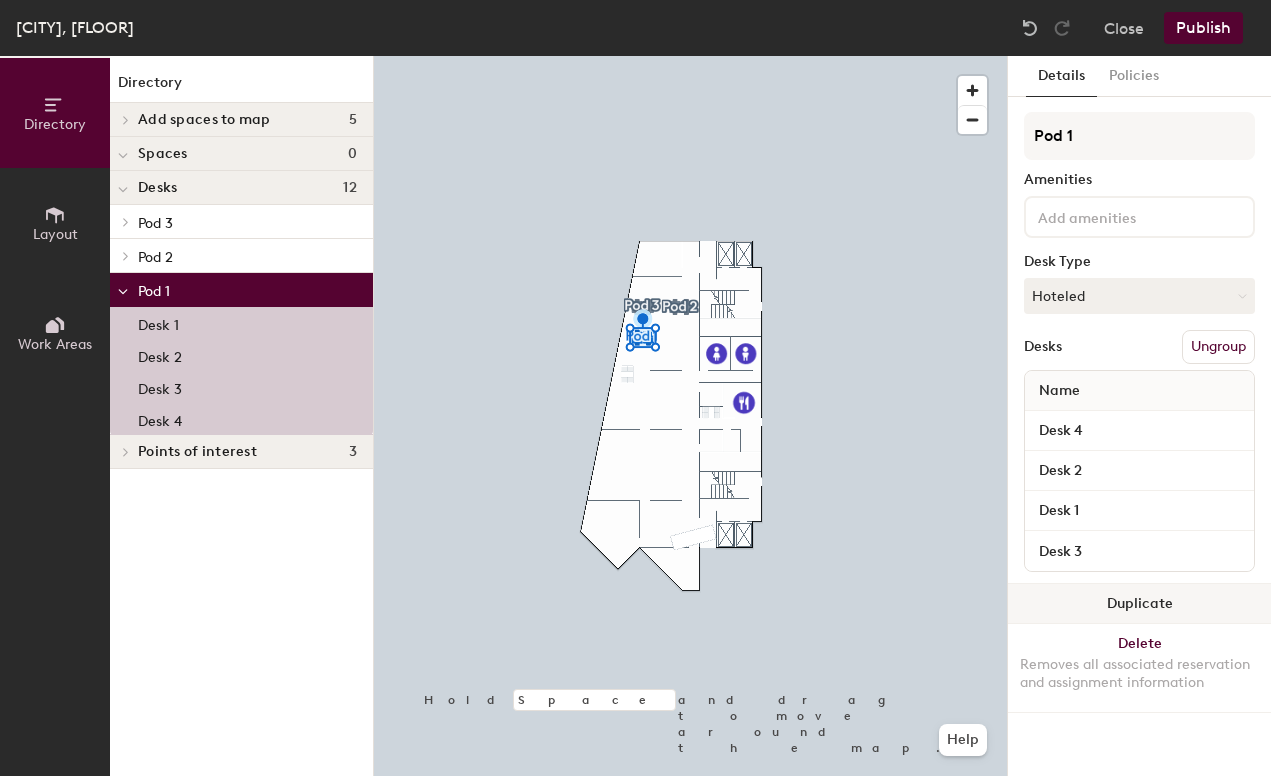 click on "Duplicate" 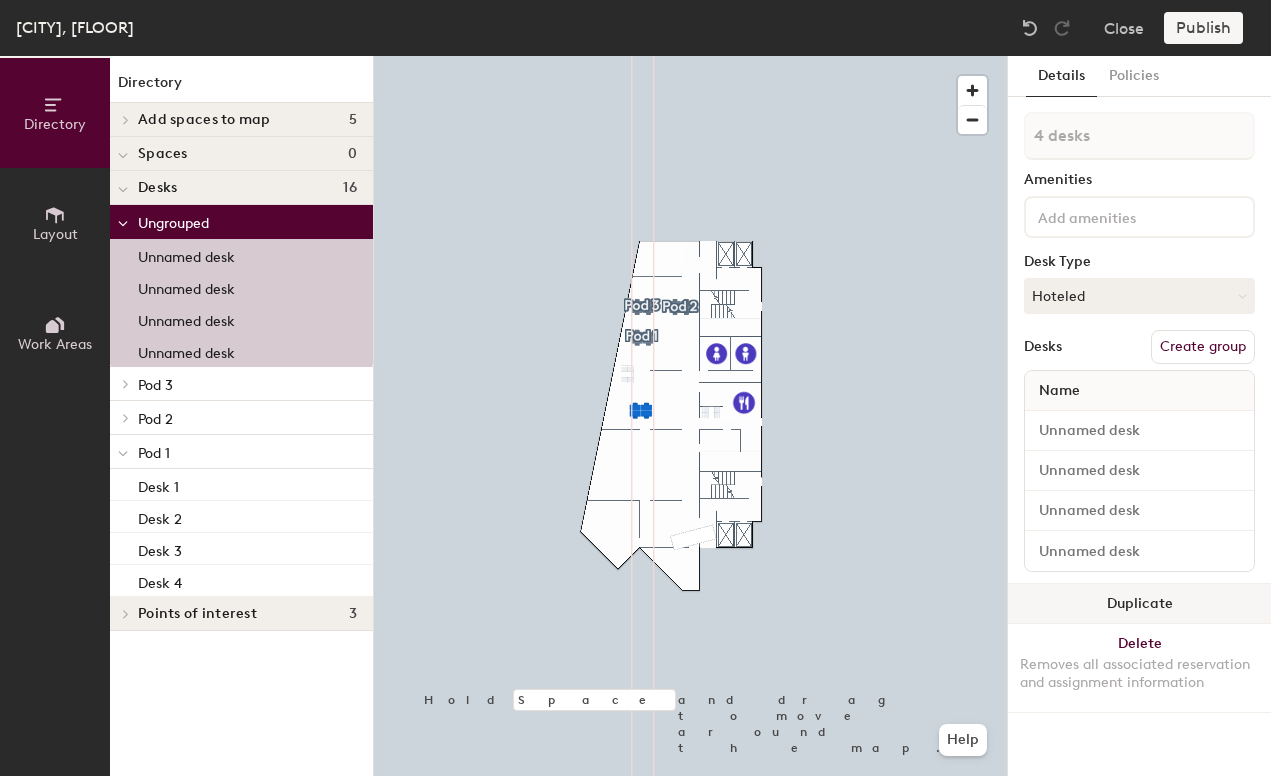 type on "1 desk" 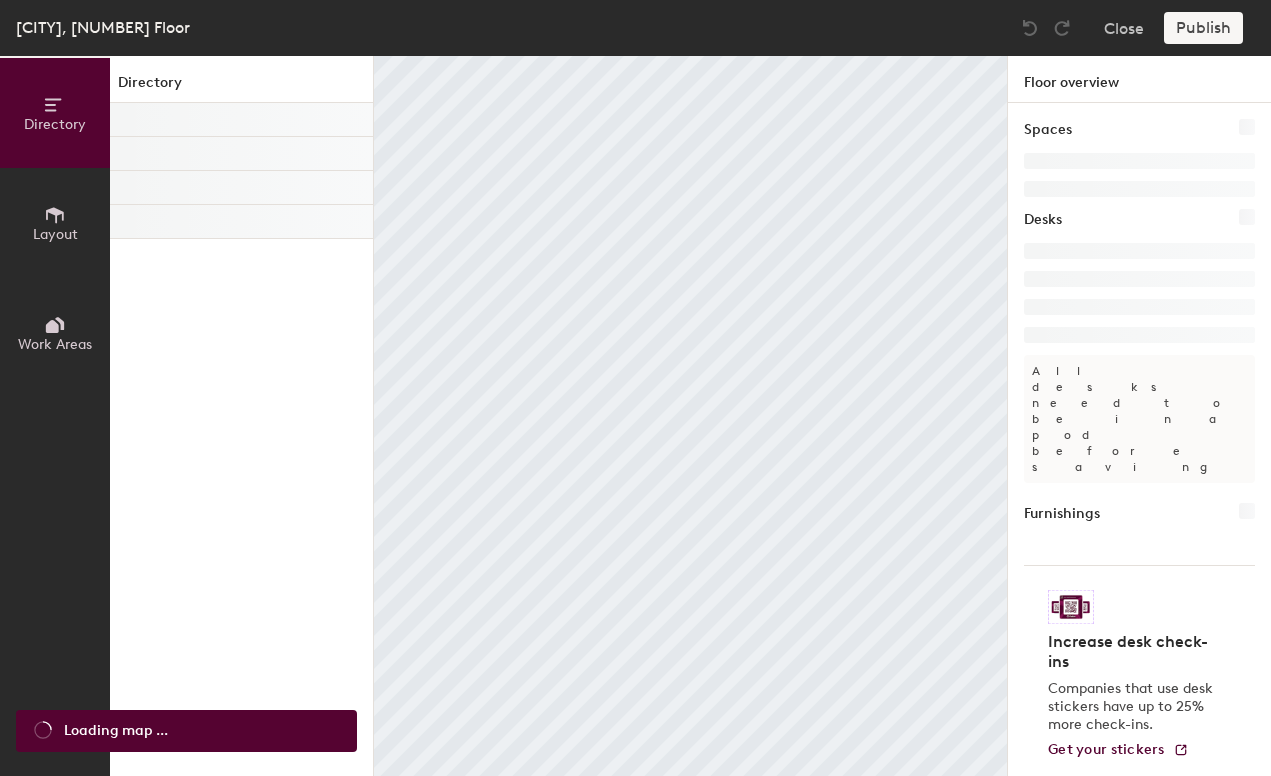 scroll, scrollTop: 0, scrollLeft: 0, axis: both 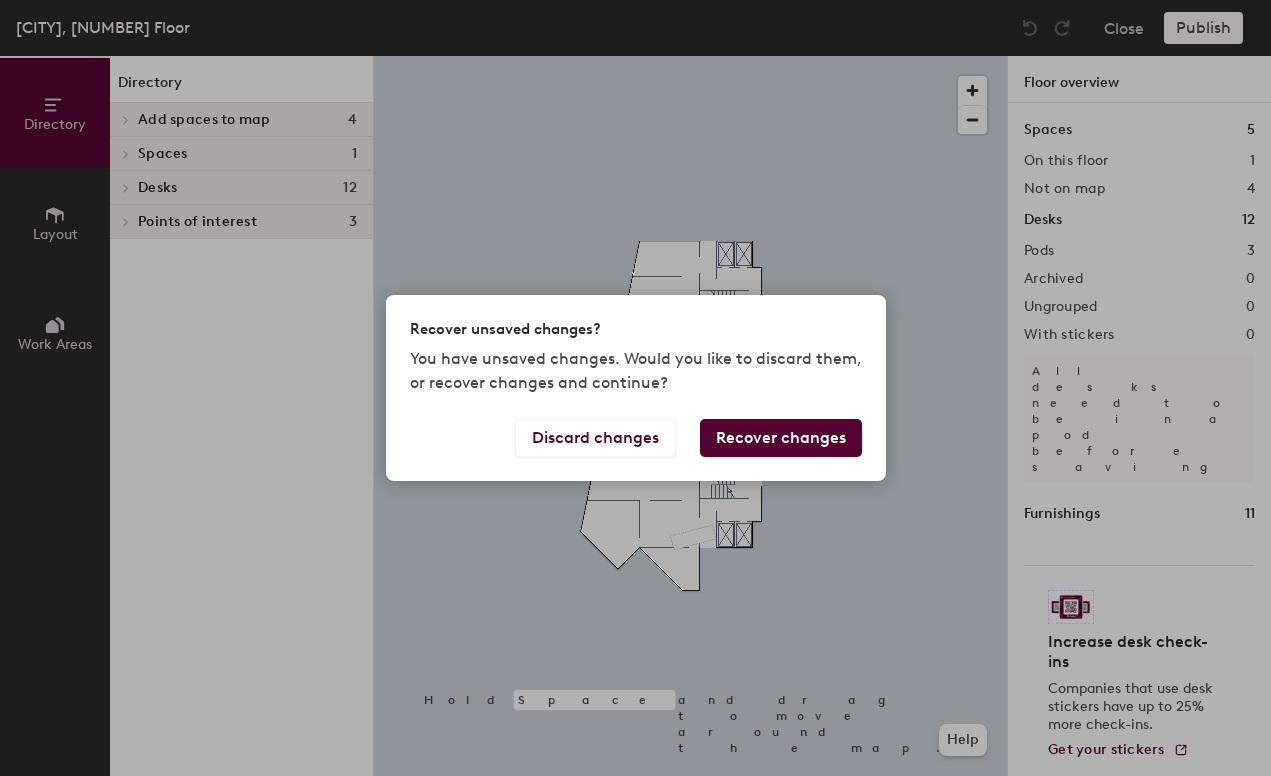 click on "Recover changes" at bounding box center (781, 438) 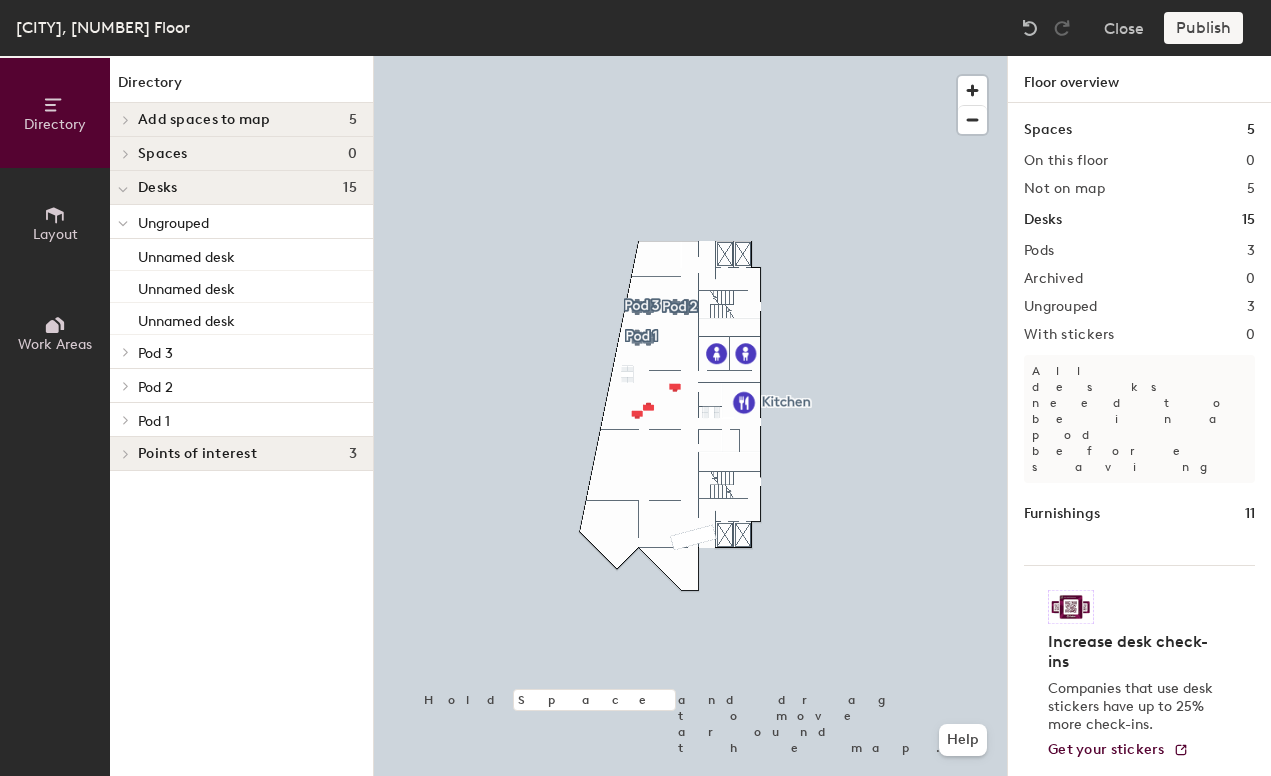 click 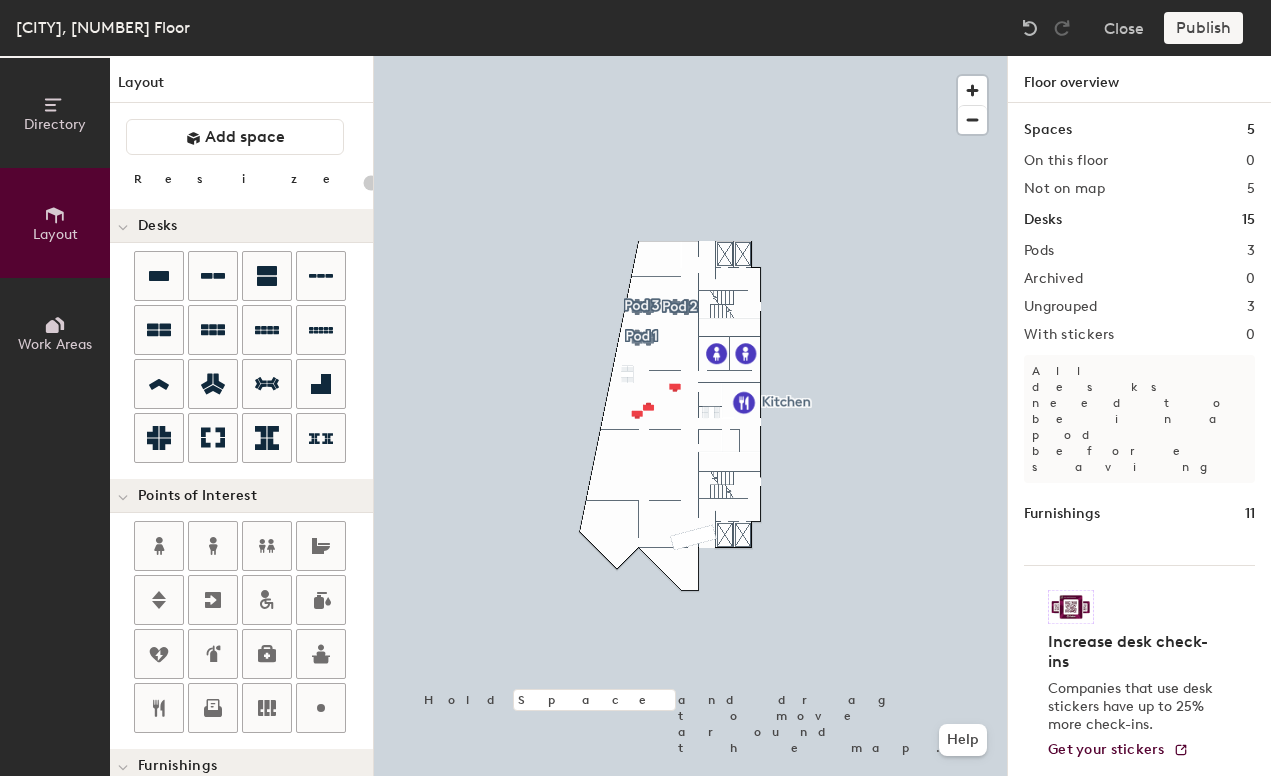 click 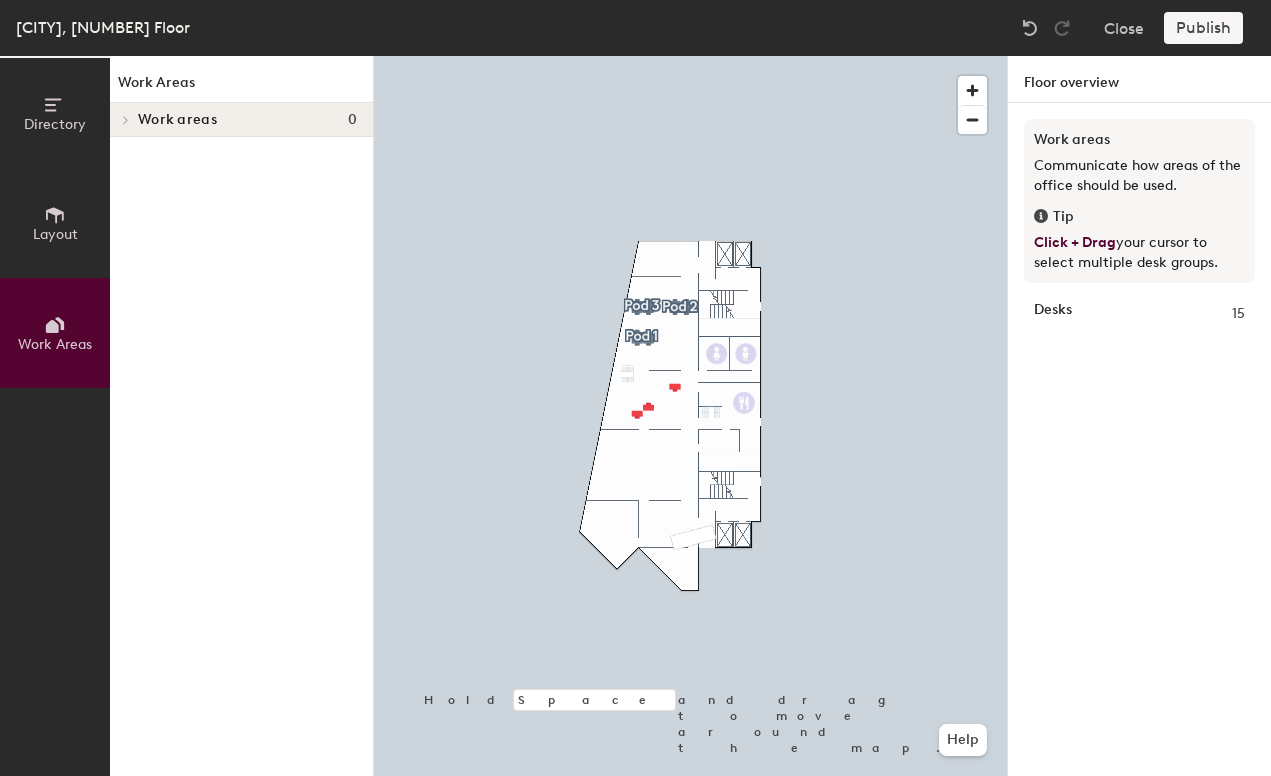 click 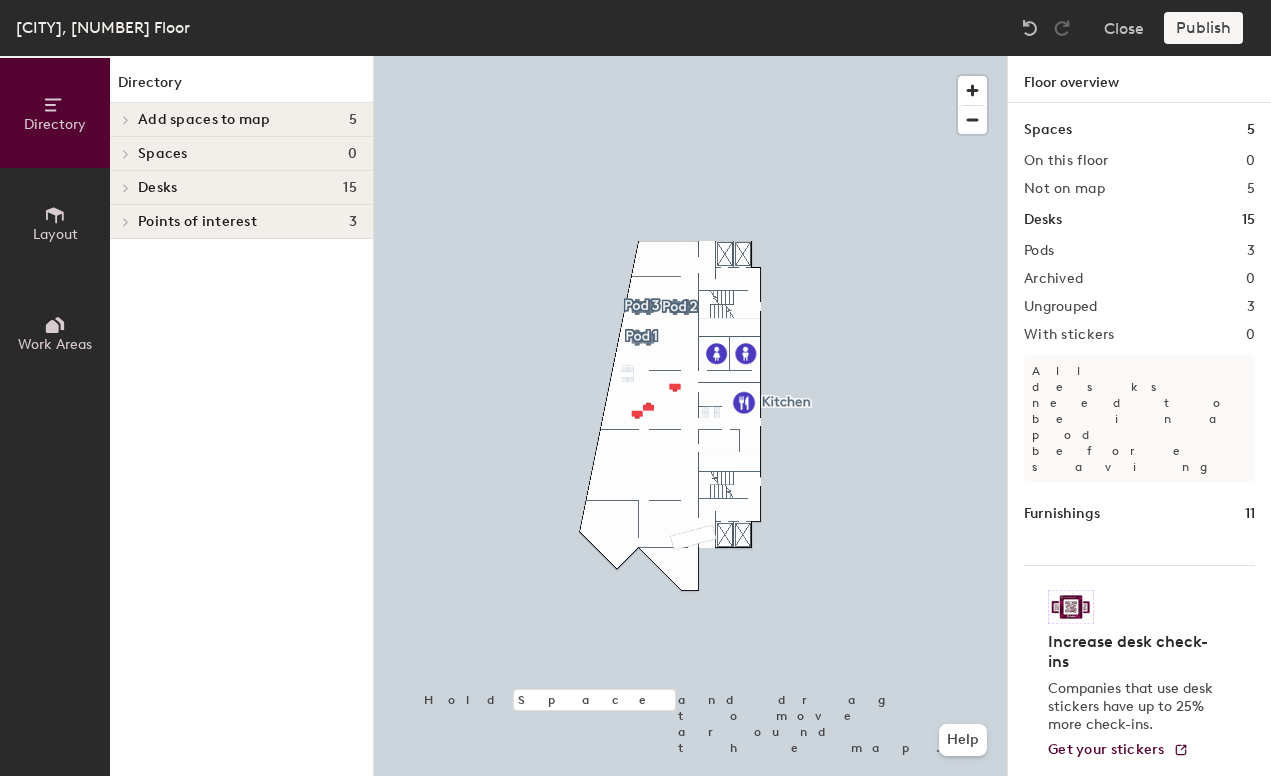 click 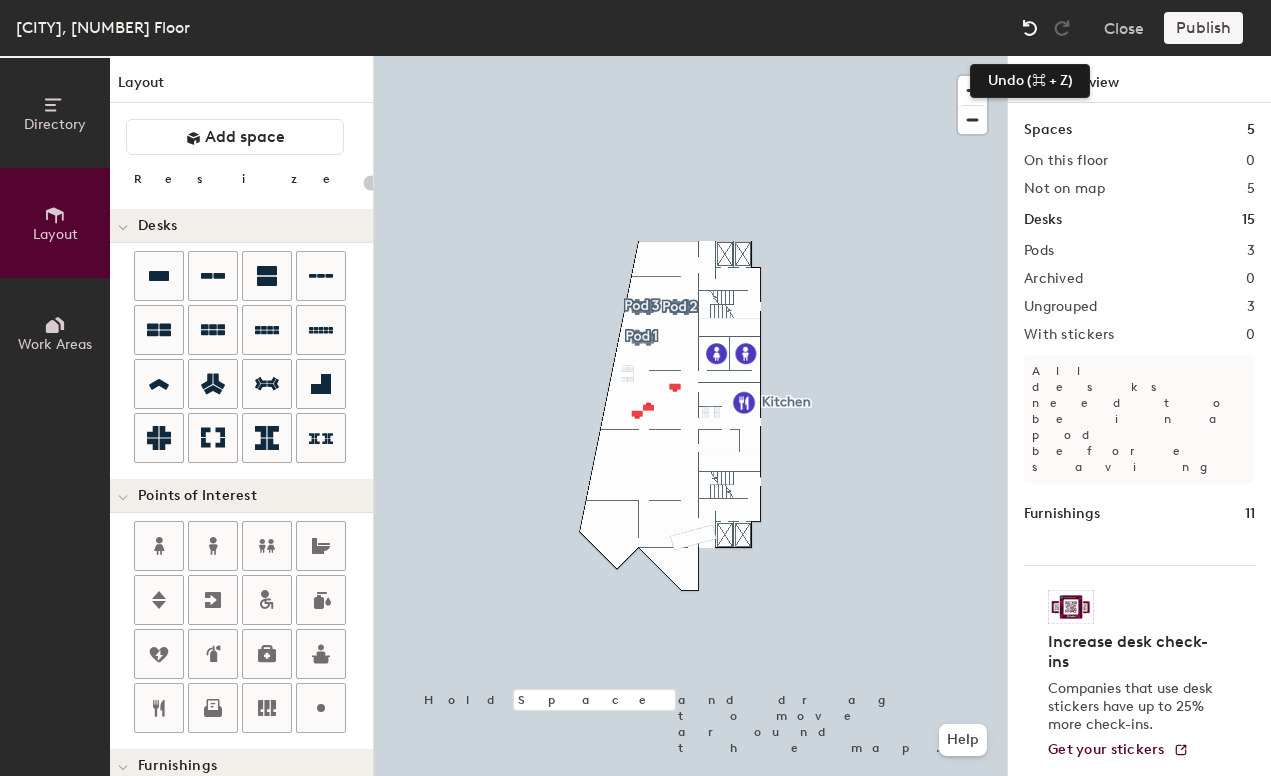 click 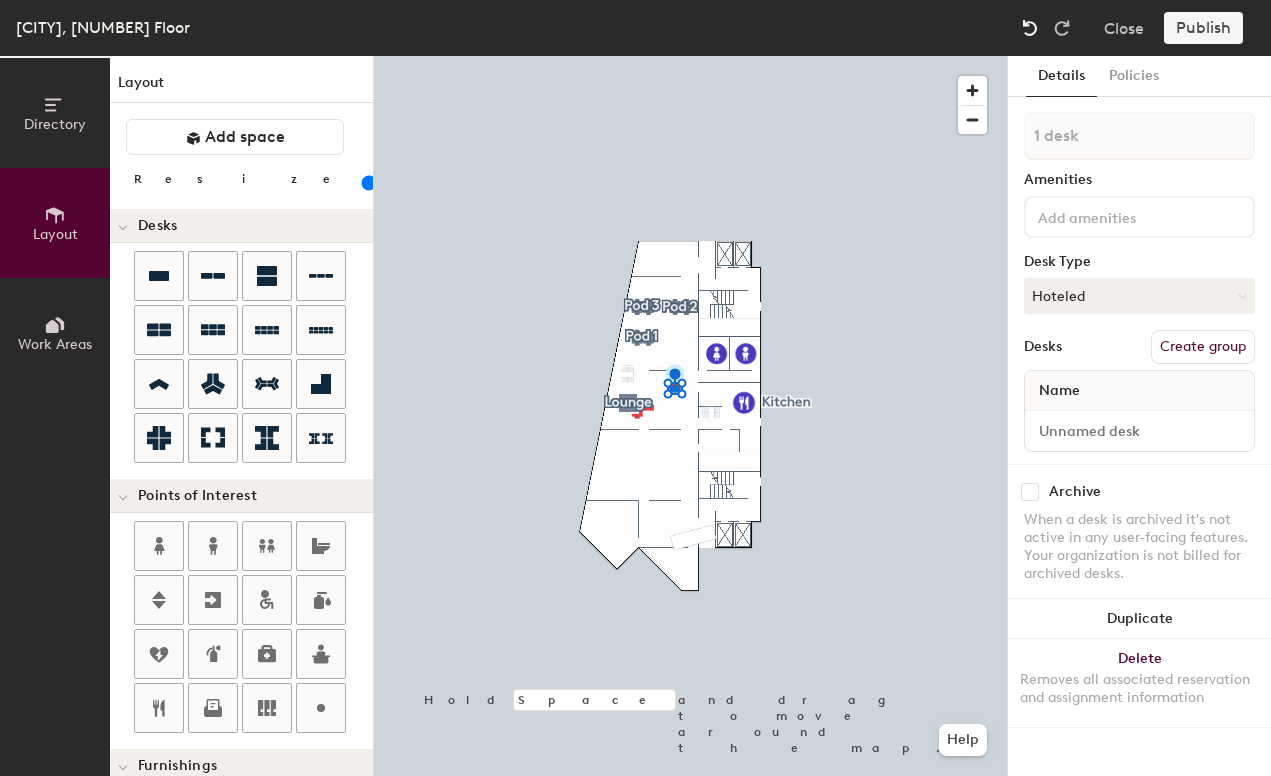 click 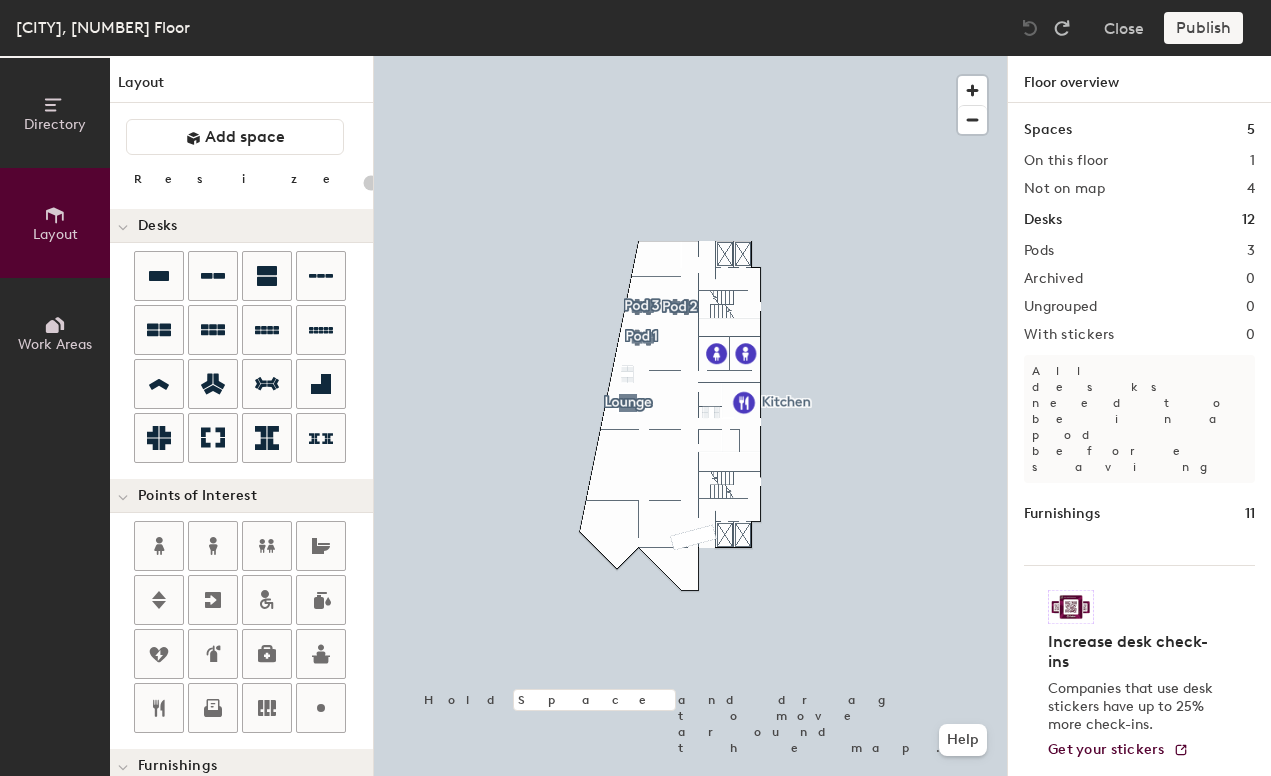 click 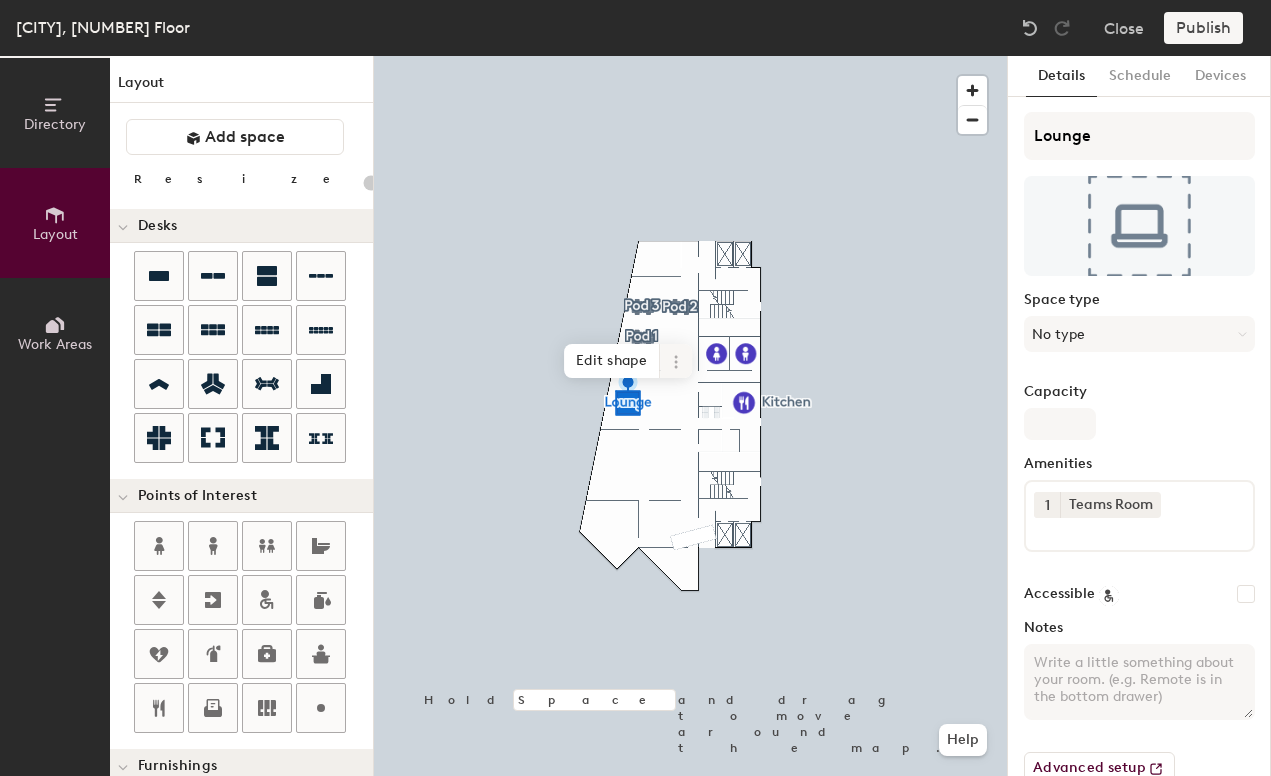 click 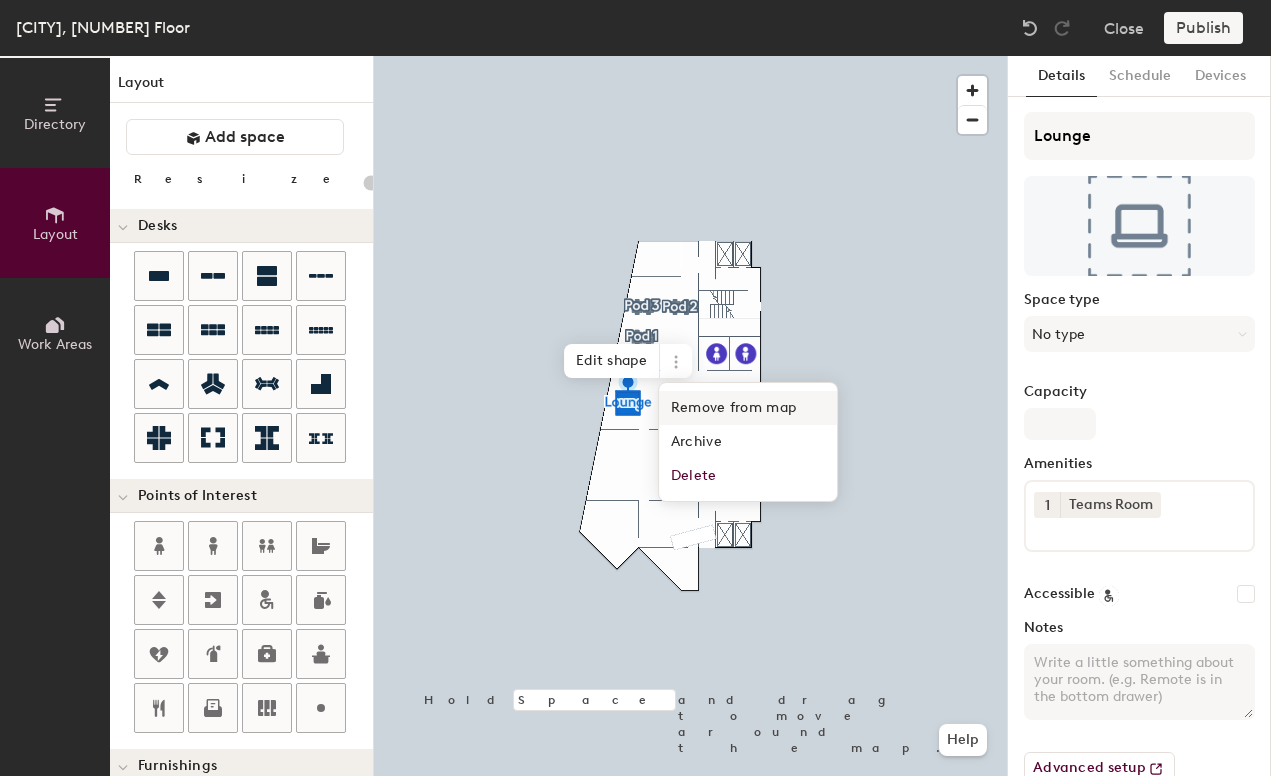 click on "Remove from map" 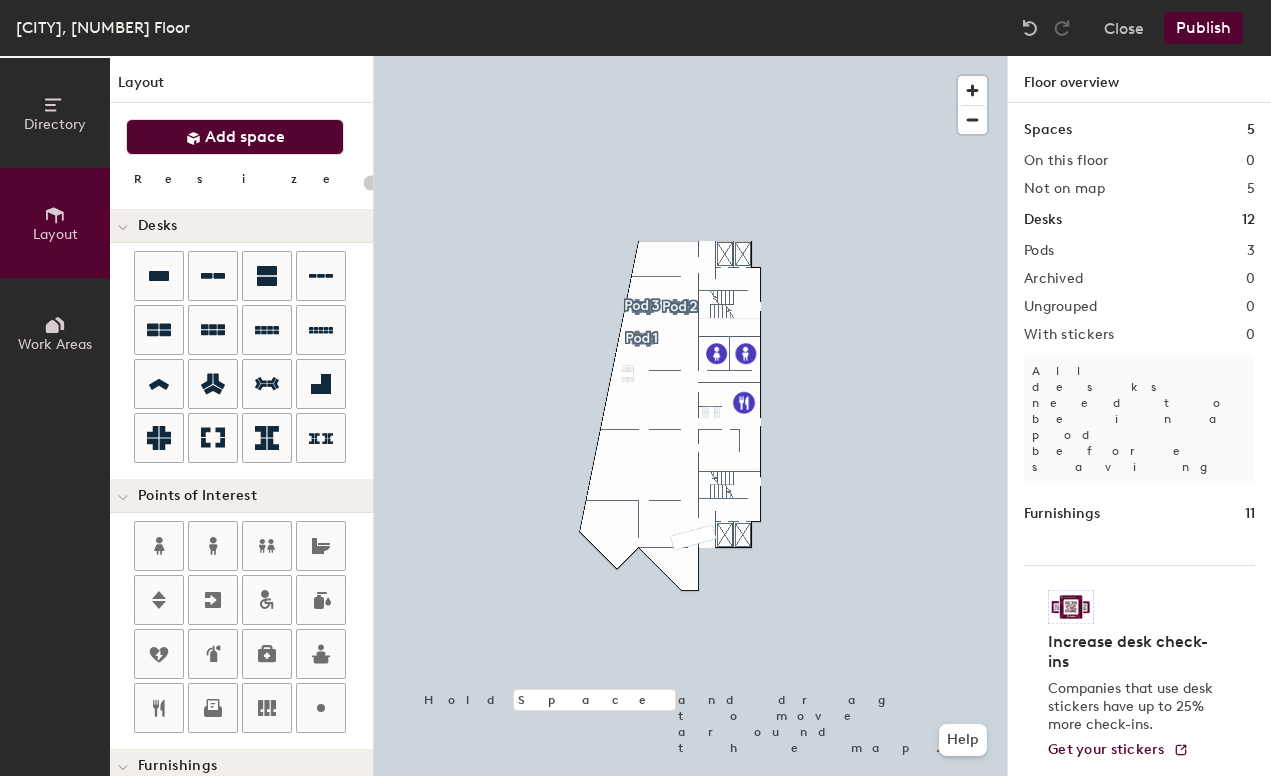 click on "Add space" 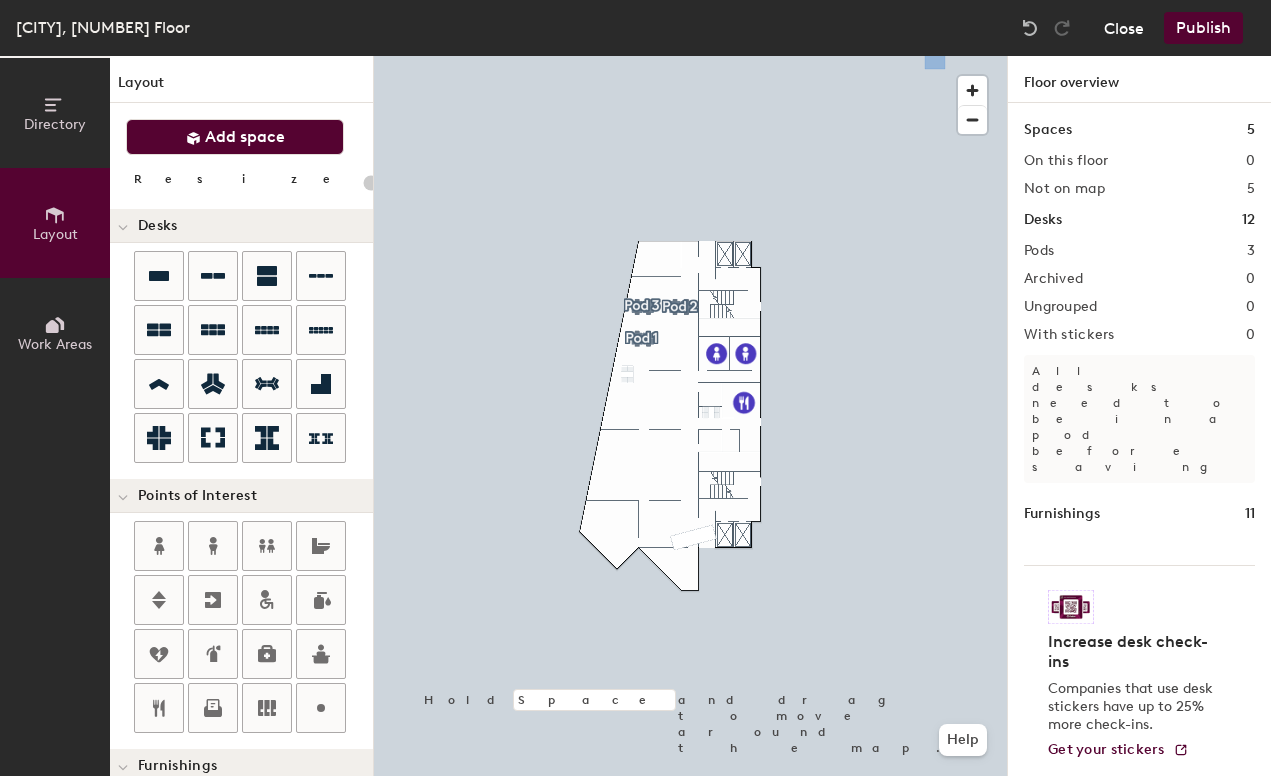 click on "Close" 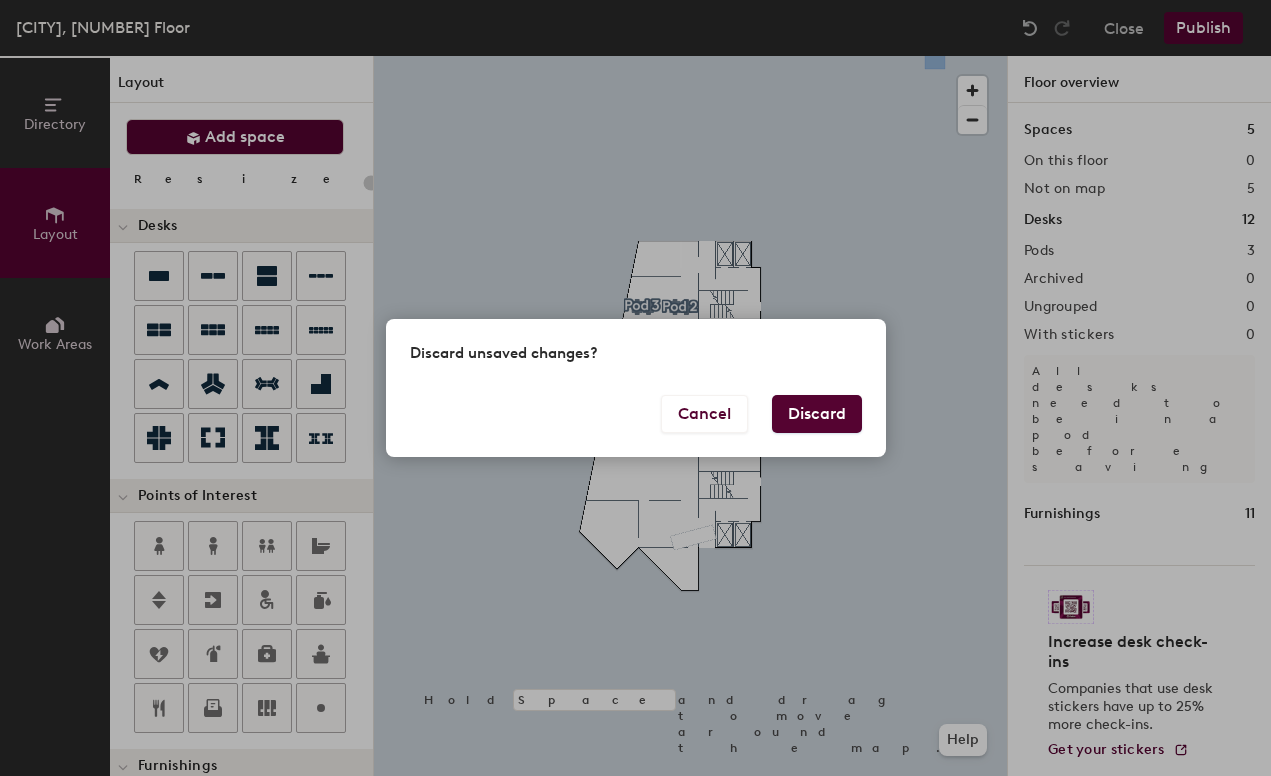 click on "Discard" at bounding box center [817, 414] 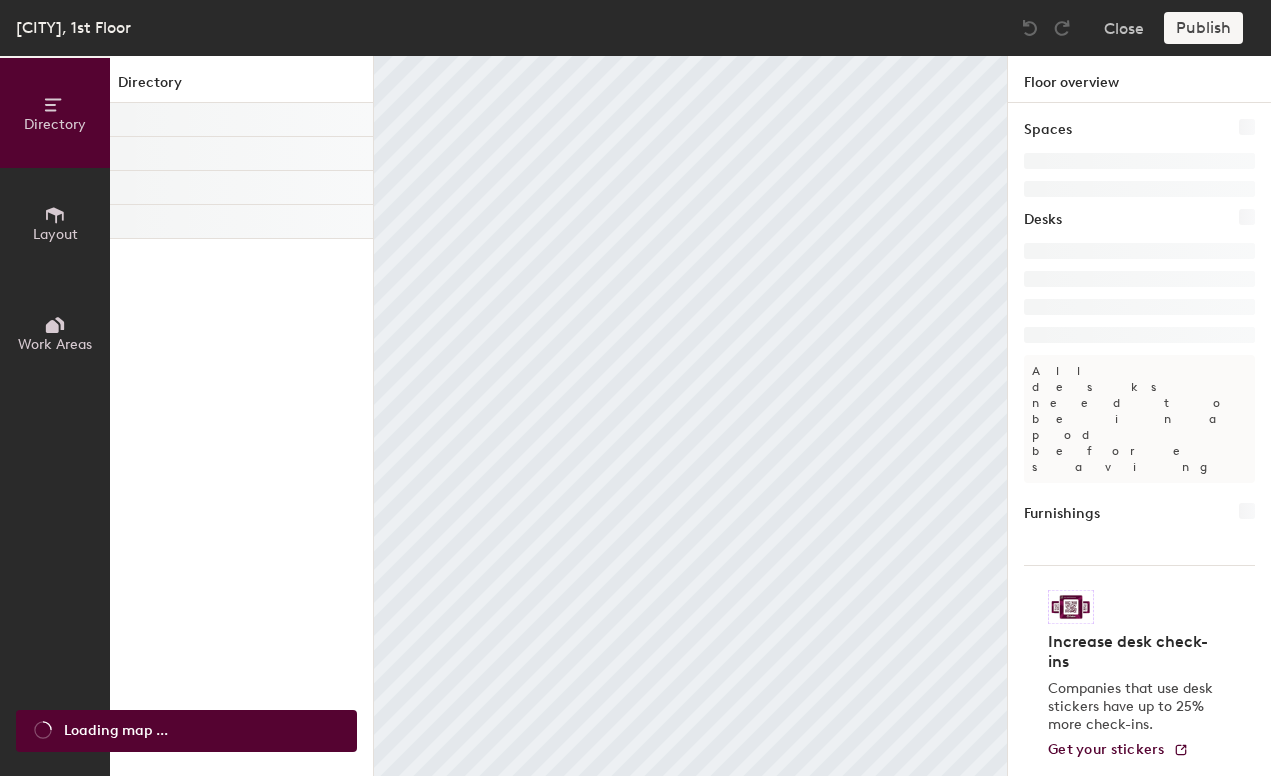 scroll, scrollTop: 0, scrollLeft: 0, axis: both 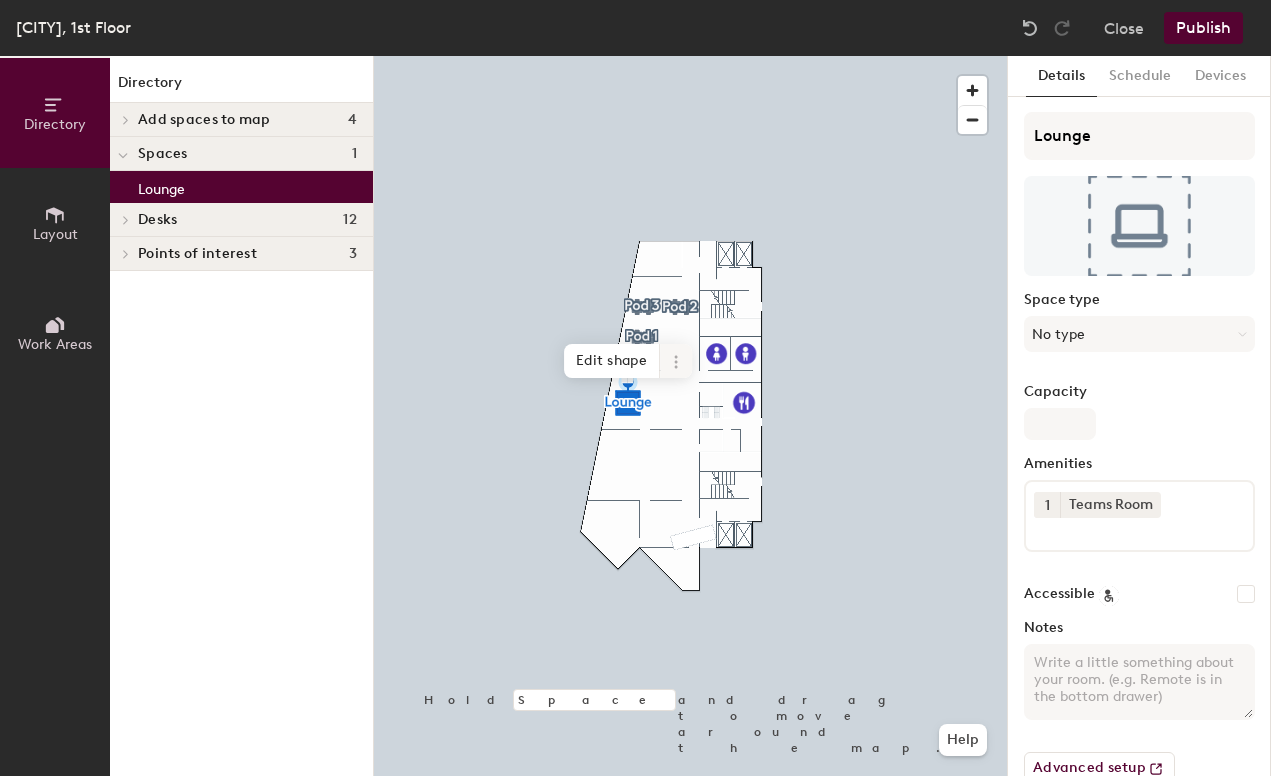 click 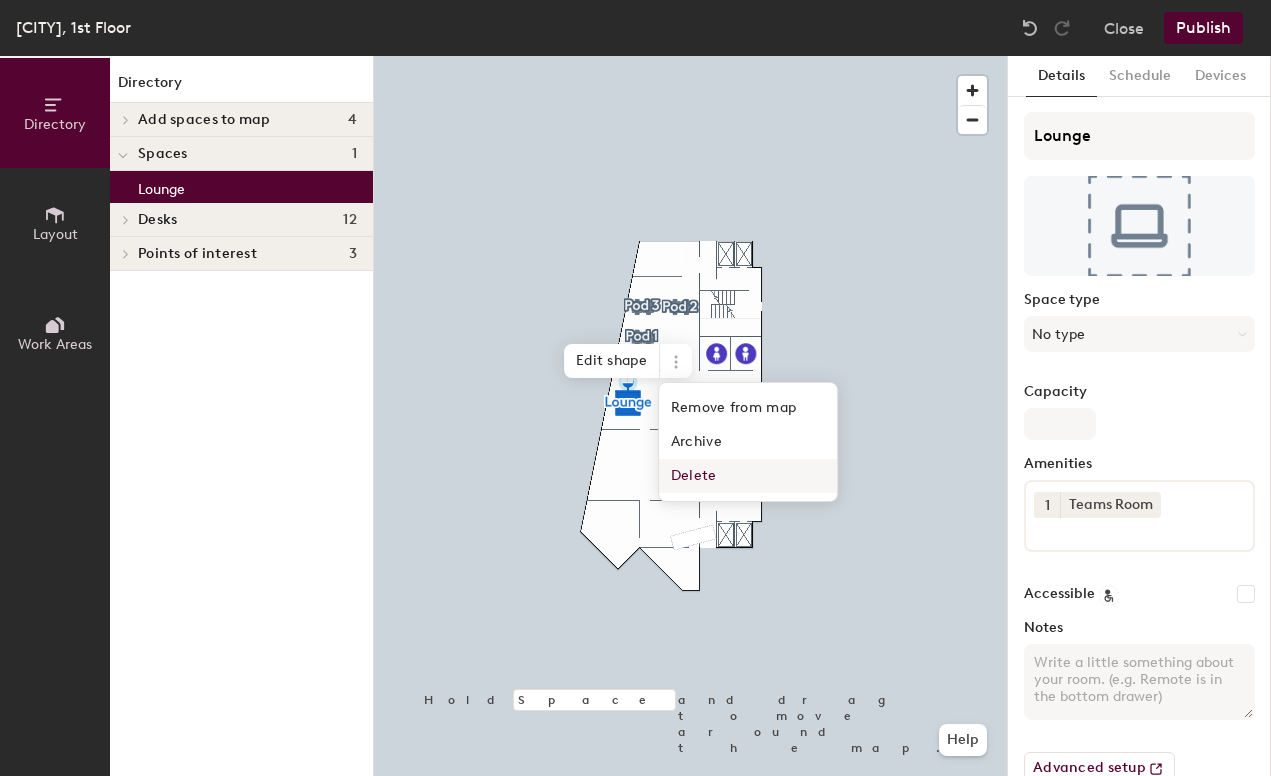 click on "Delete" 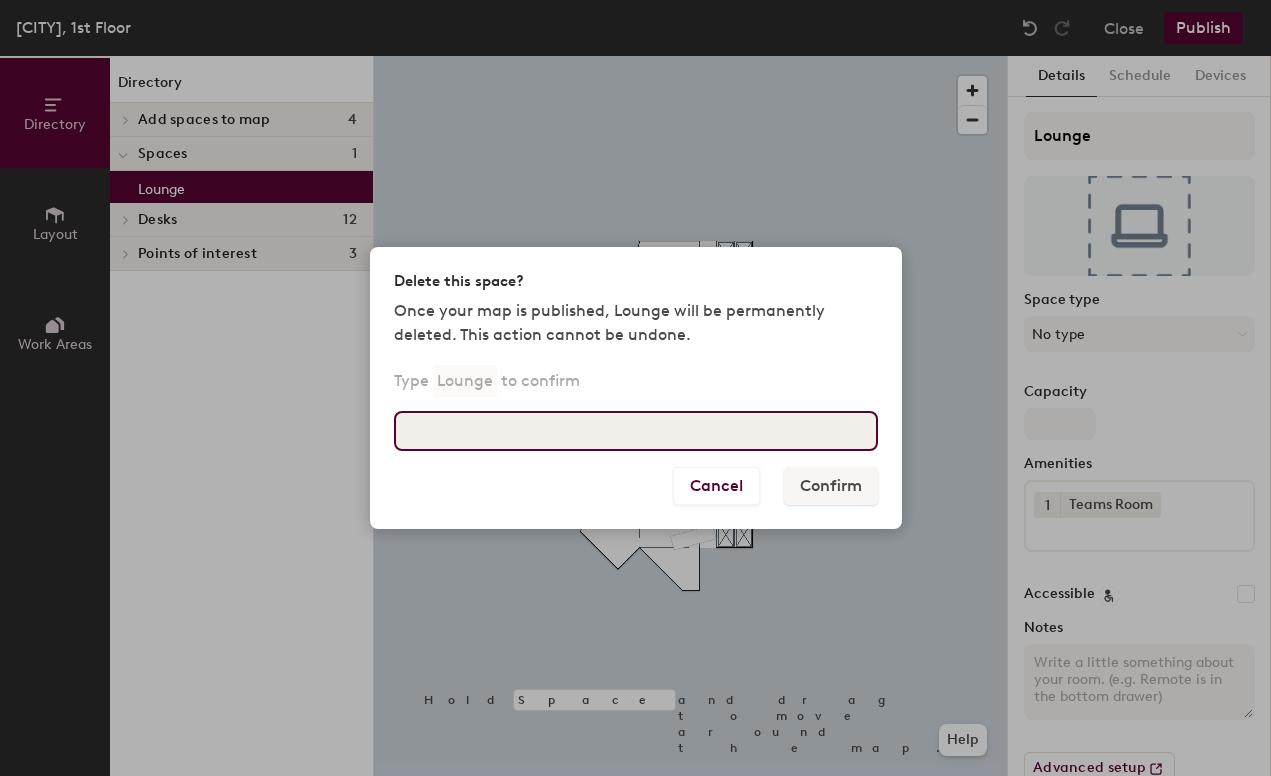 click at bounding box center (636, 431) 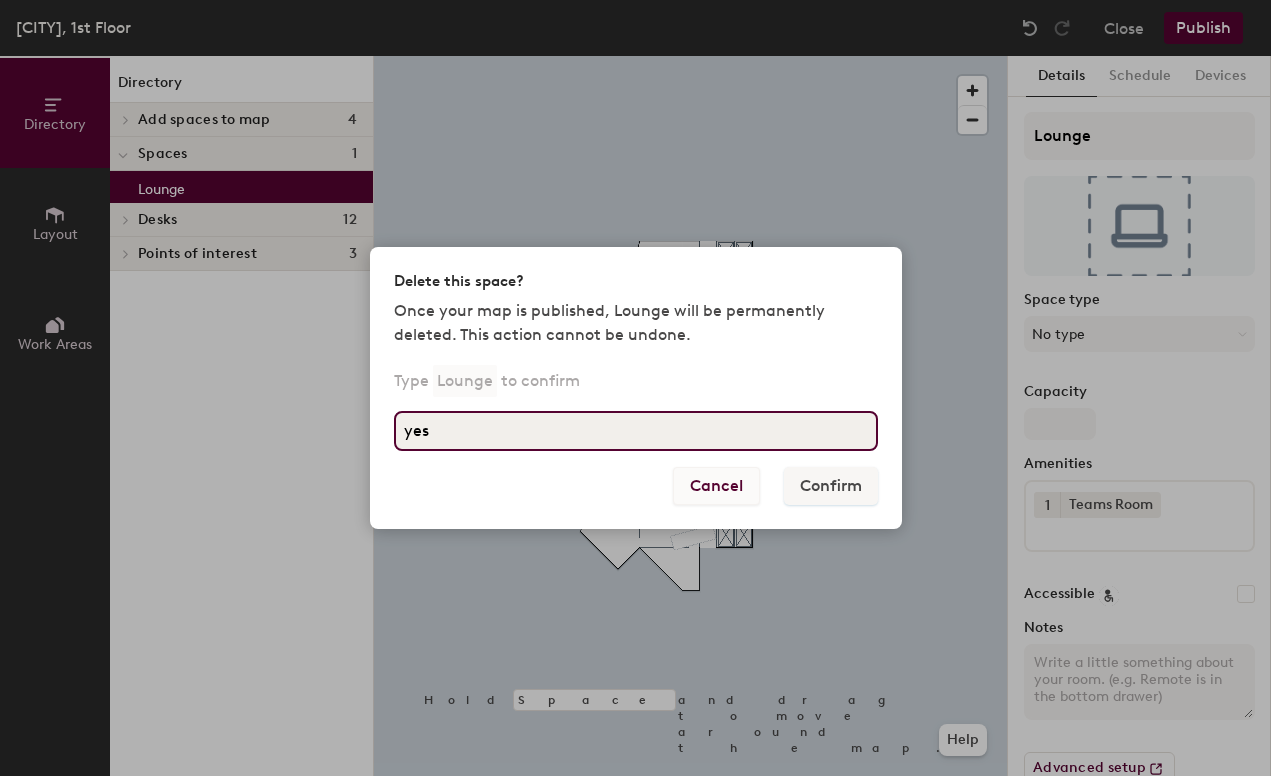type on "yes" 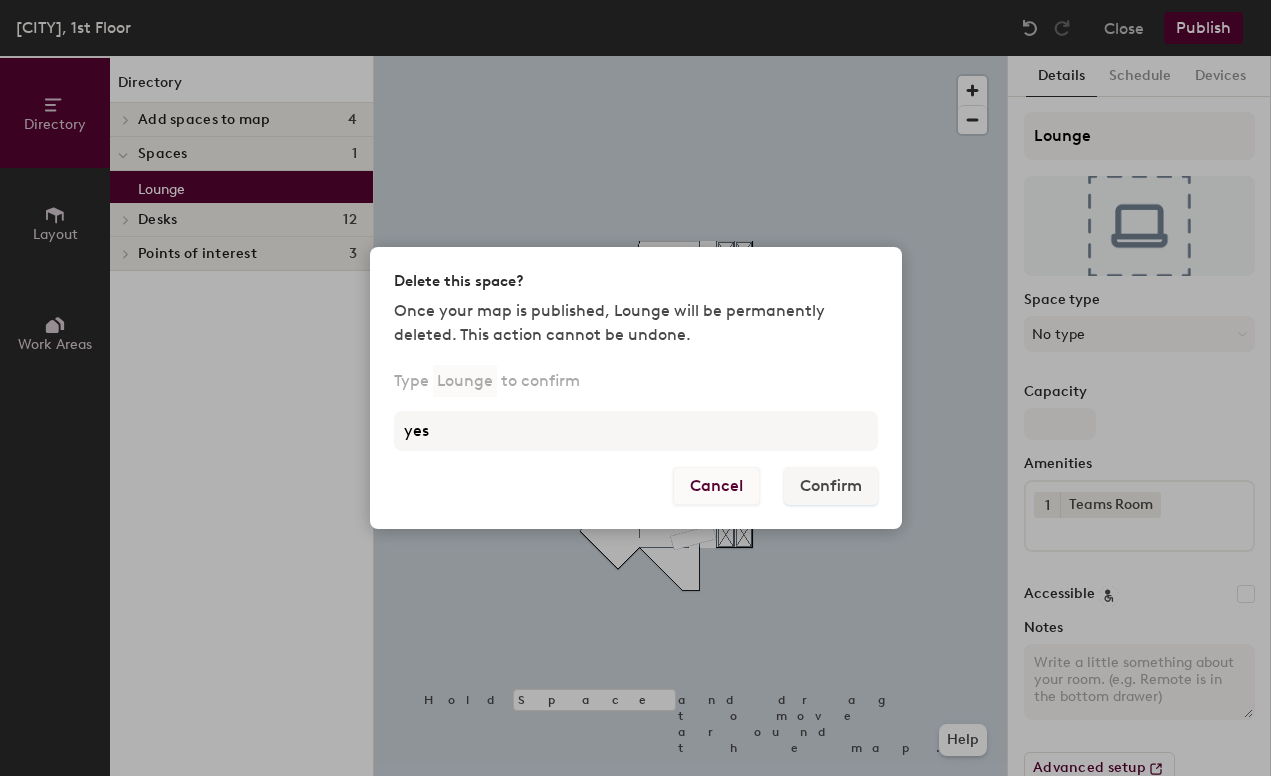 click on "Cancel" at bounding box center [716, 486] 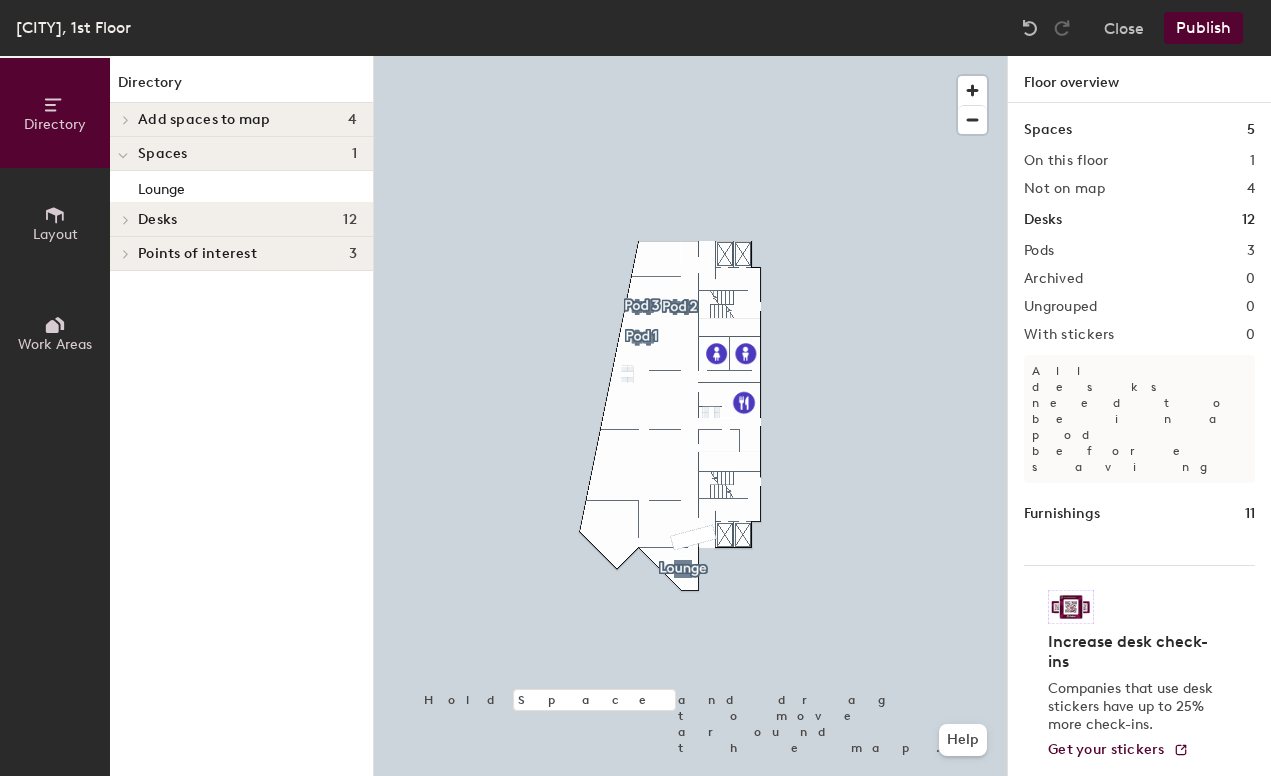 click on "Add spaces to map" 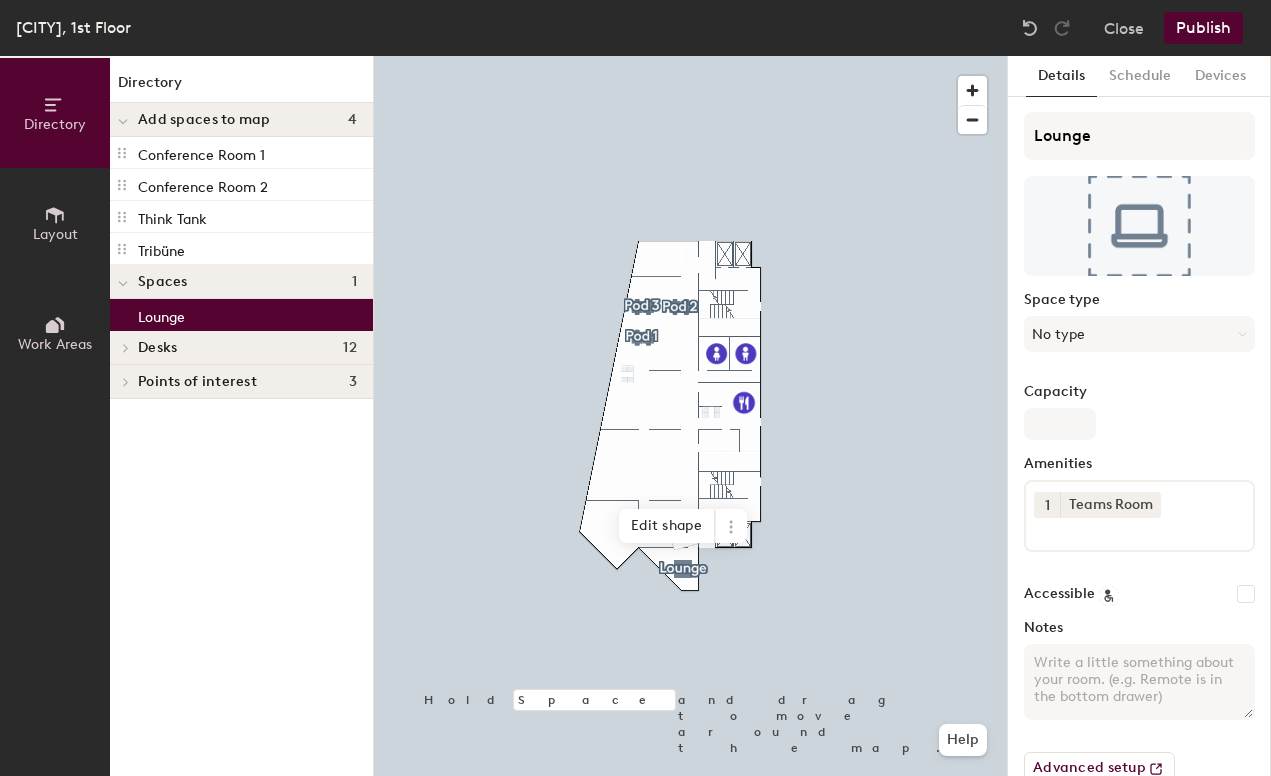 click on "Lounge" 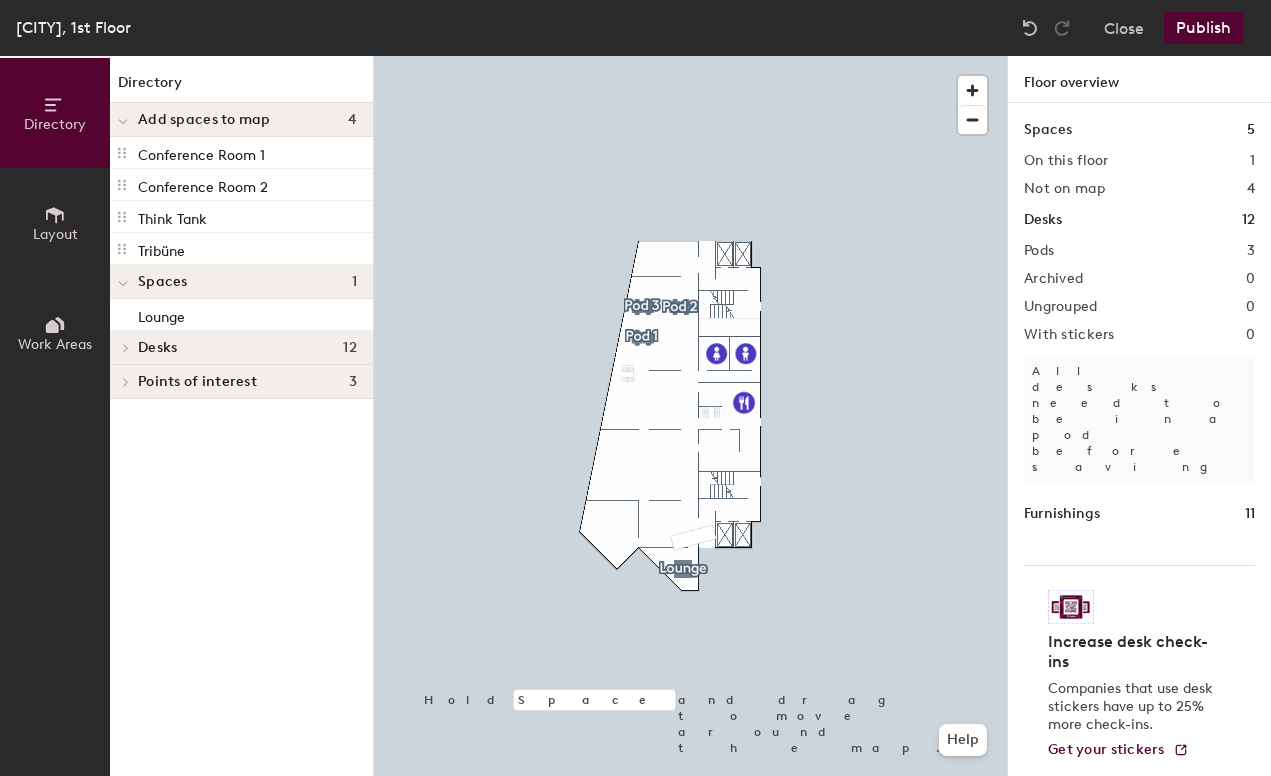 click on "Publish" 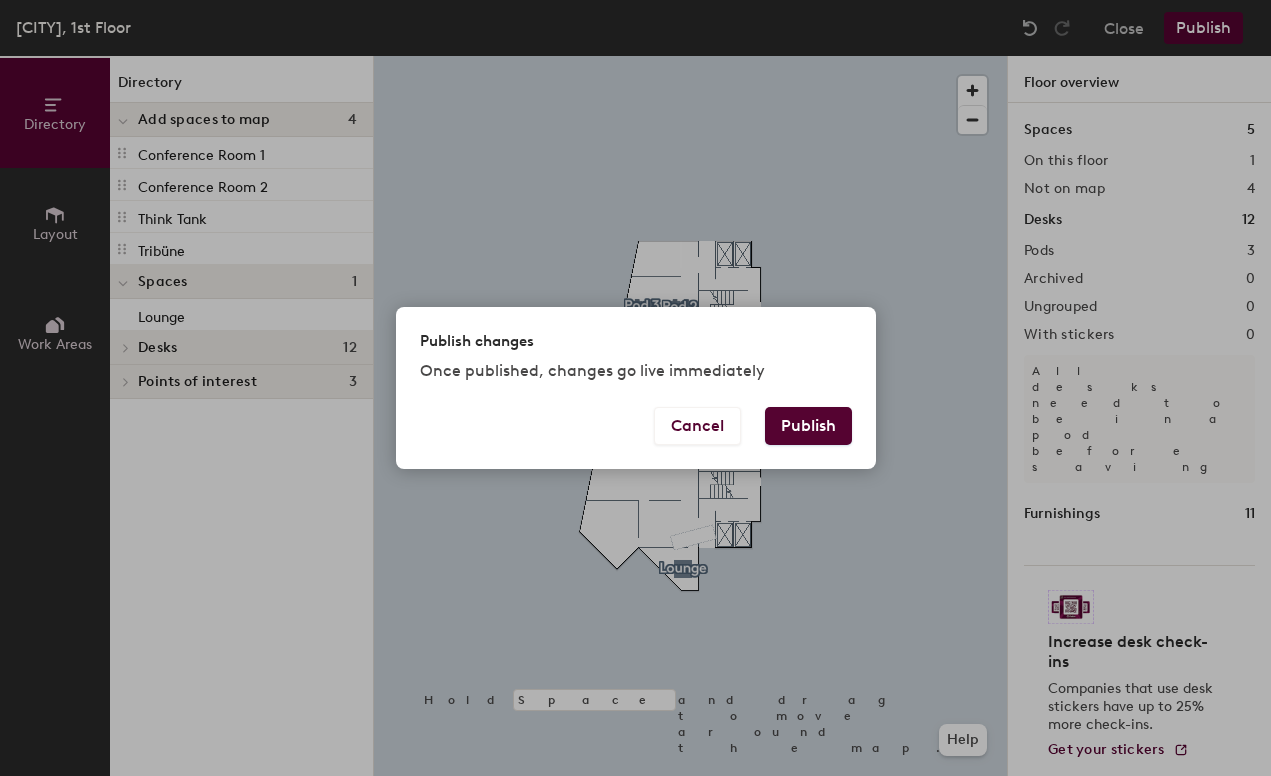 click on "Publish" at bounding box center (808, 426) 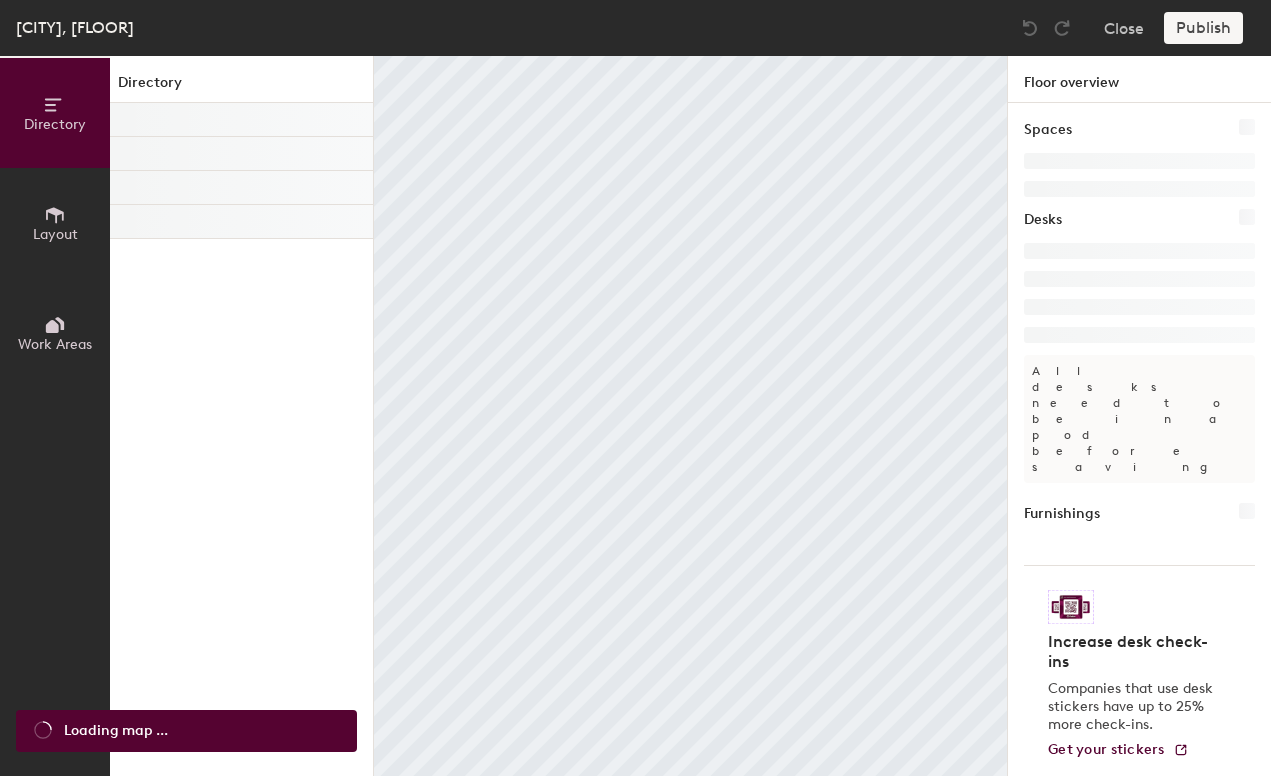 scroll, scrollTop: 0, scrollLeft: 0, axis: both 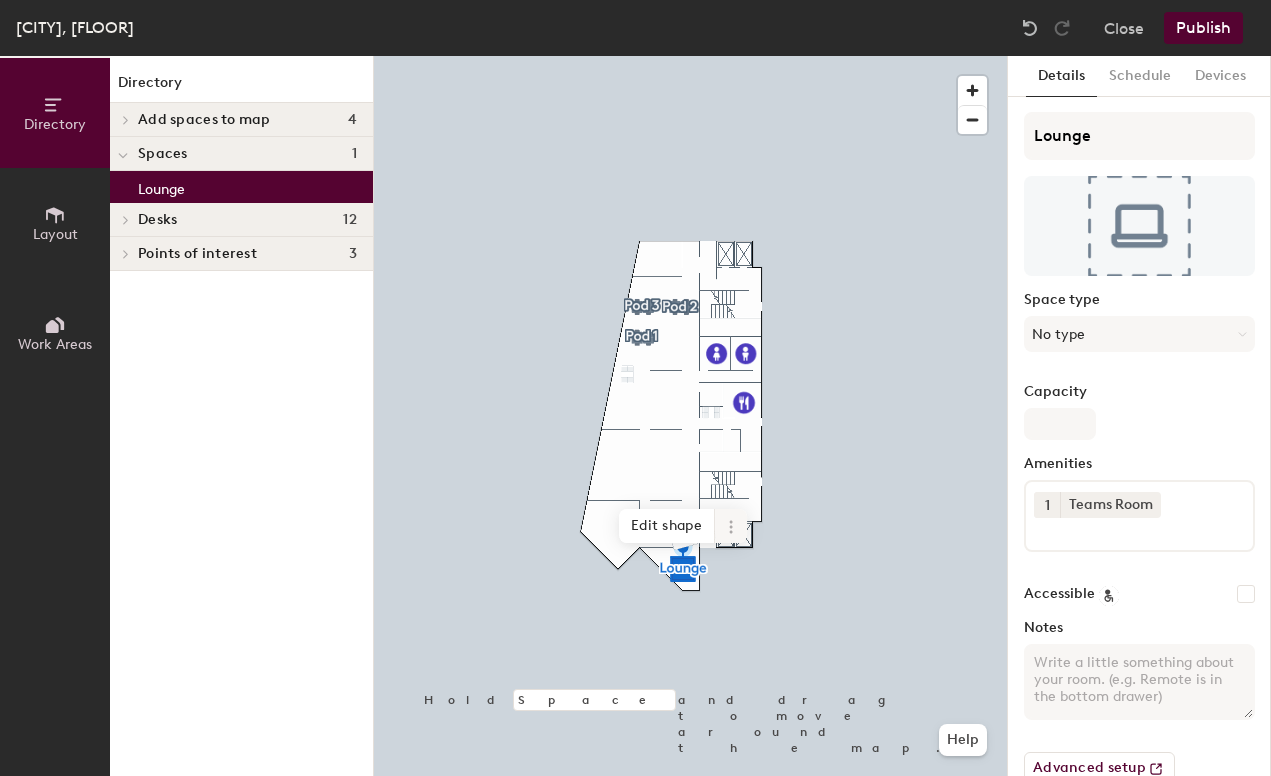 click 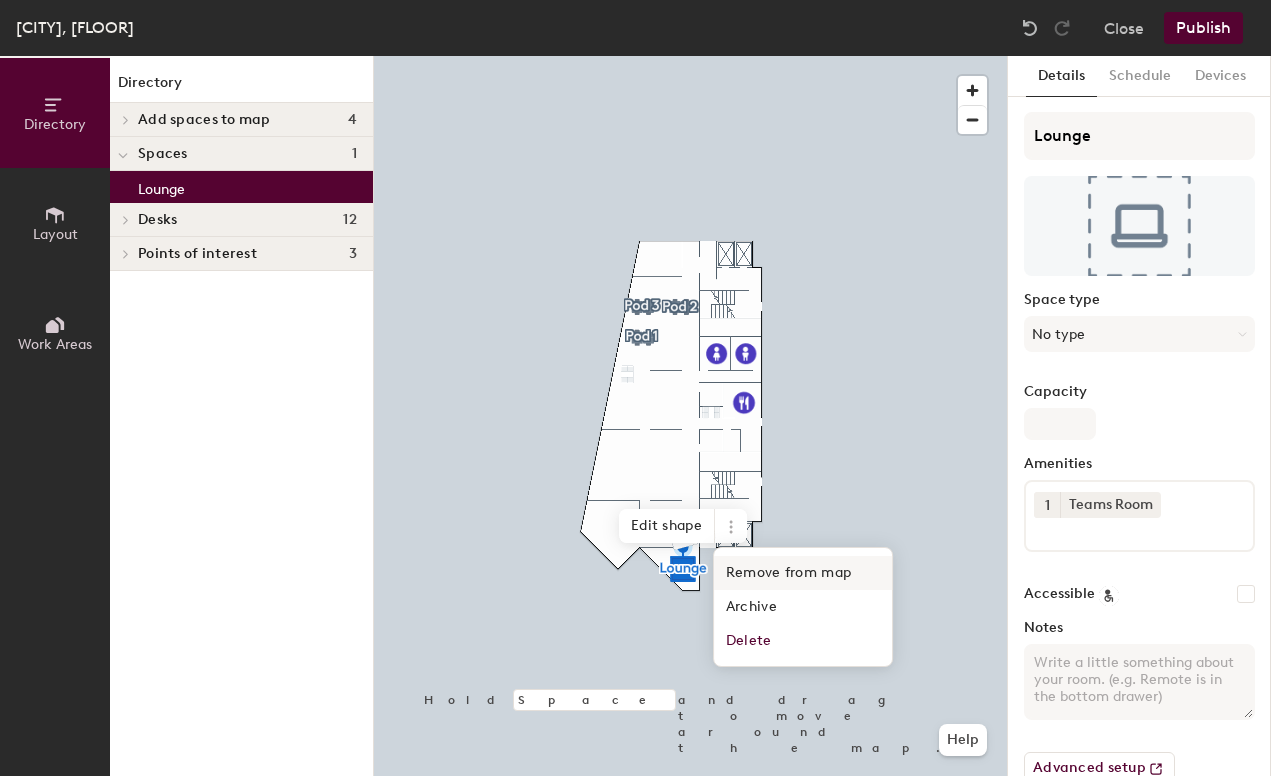 click on "Remove from map" 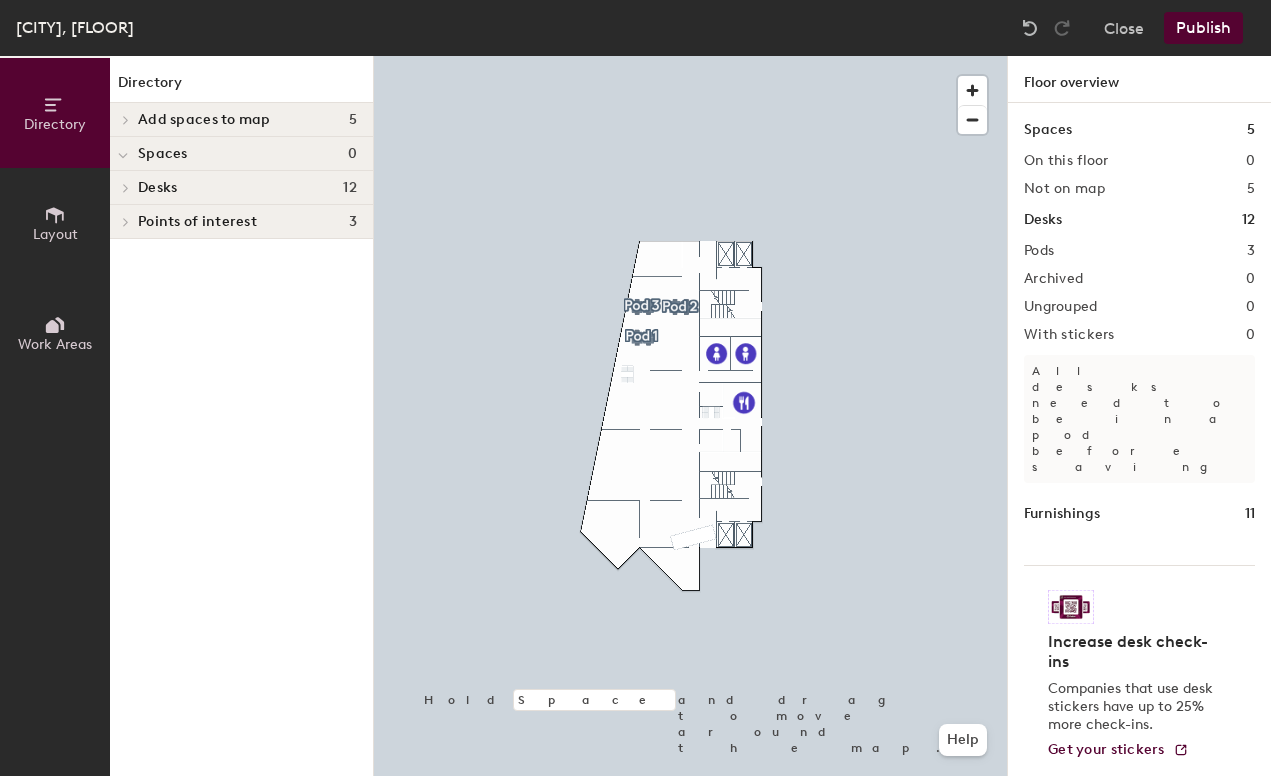 click on "Publish" 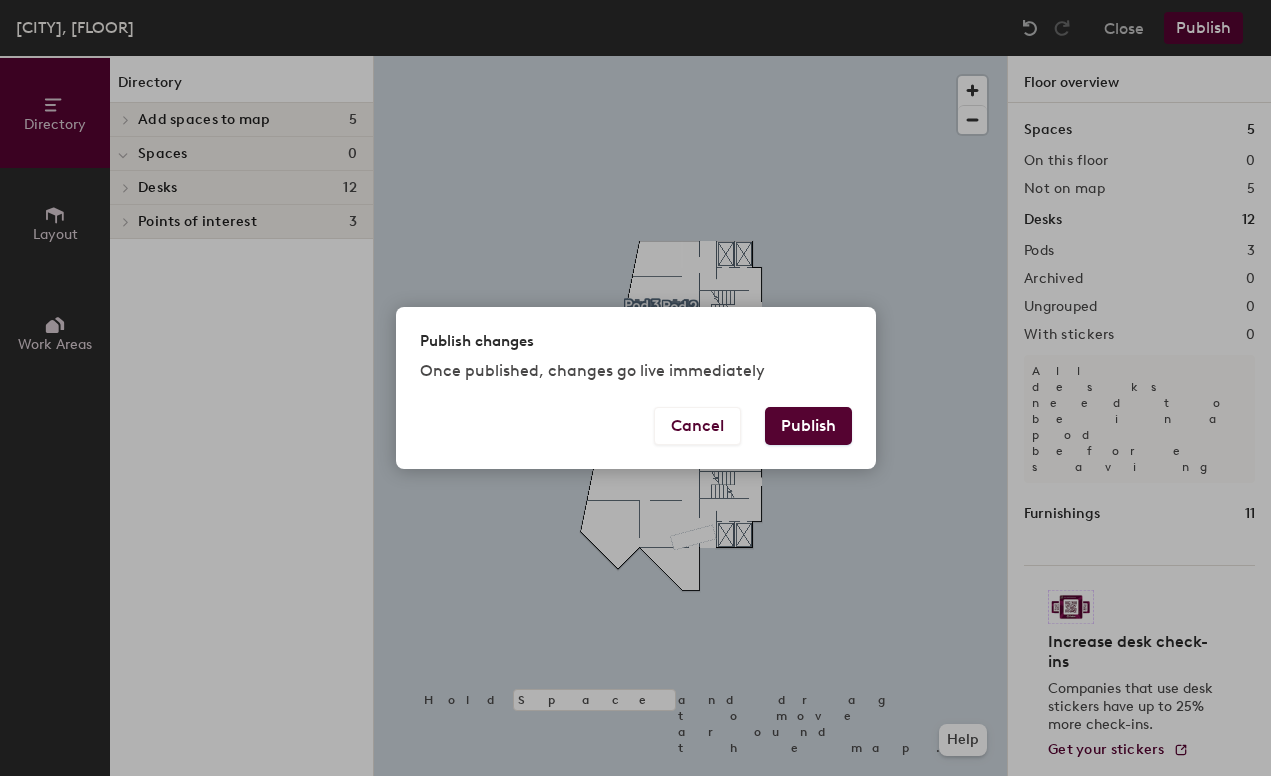 click on "Publish" at bounding box center (808, 426) 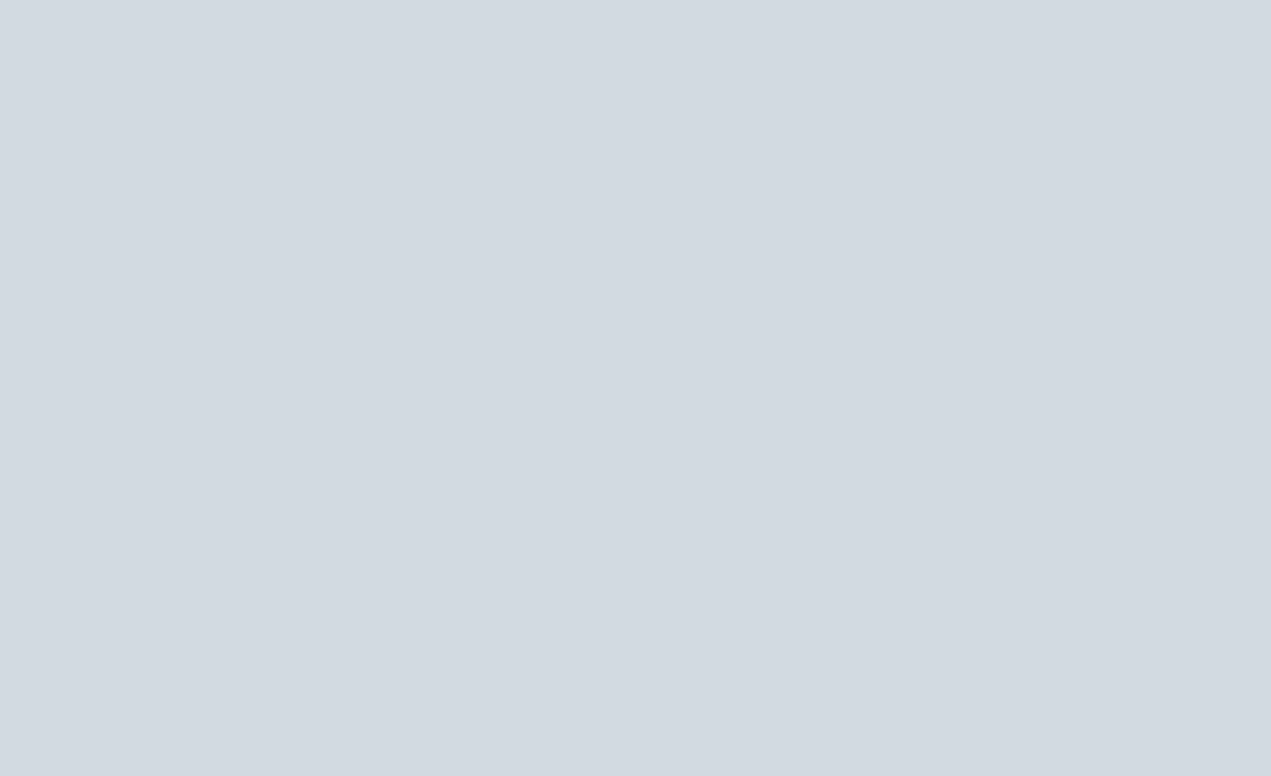 scroll, scrollTop: 0, scrollLeft: 0, axis: both 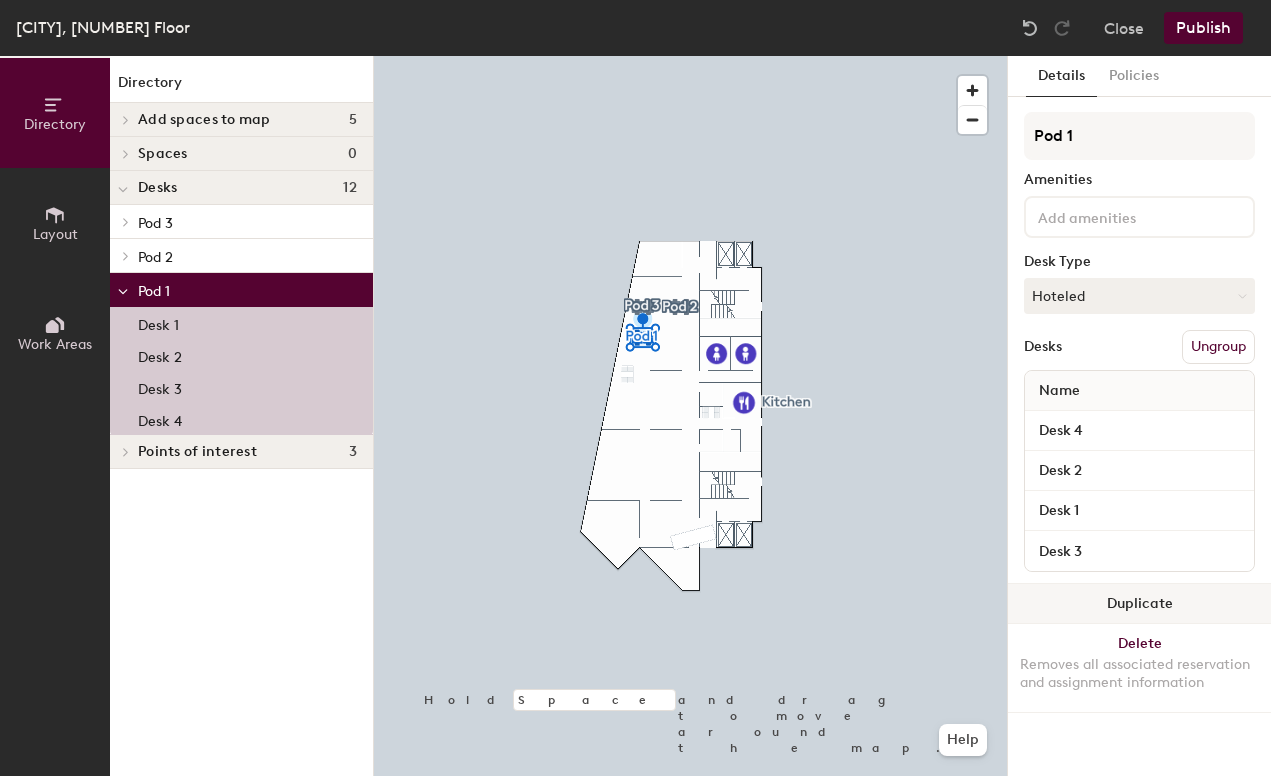 click on "Duplicate" 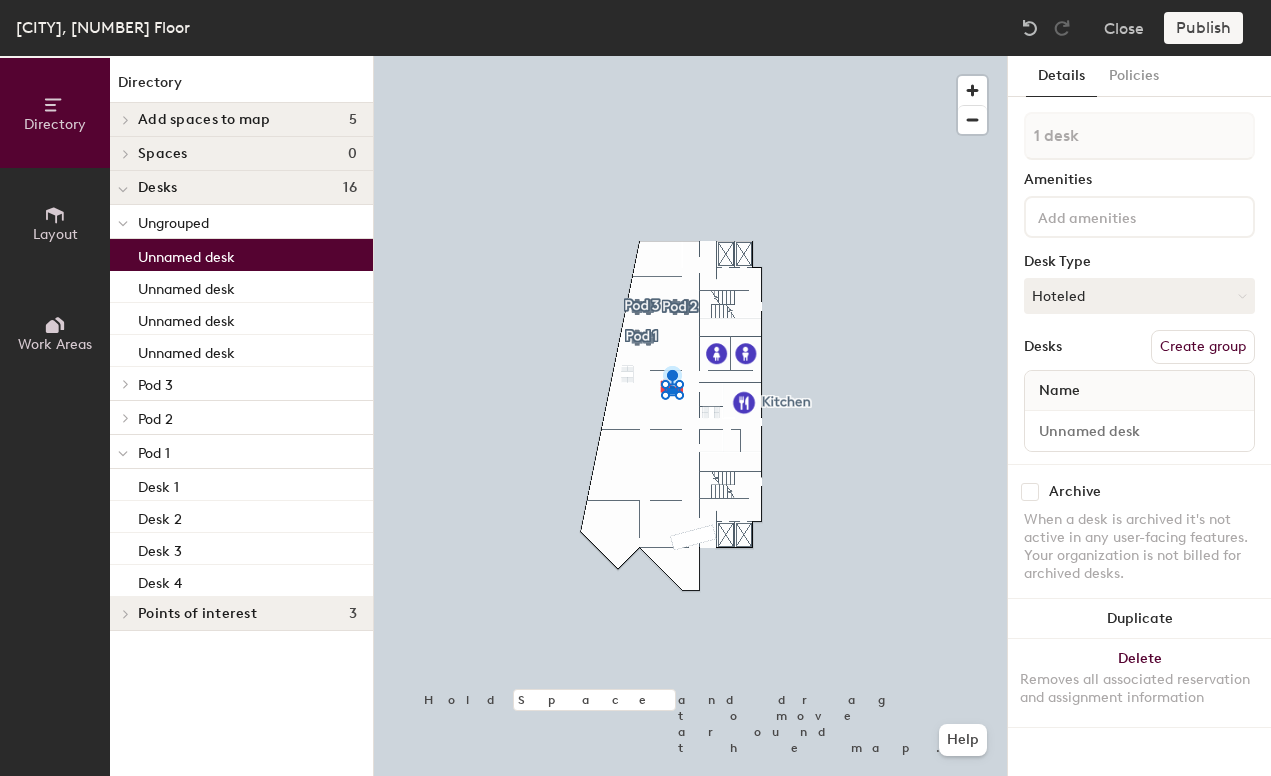 click on "Name" 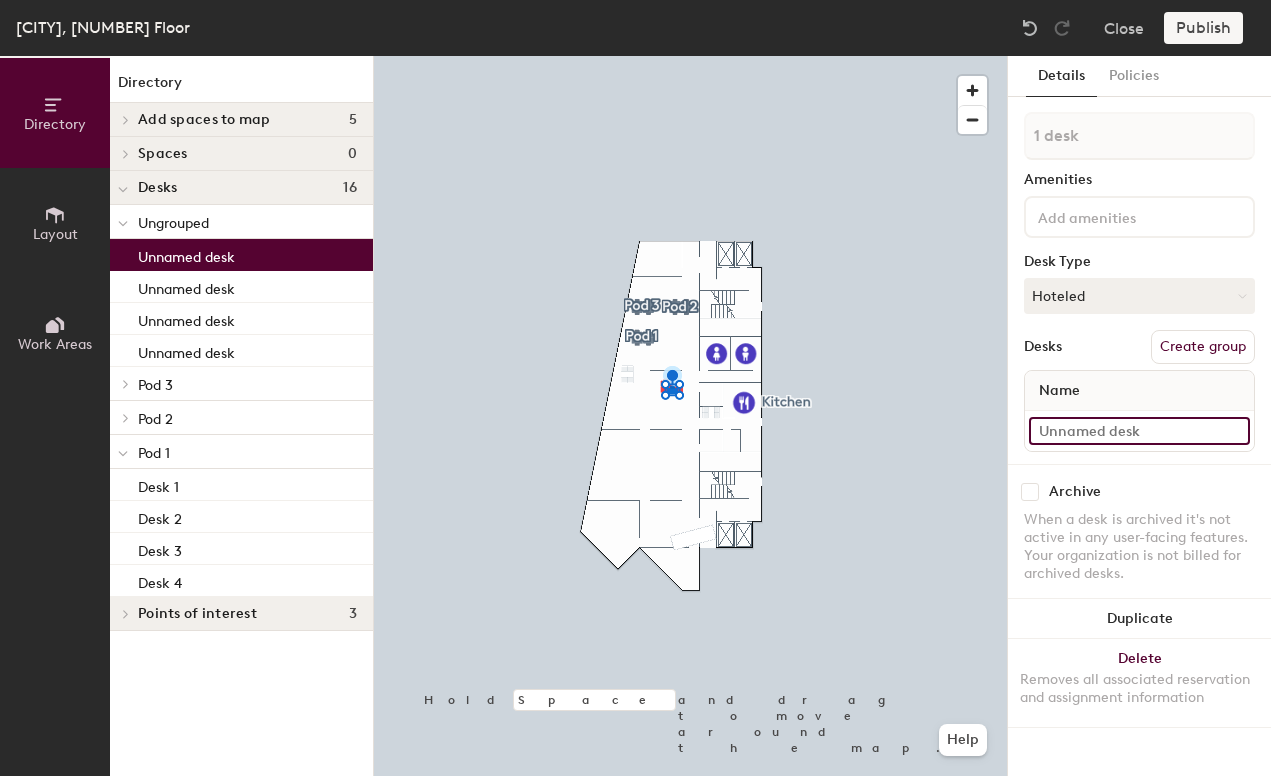 click 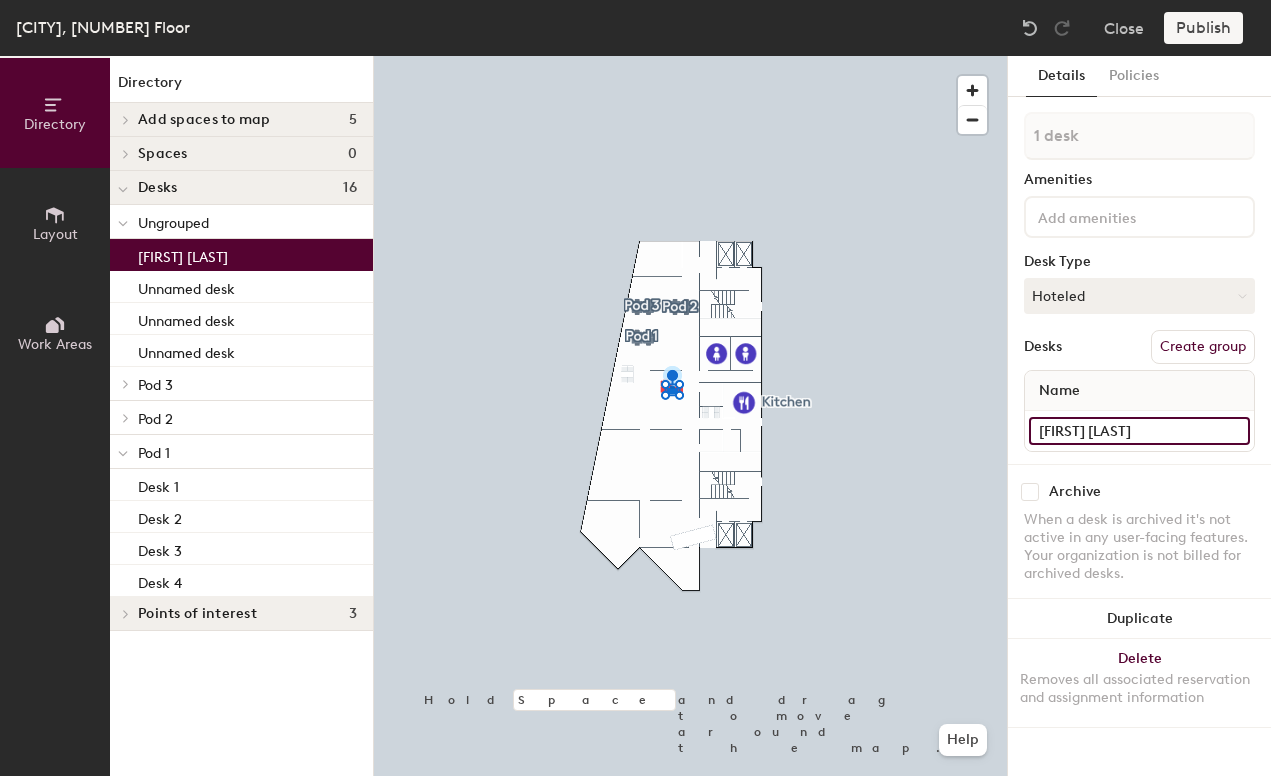 type on "Konfi DO" 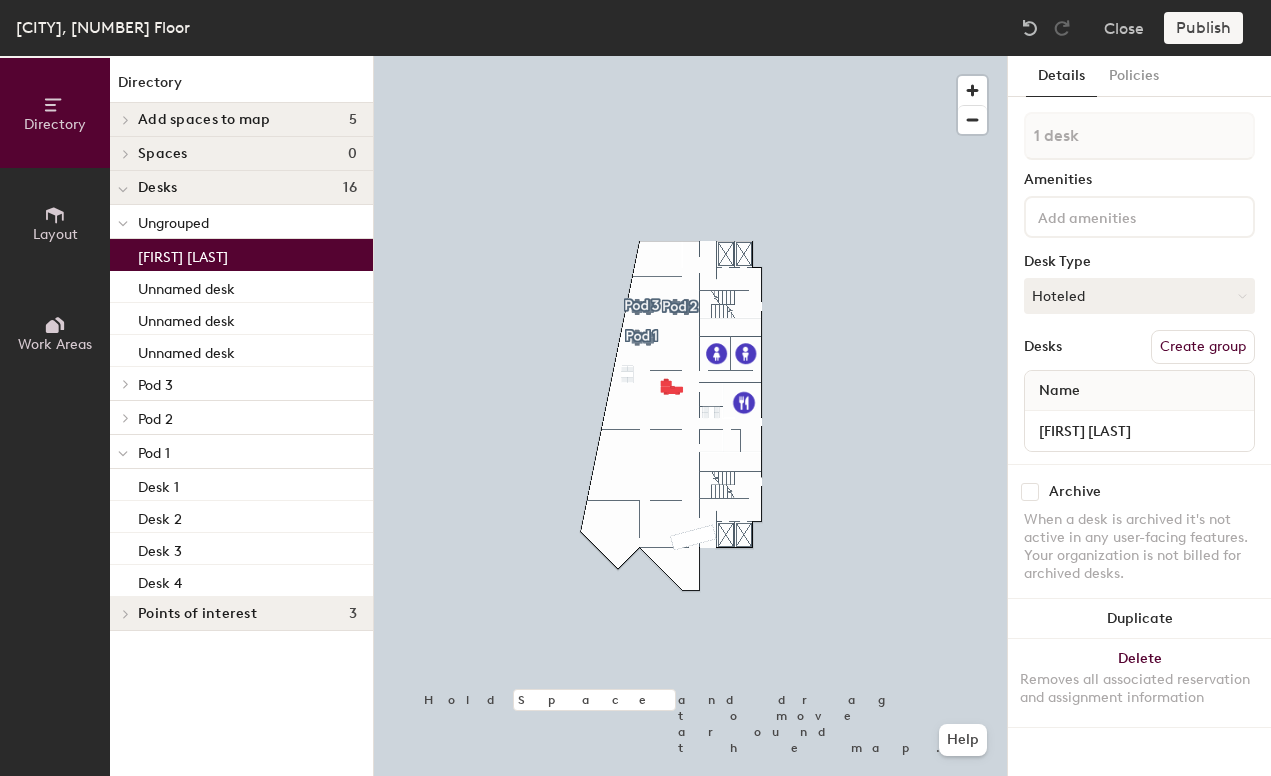 click on "Konfi DO" 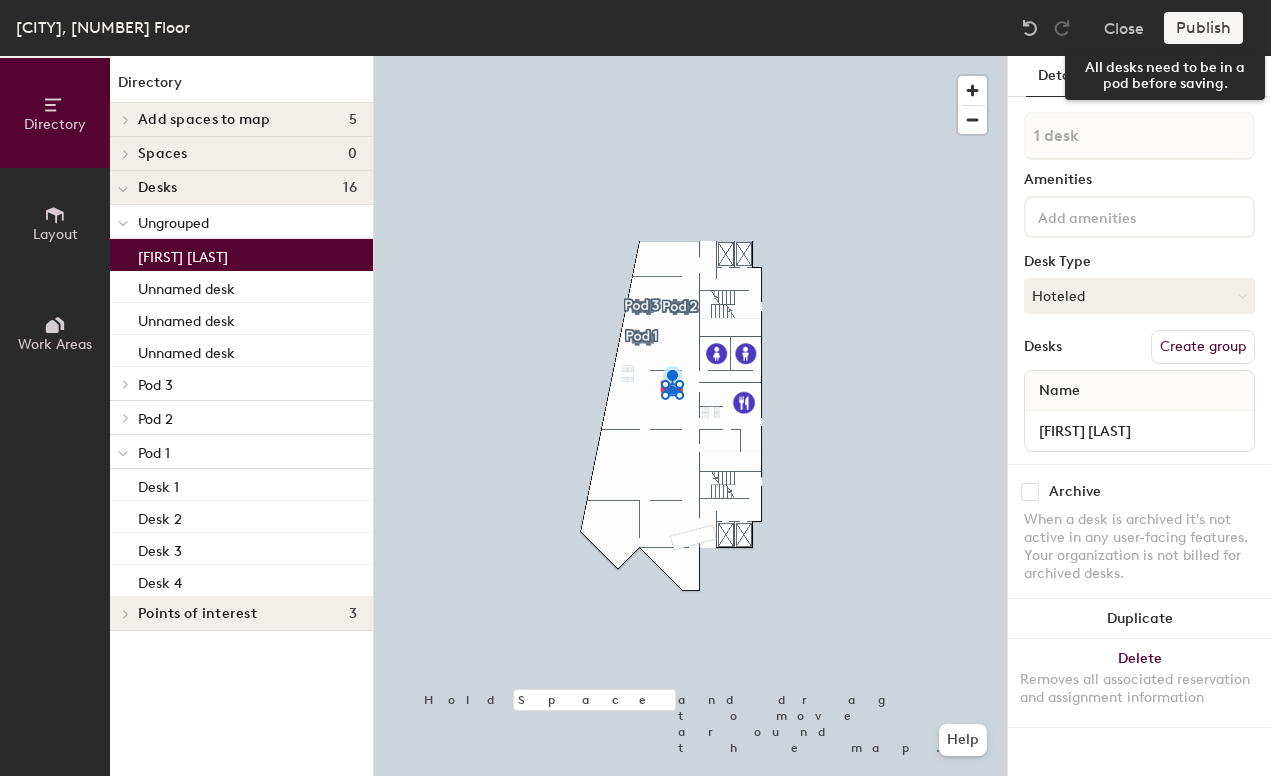 click on "Publish" 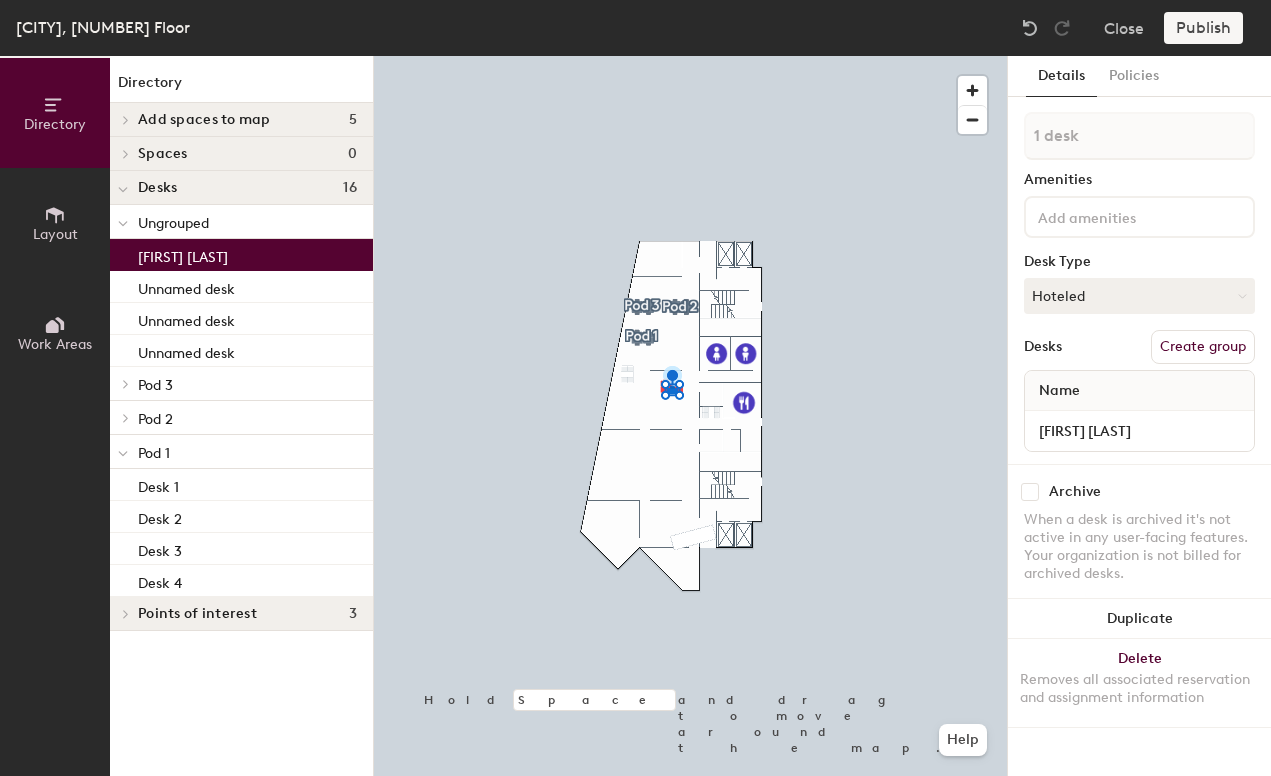 click on "Publish" 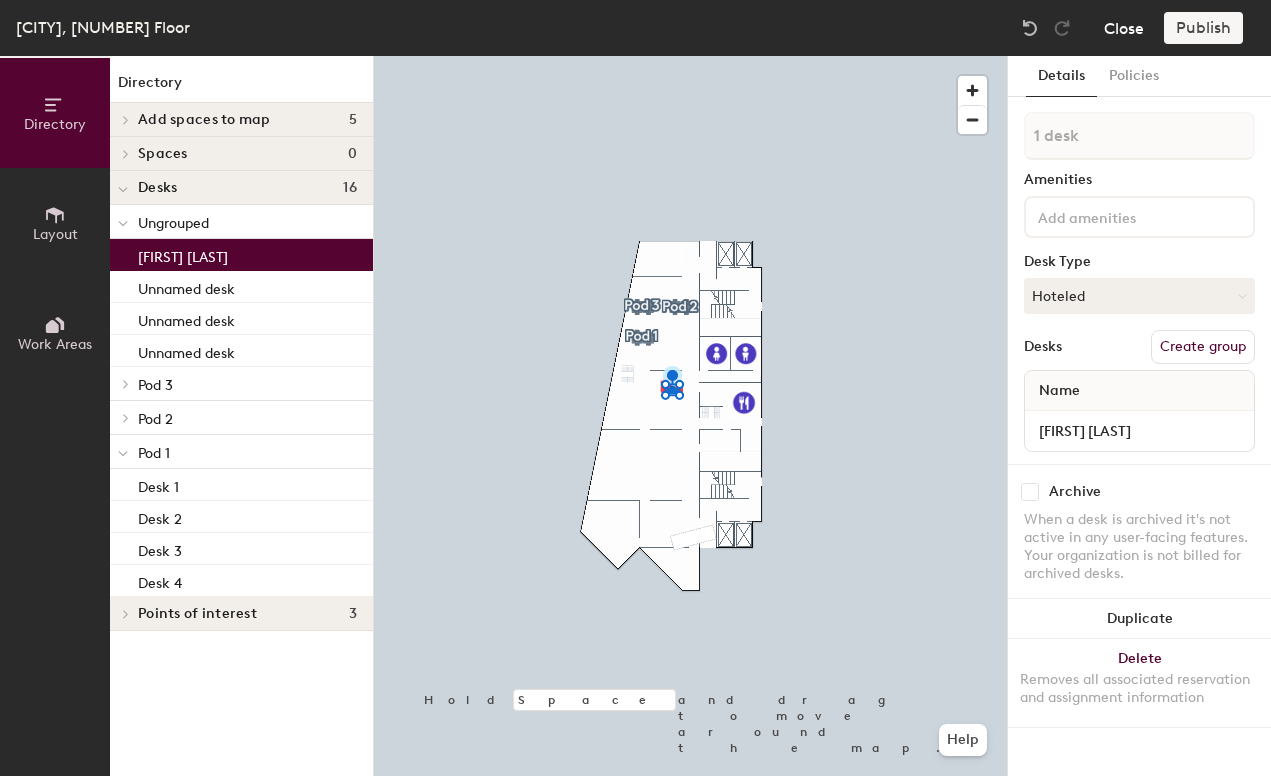 click on "Close" 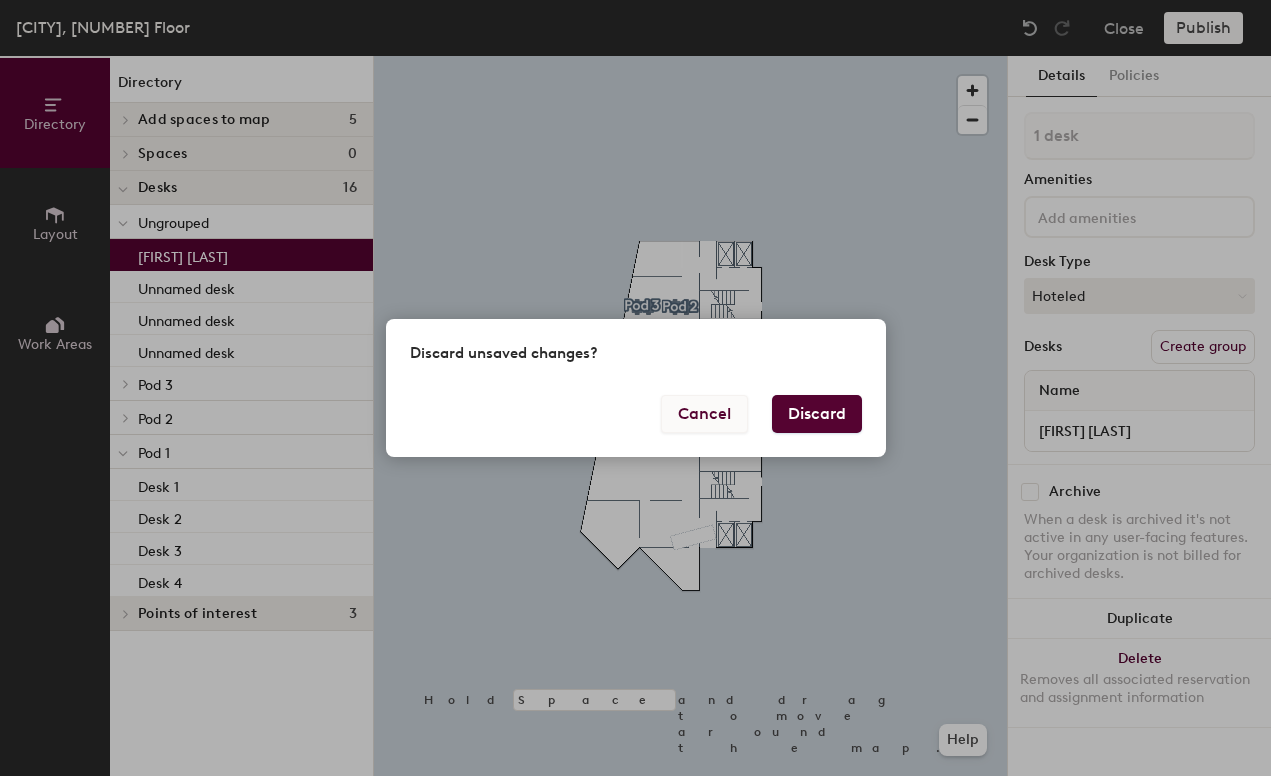 click on "Cancel" at bounding box center [704, 414] 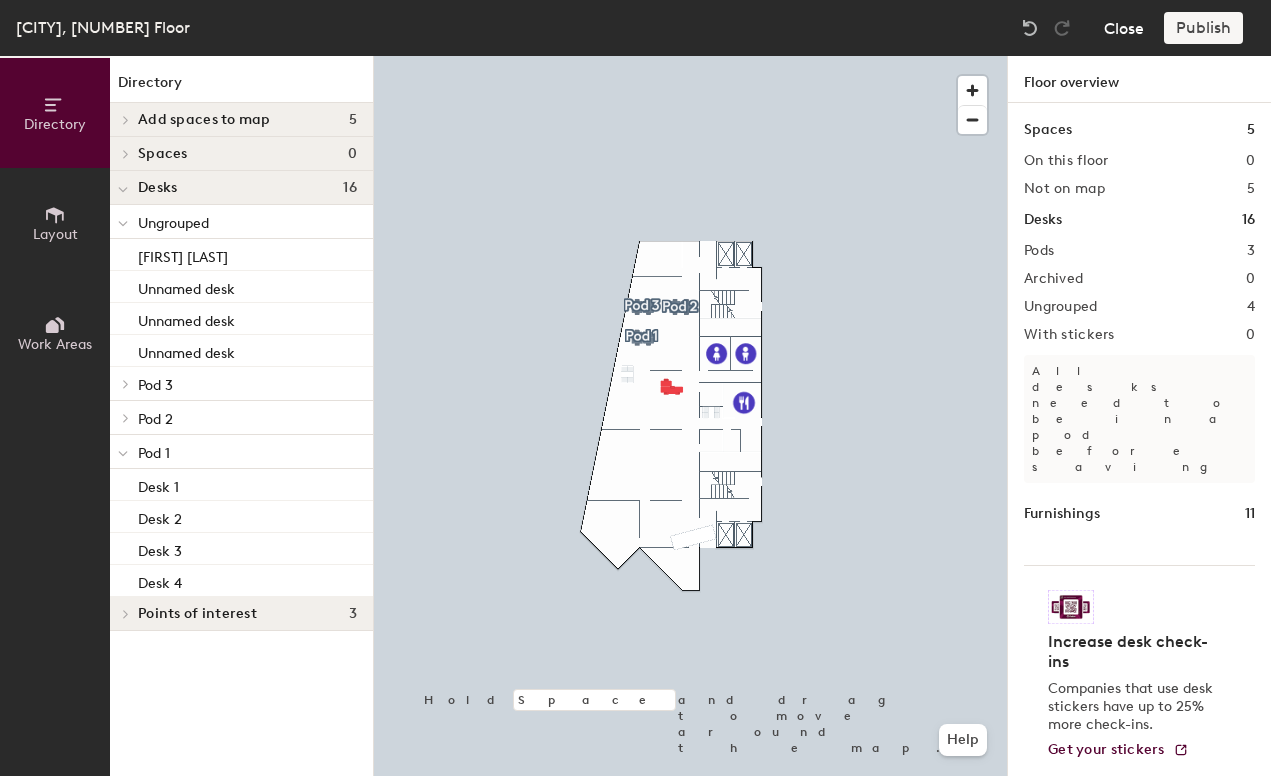 click on "Close" 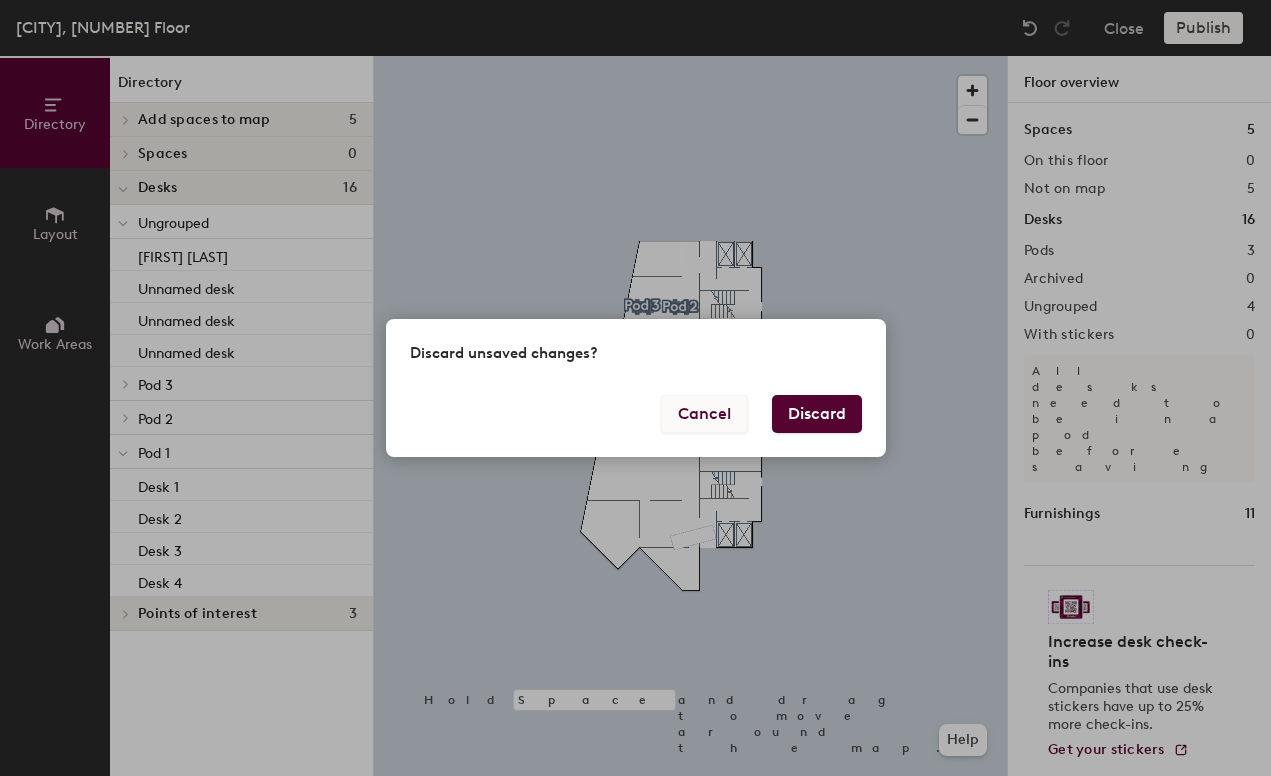 click on "Cancel" at bounding box center [704, 414] 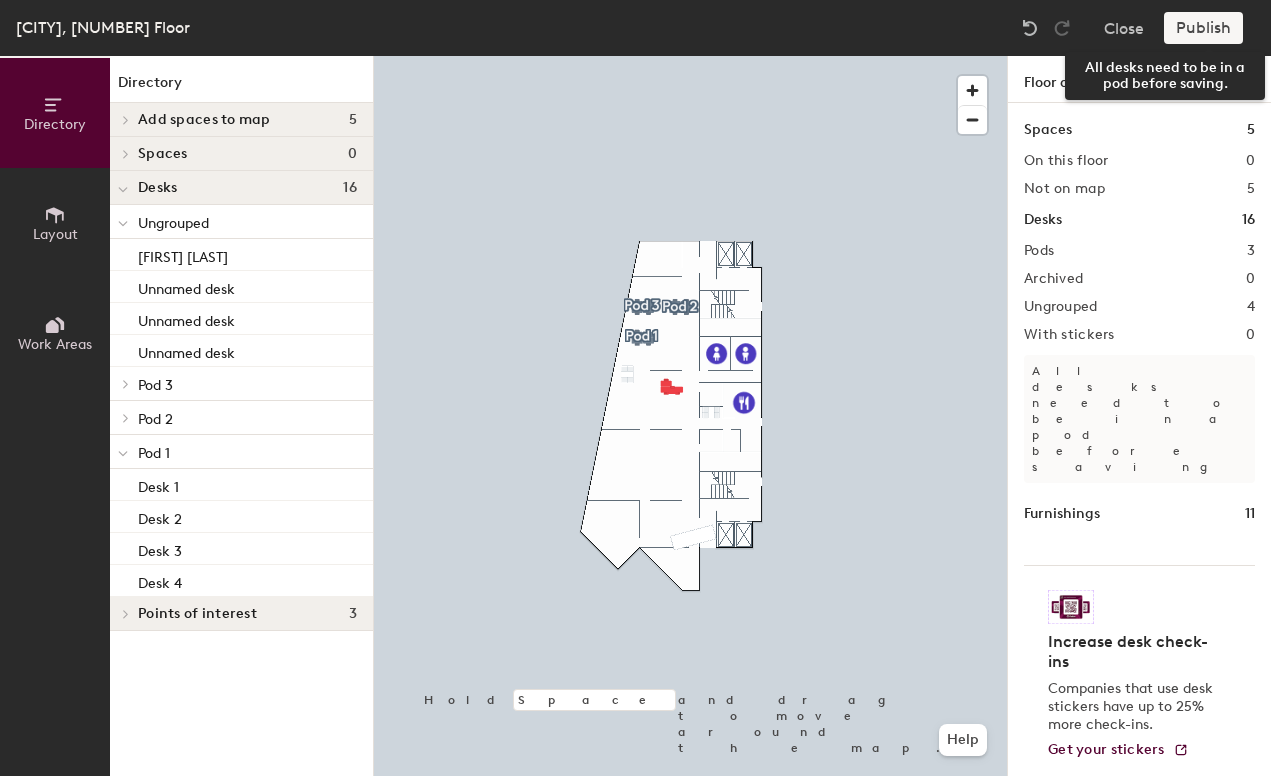 click on "Publish" 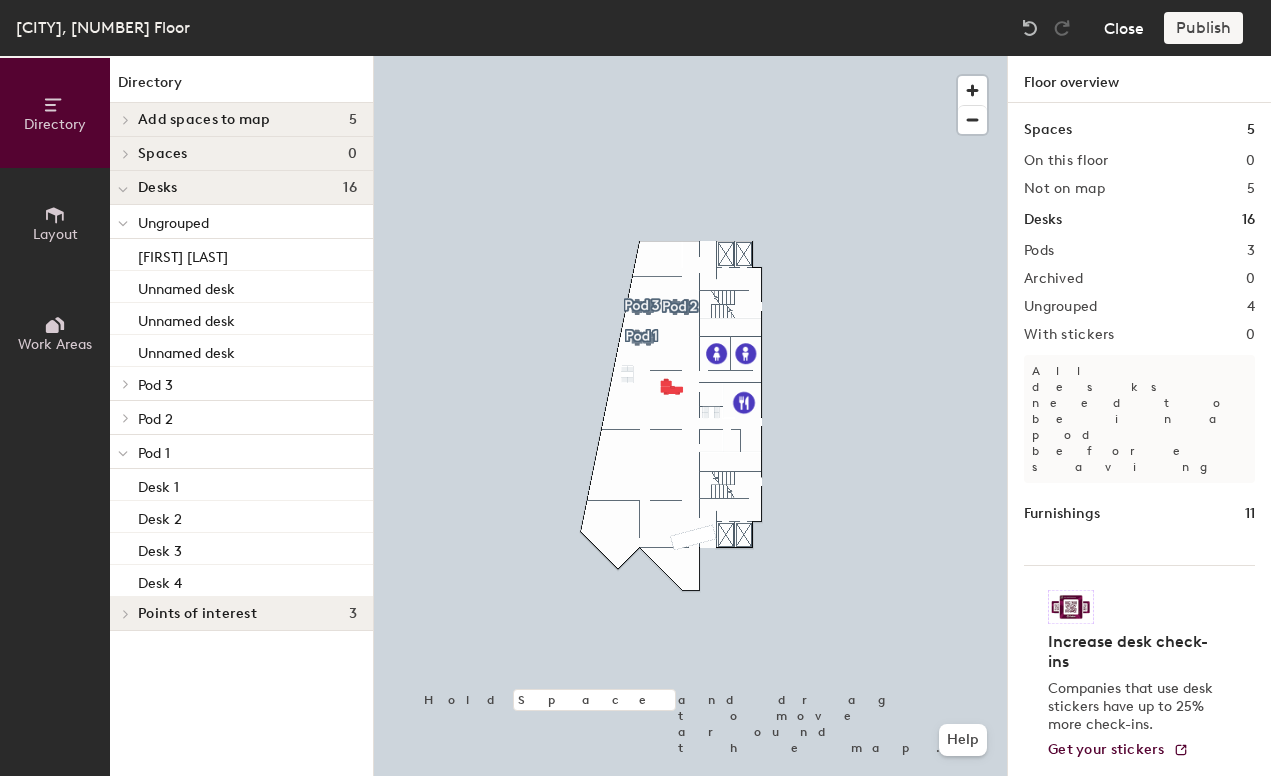 click on "Close" 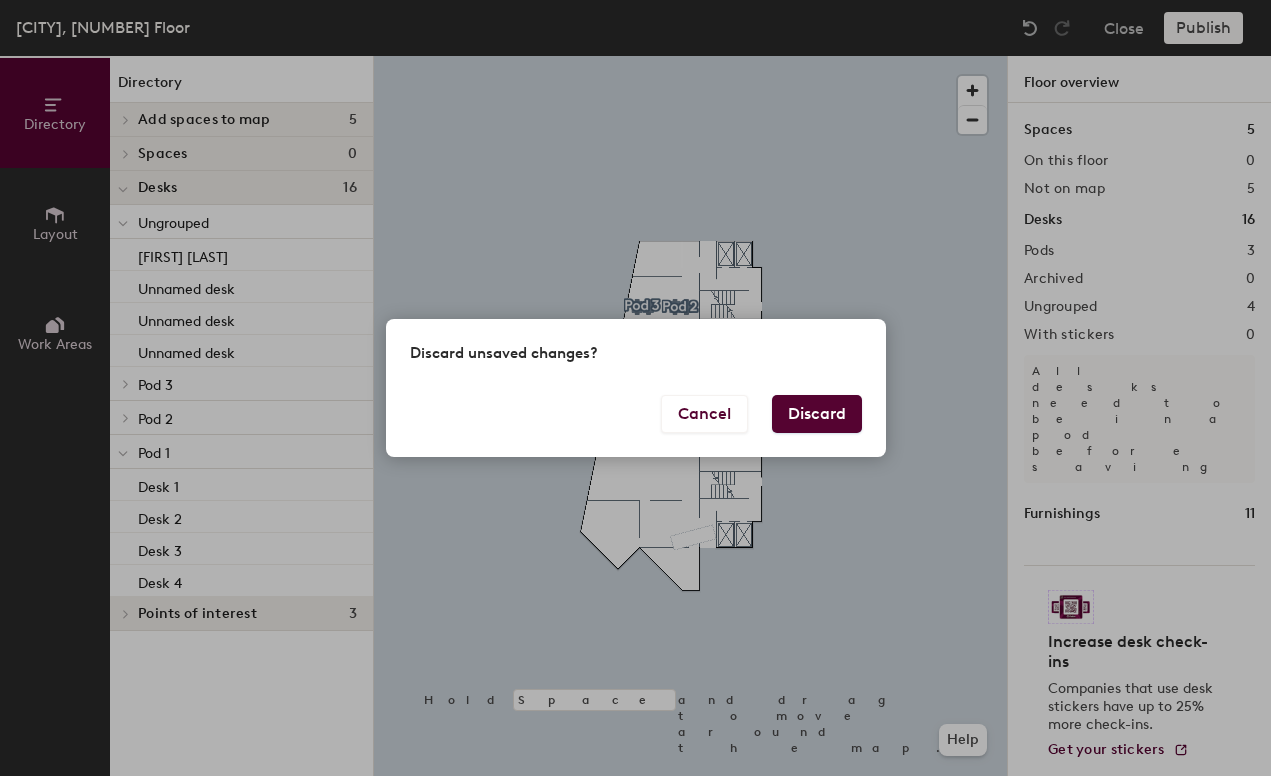click on "Discard" at bounding box center [817, 414] 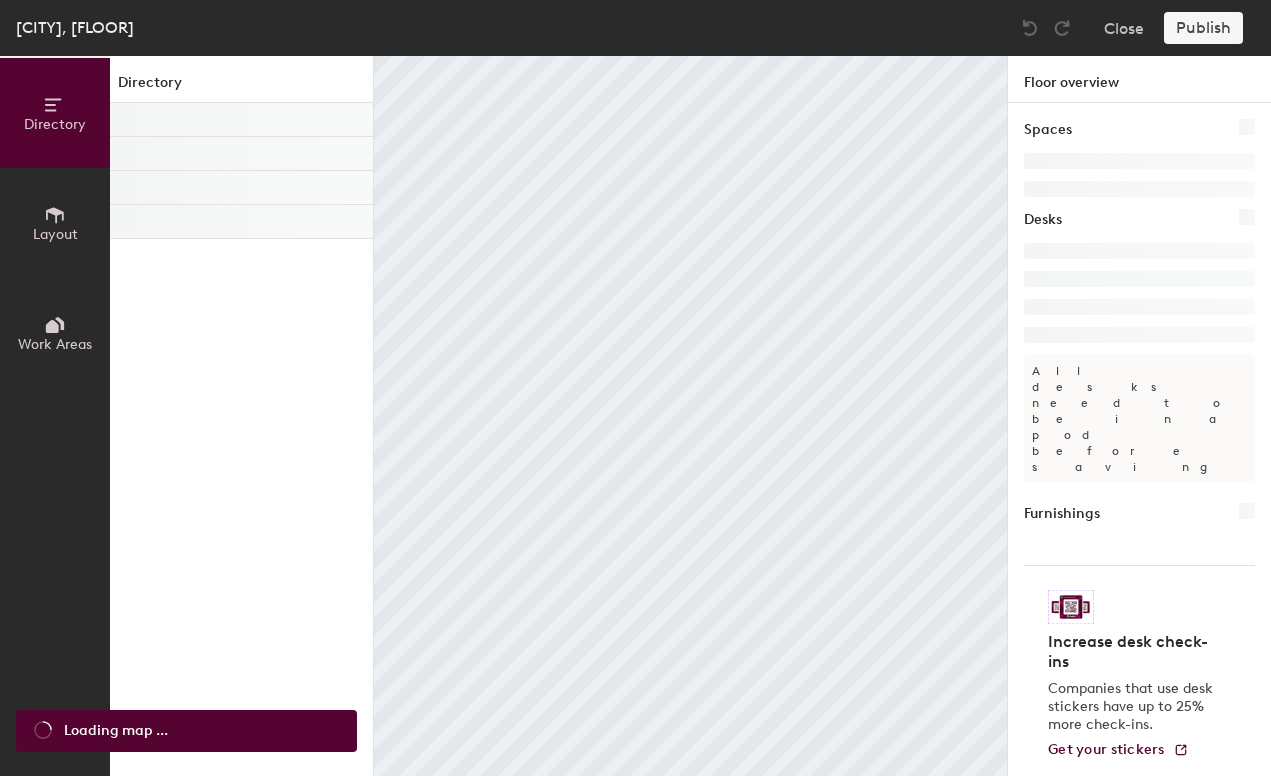 scroll, scrollTop: 0, scrollLeft: 0, axis: both 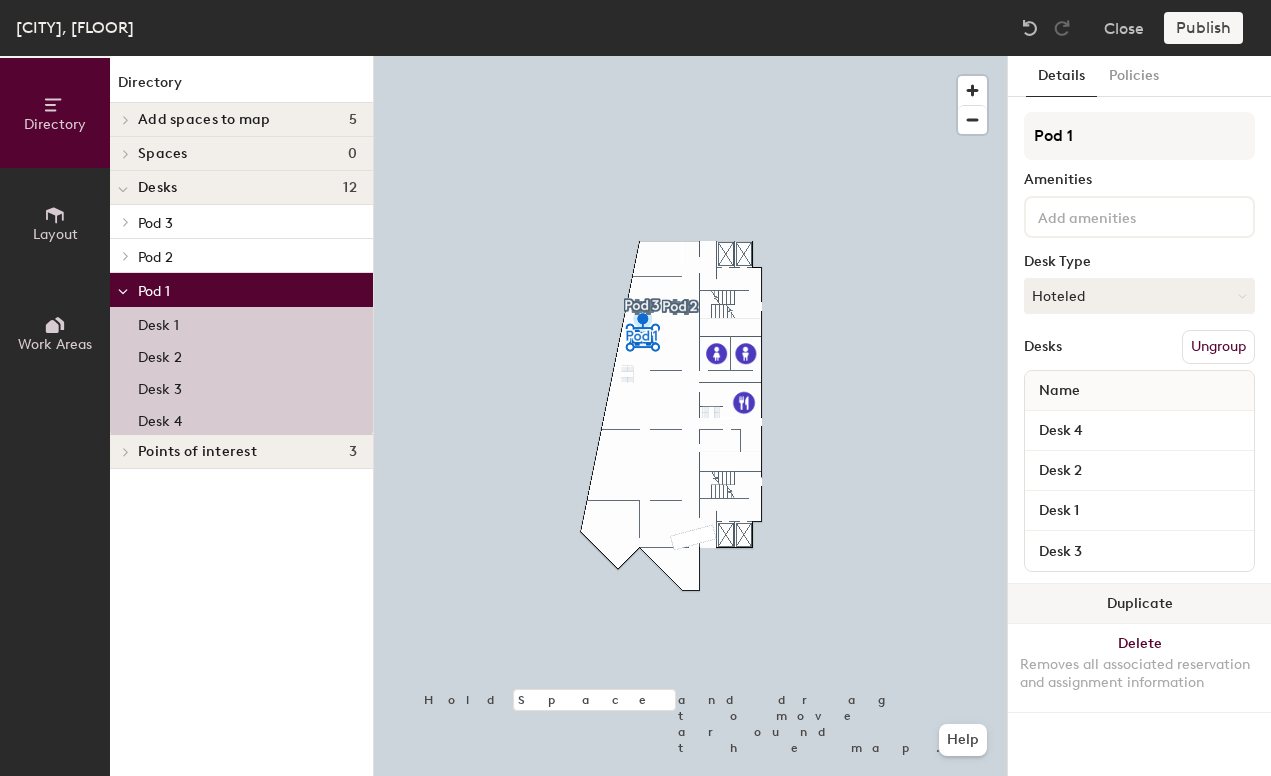 click on "Duplicate" 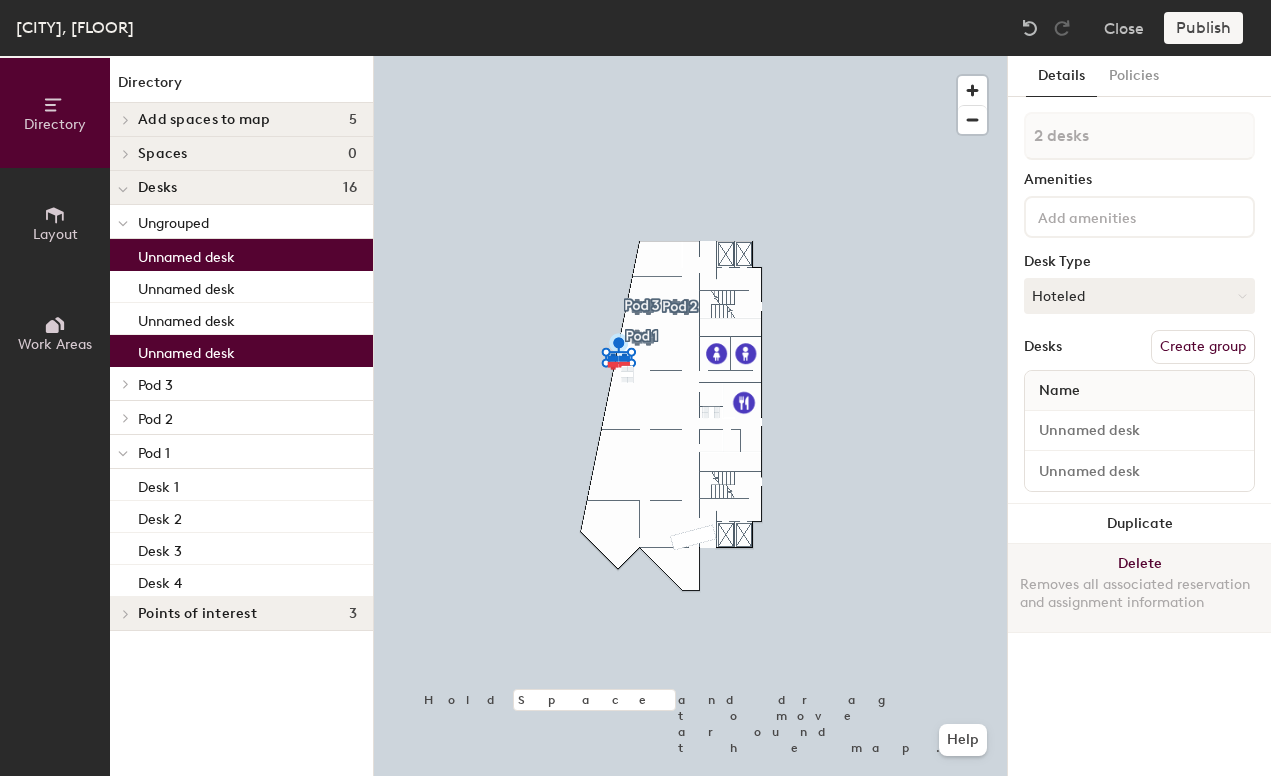 click on "Delete Removes all associated reservation and assignment information" 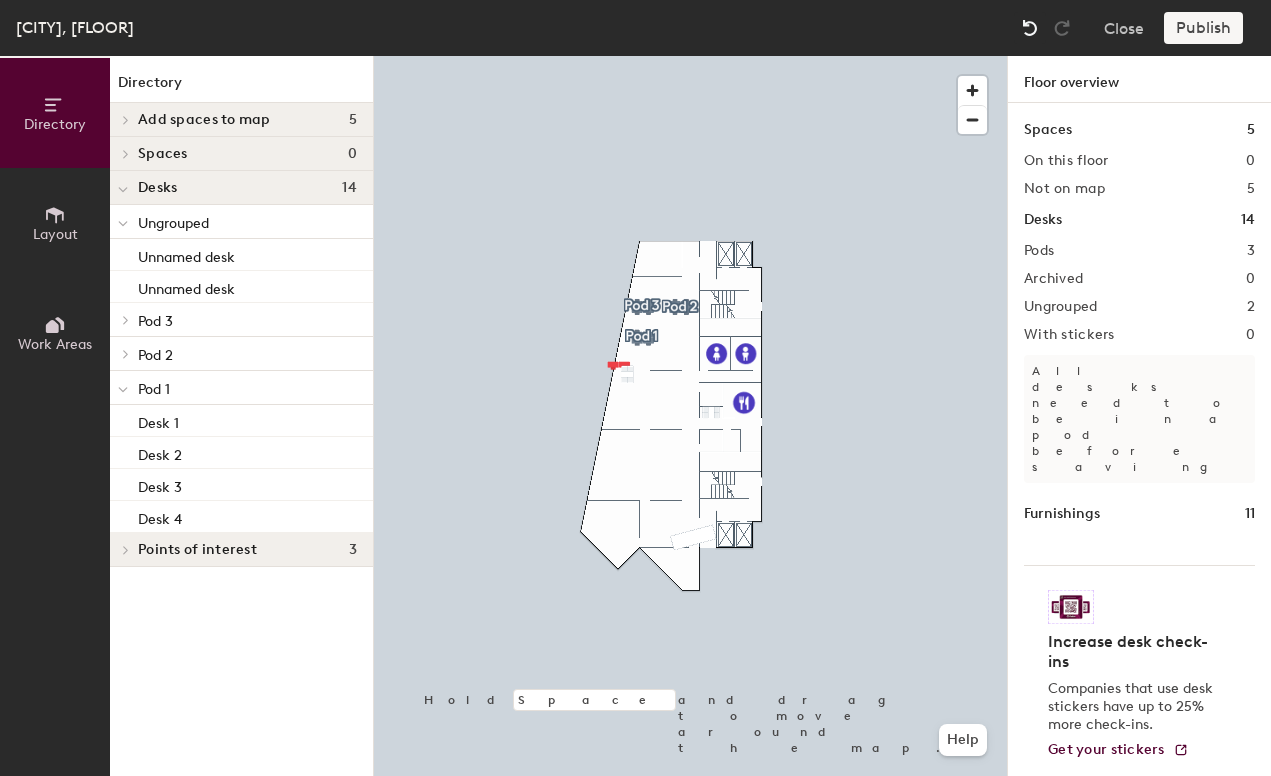 click 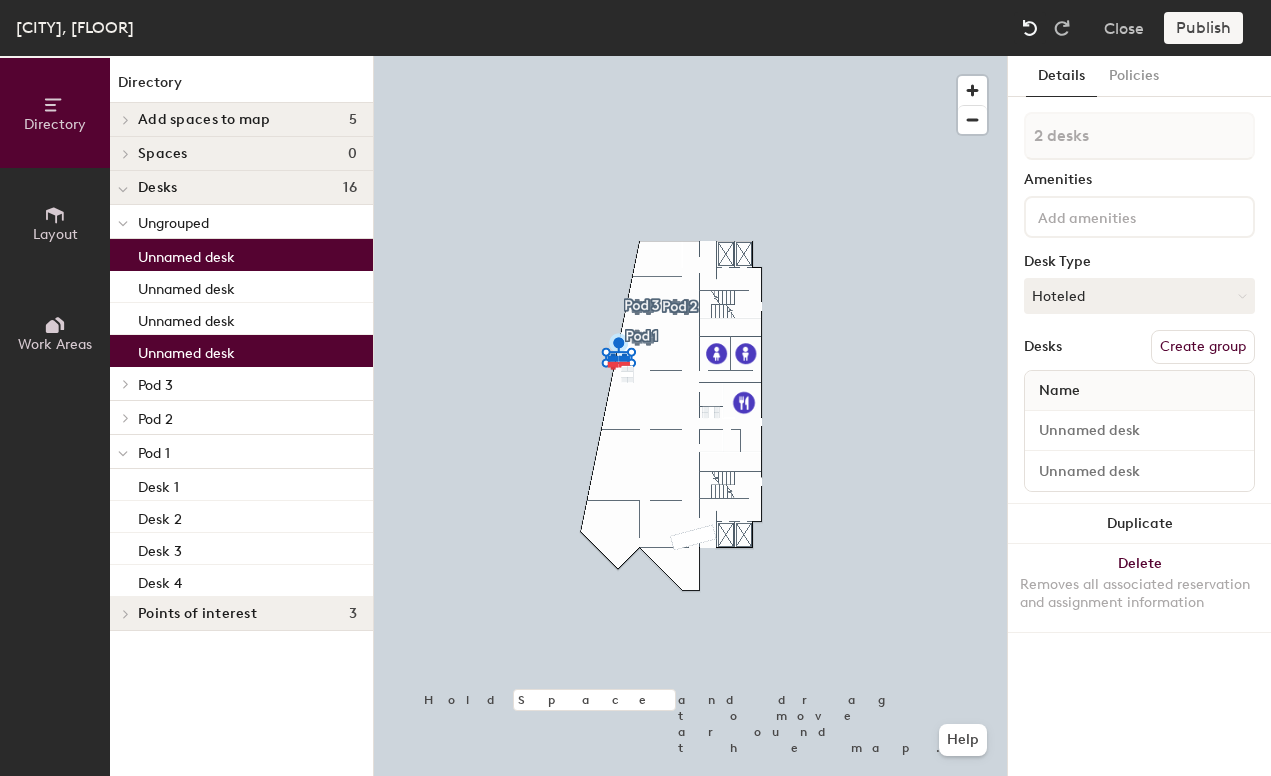 click 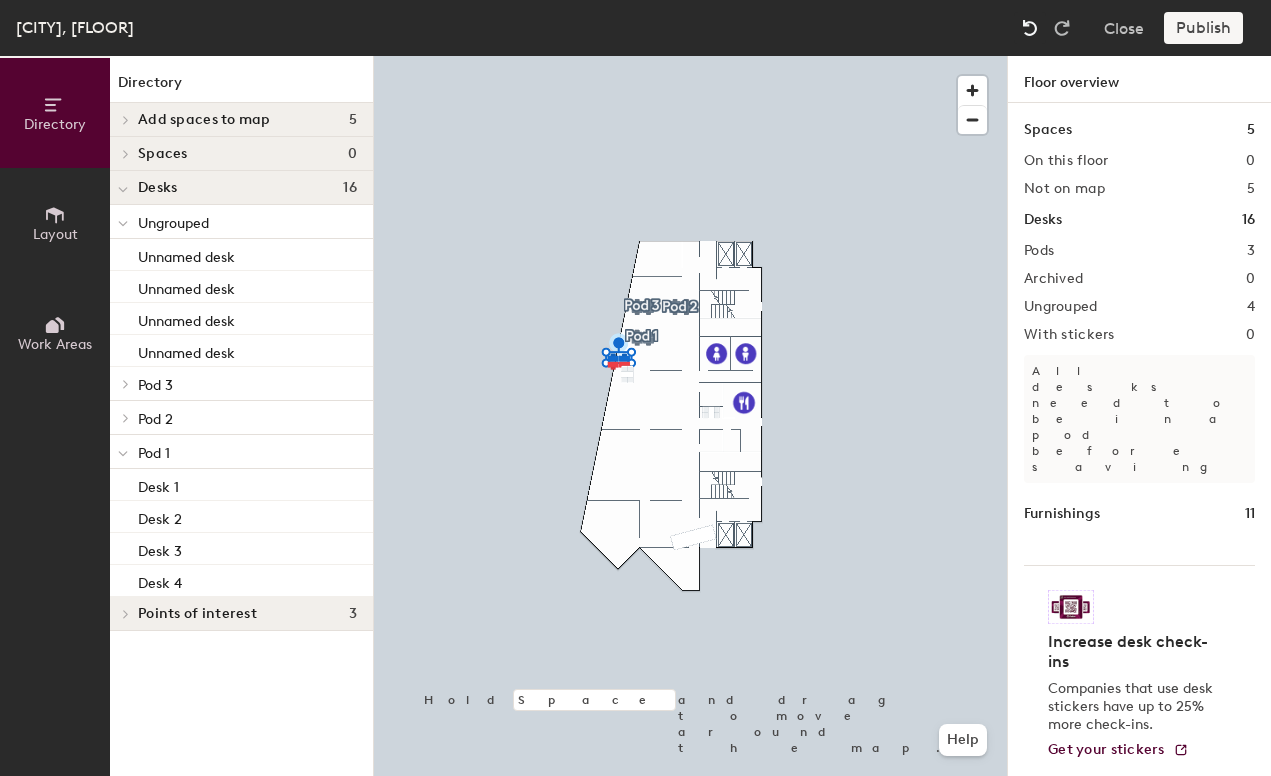 click 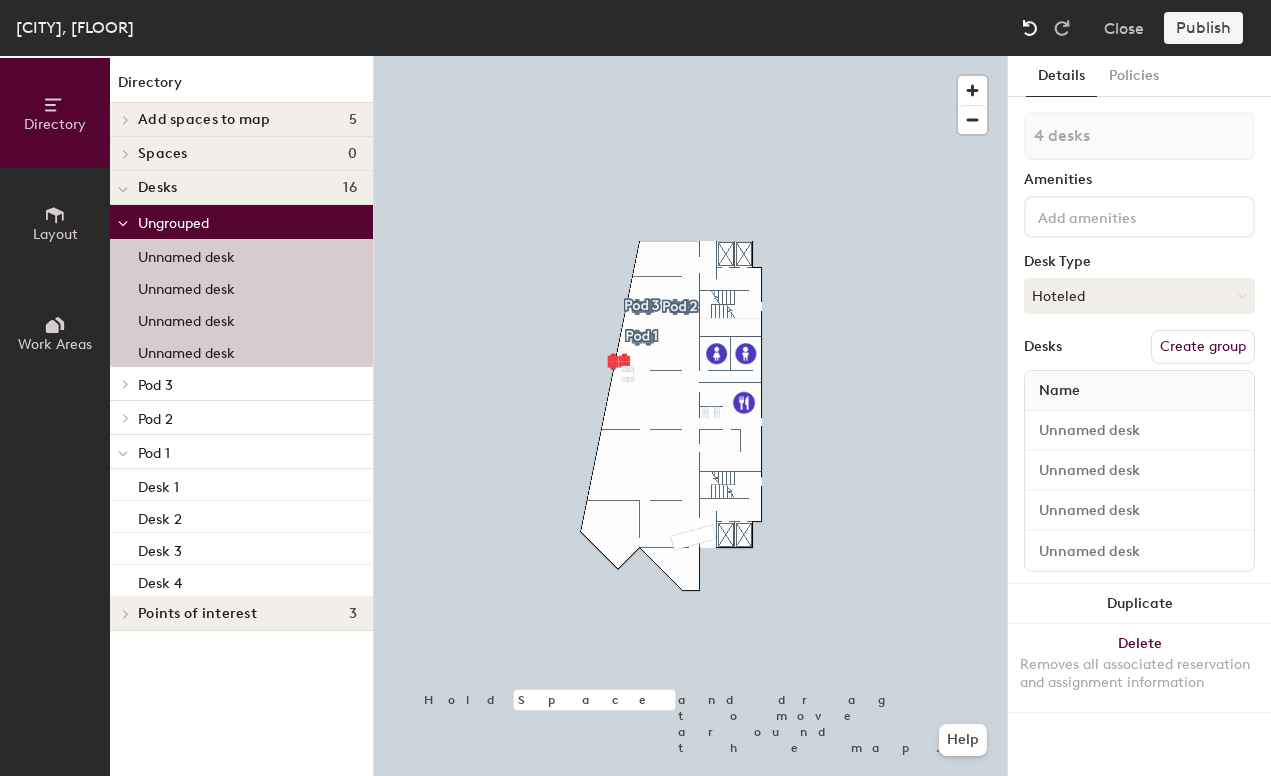 click 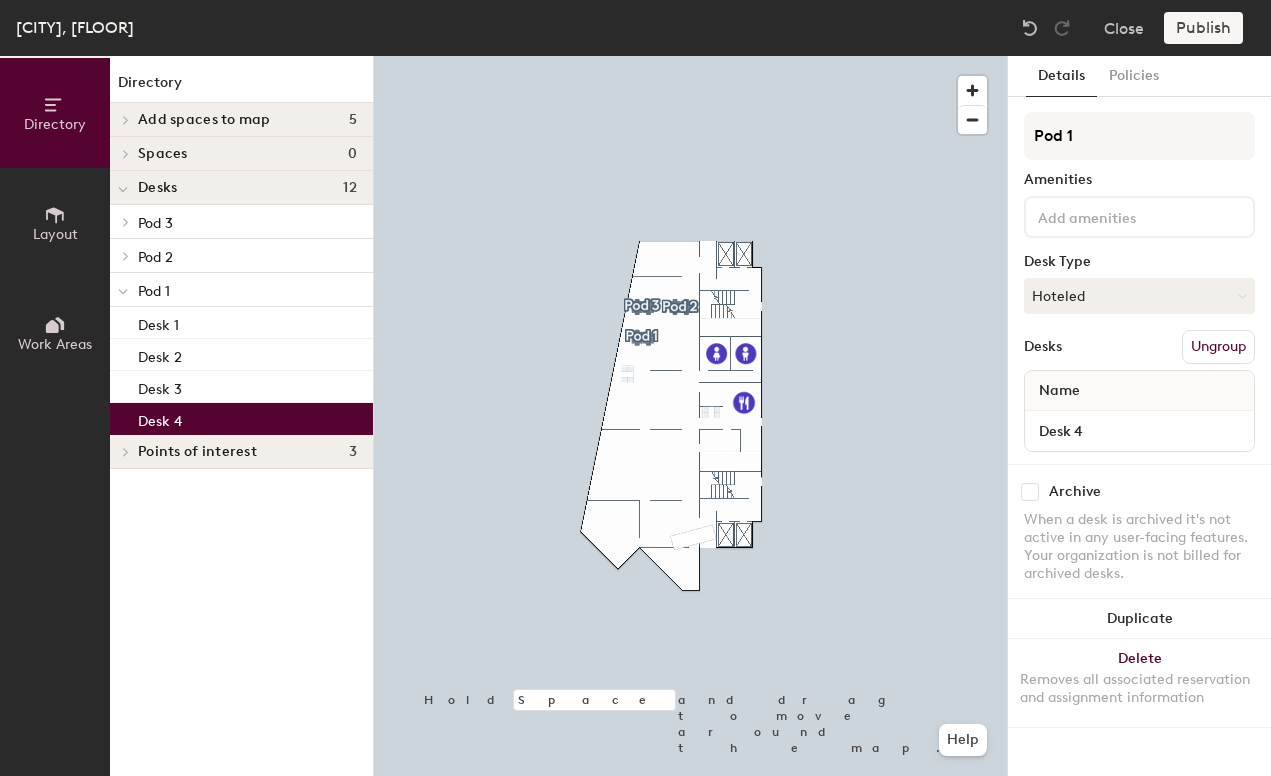 click on "Desk 4" 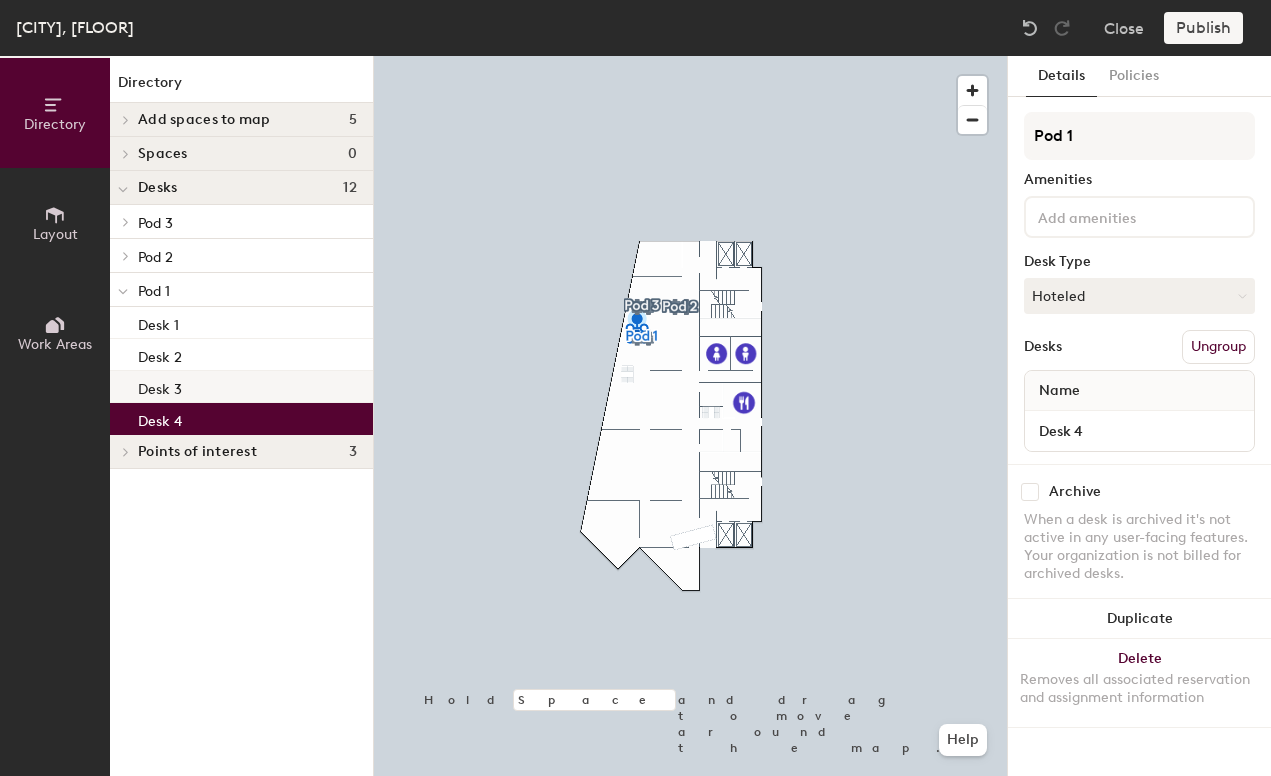 click on "Desk 3" 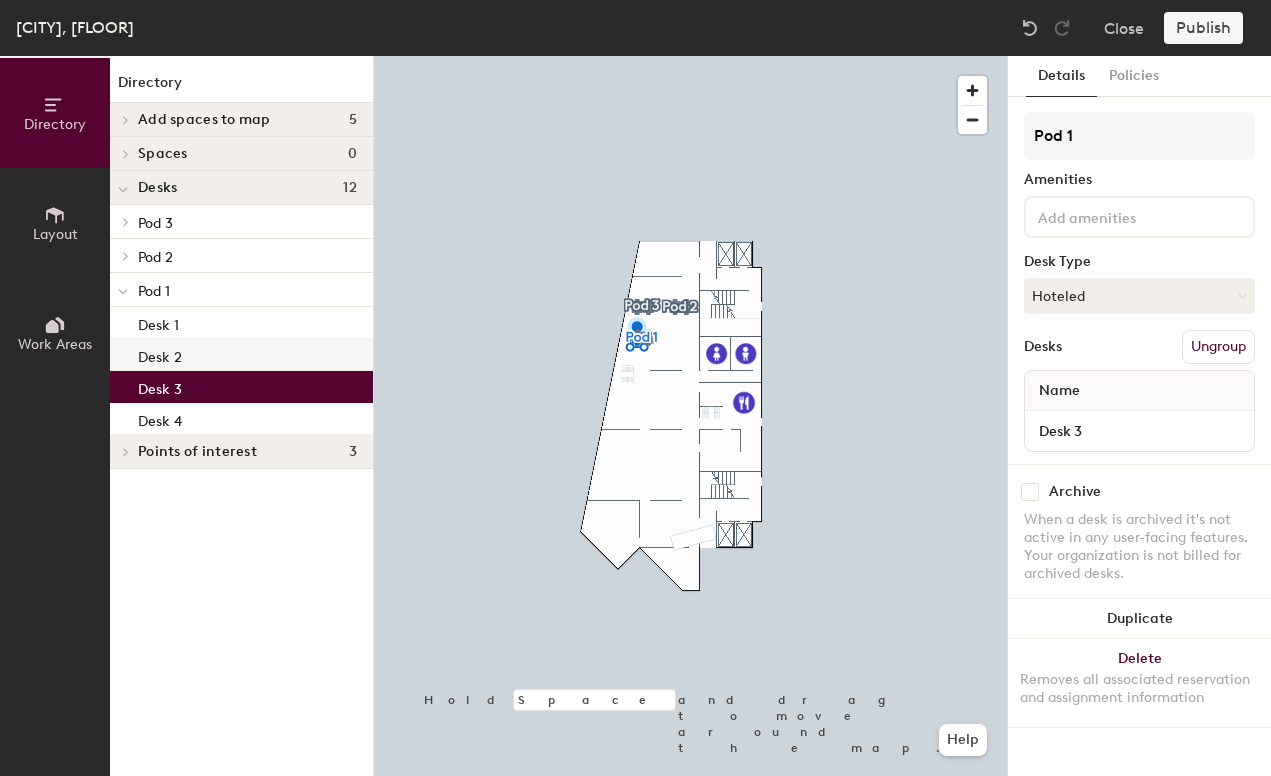 click on "Desk 2" 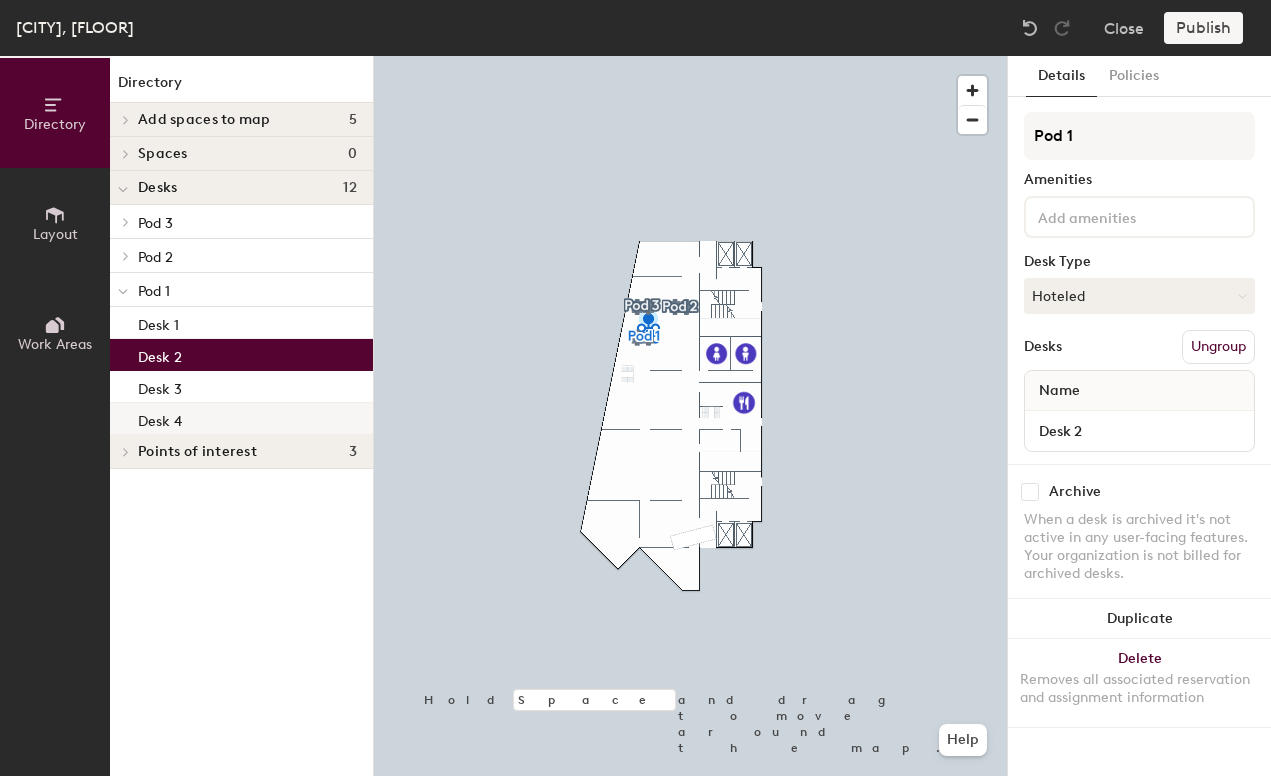 click on "Desk 4" 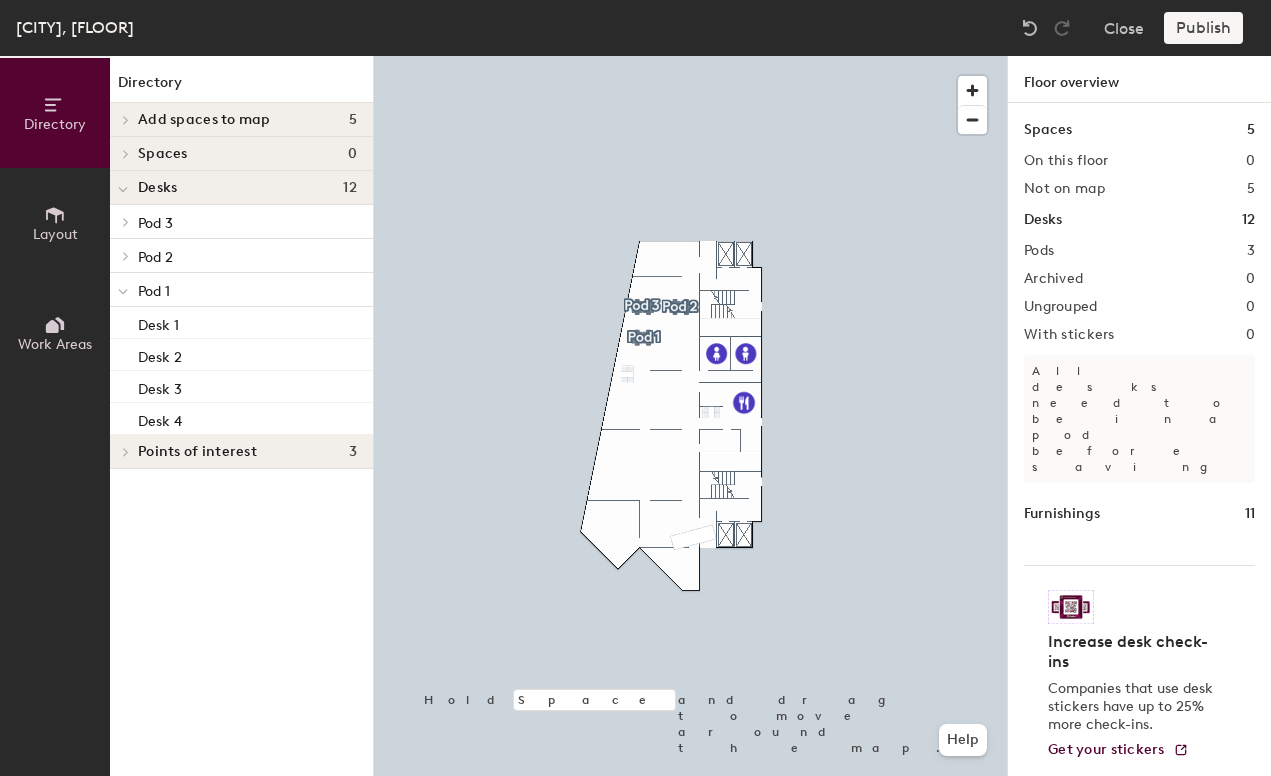 click 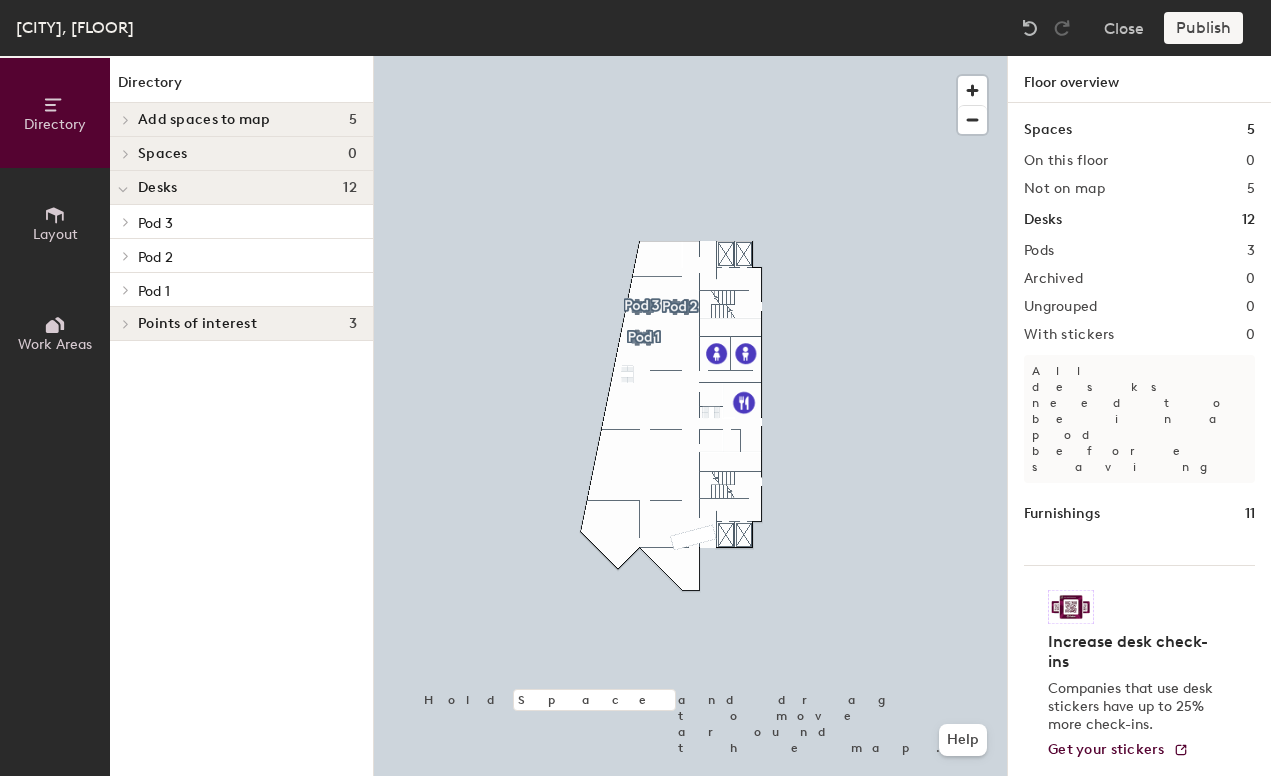 click 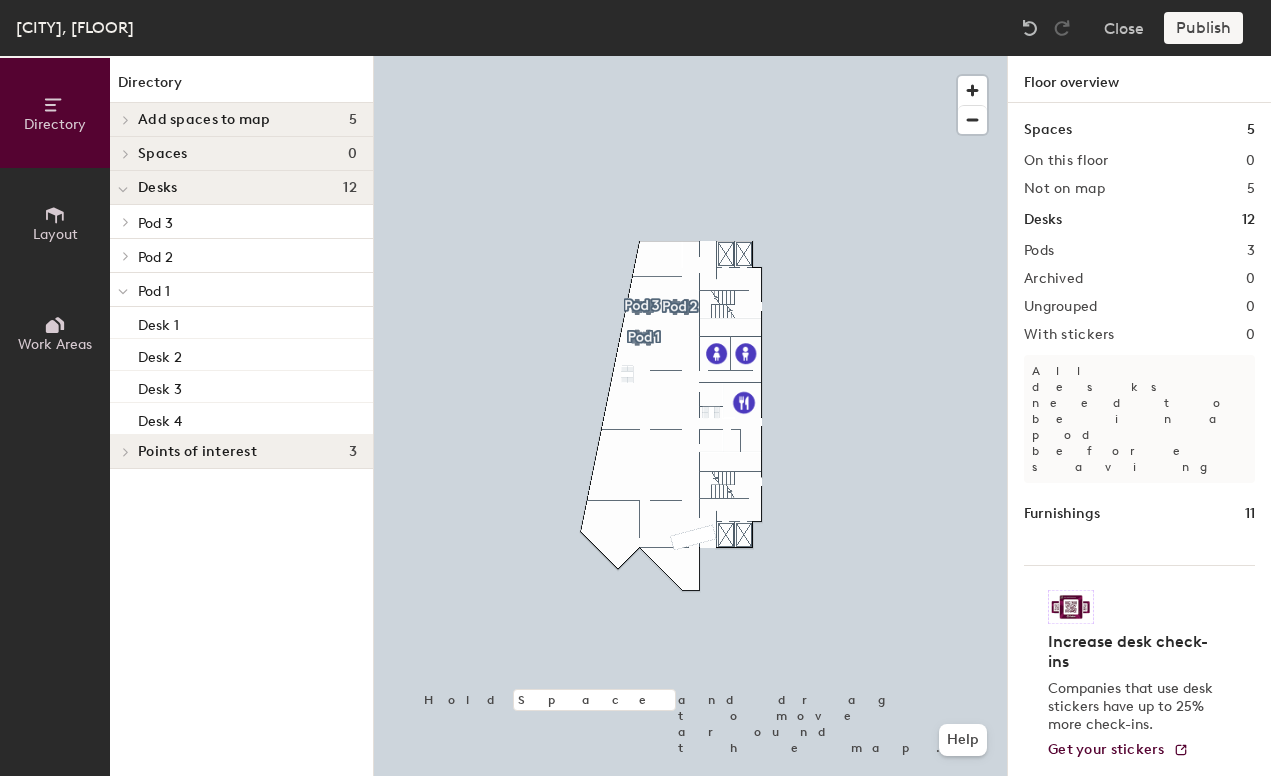 click 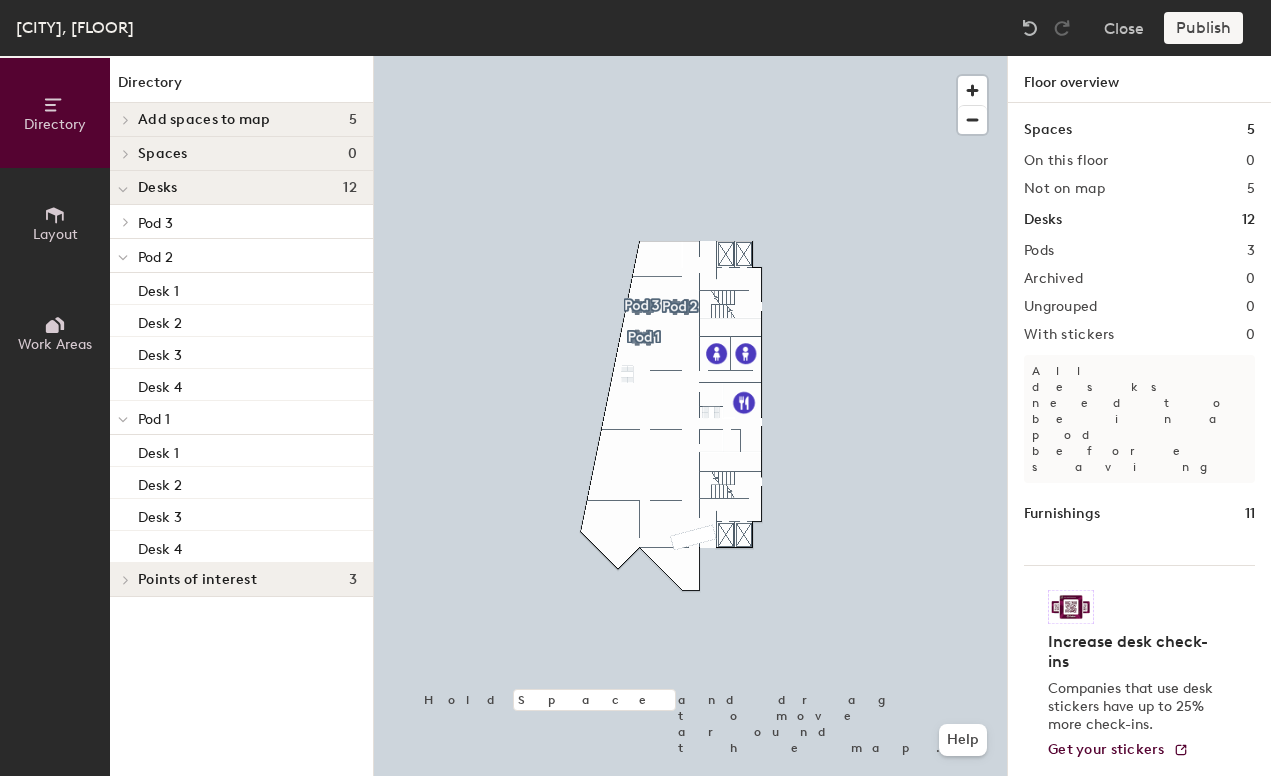 click 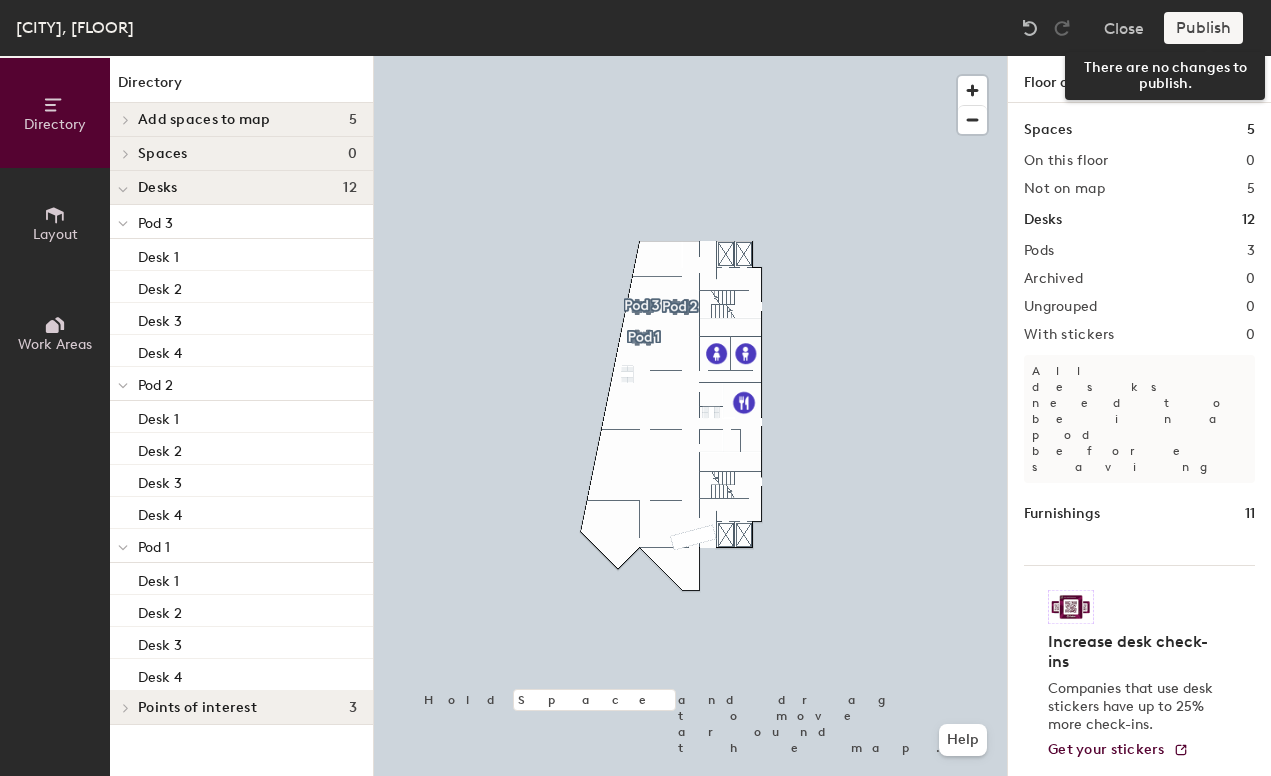 click on "Publish" 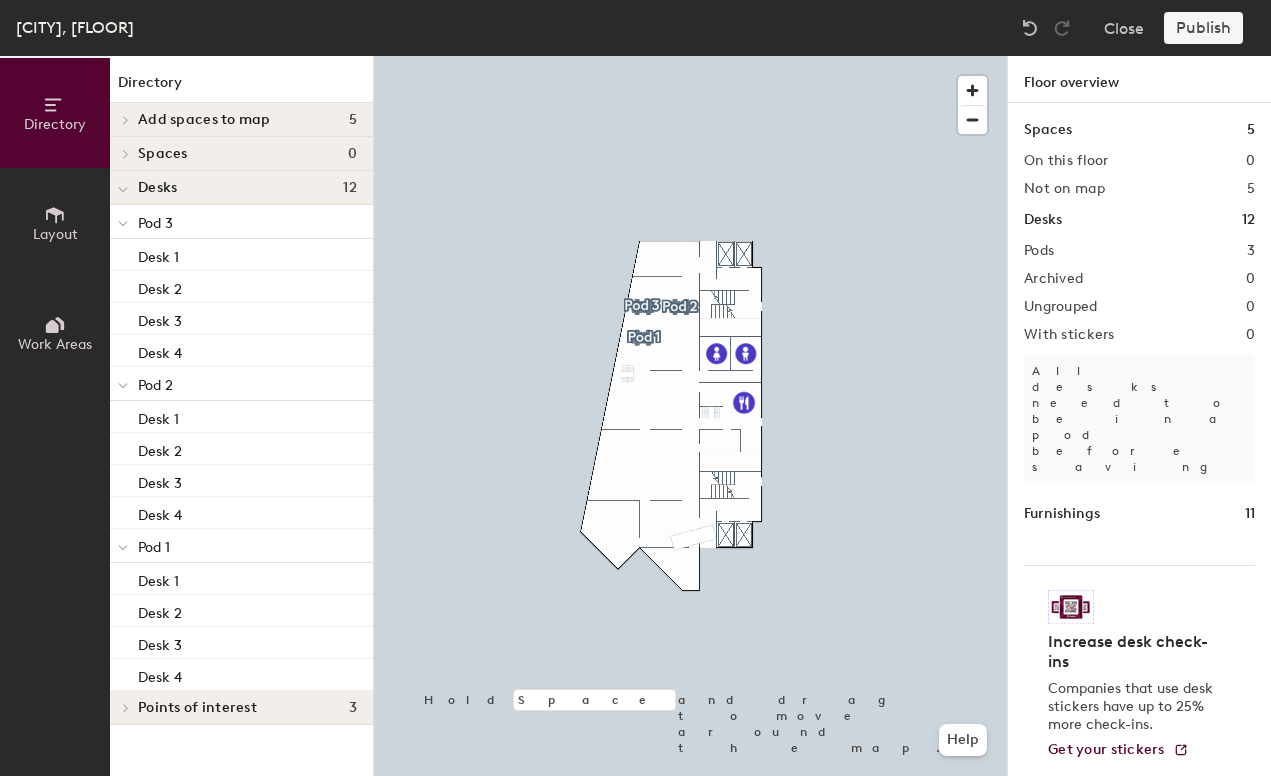 click on "Publish" 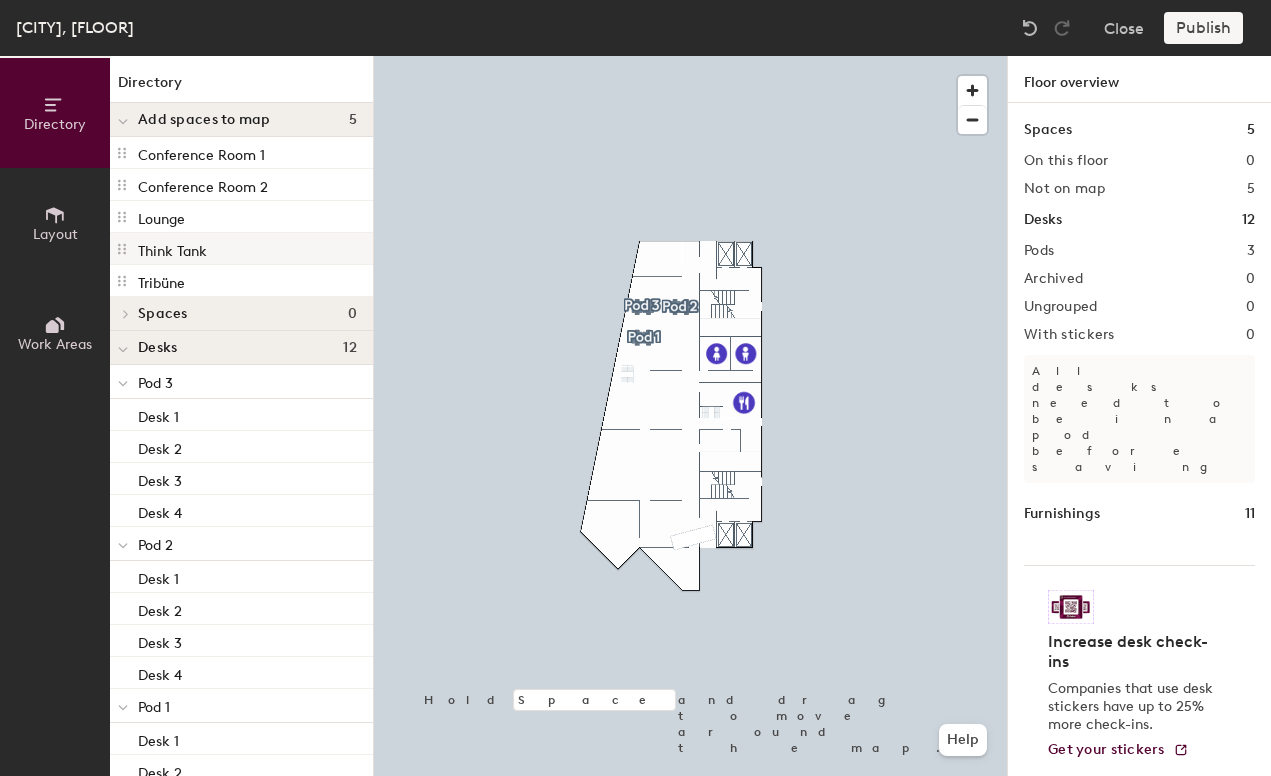 click on "Think Tank" 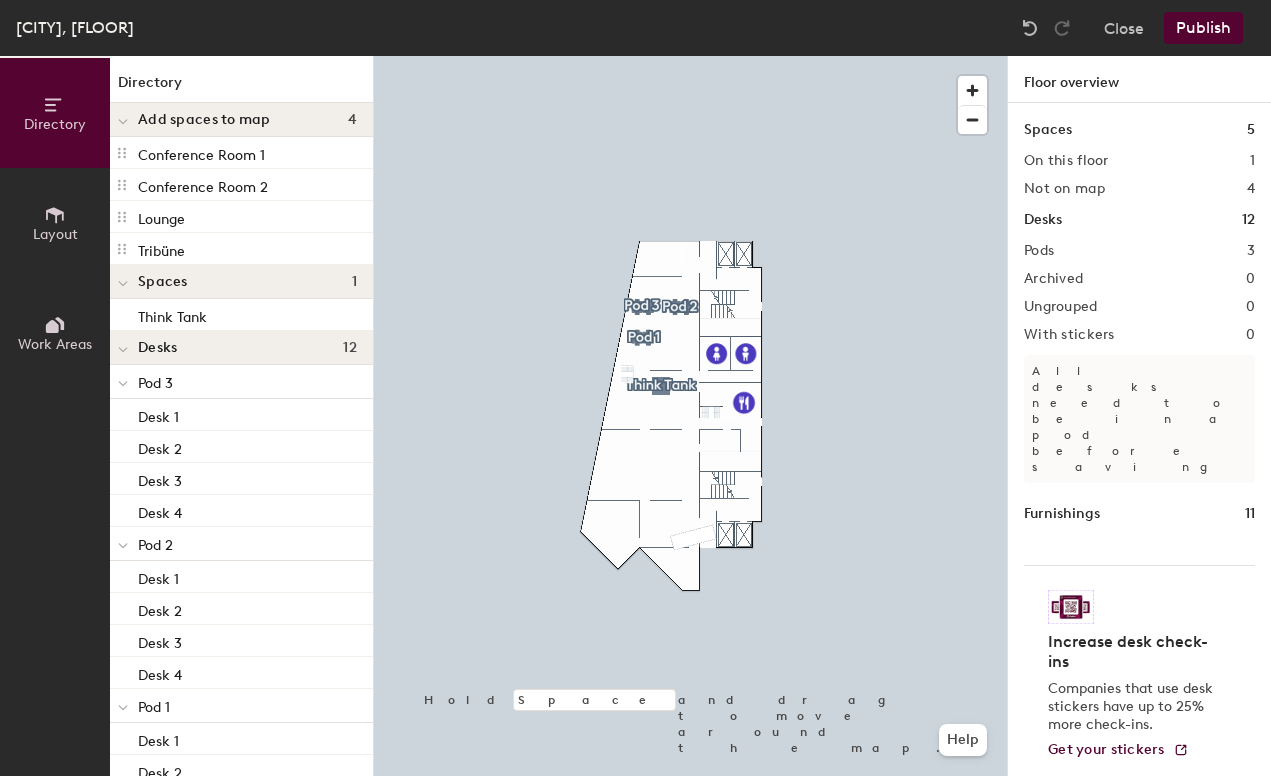 click on "Publish" 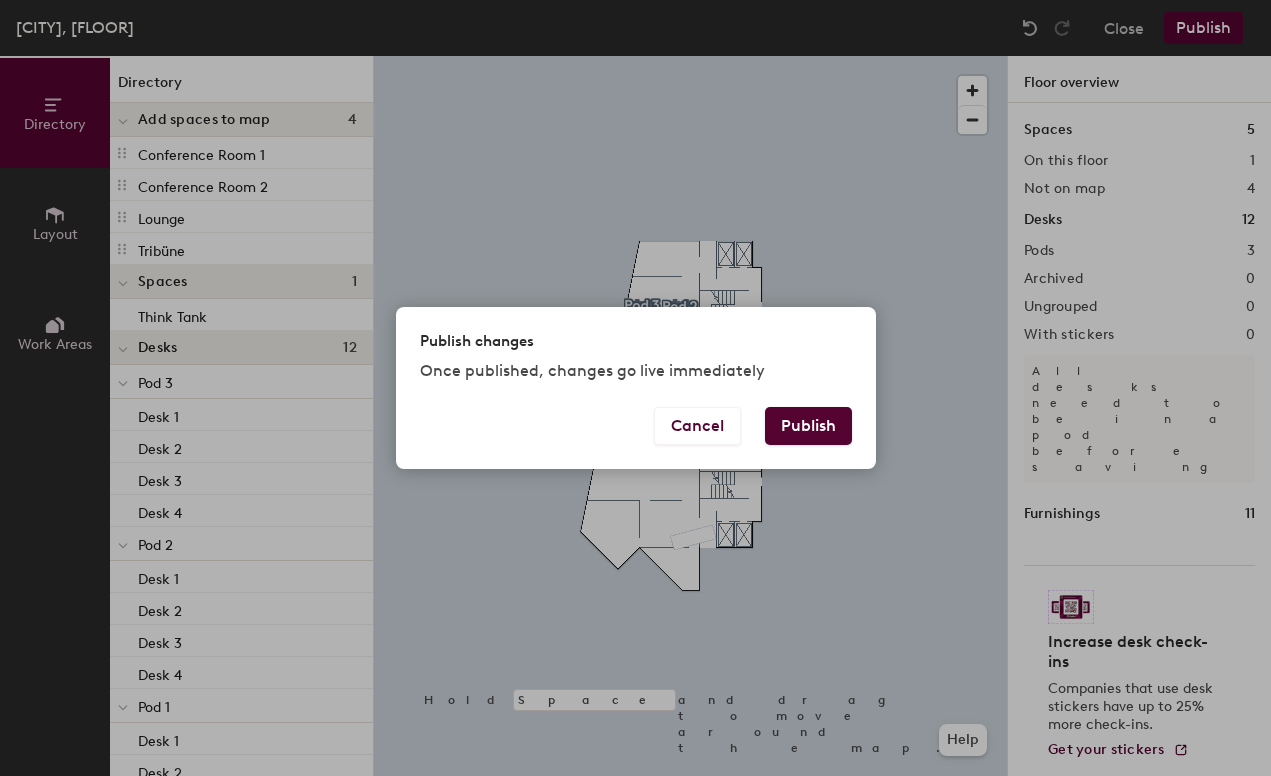 click on "Publish" at bounding box center (808, 426) 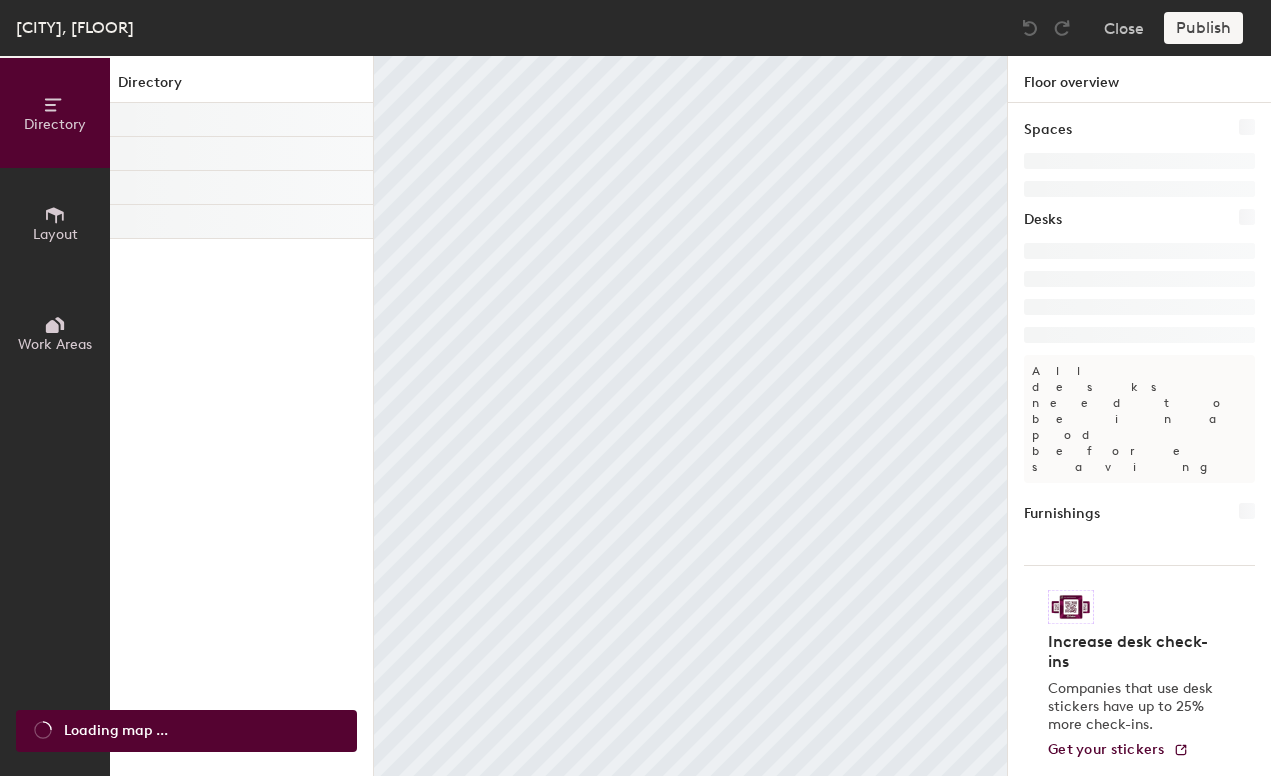 scroll, scrollTop: 0, scrollLeft: 0, axis: both 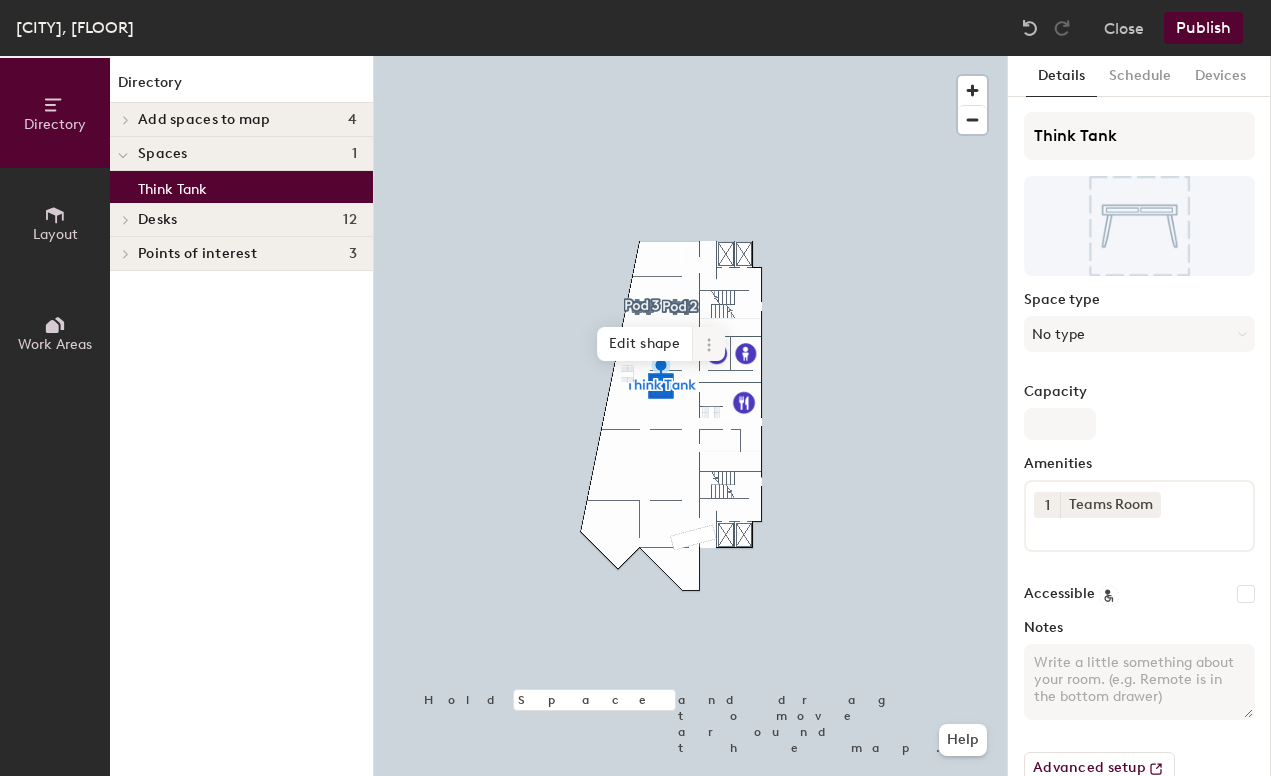 click 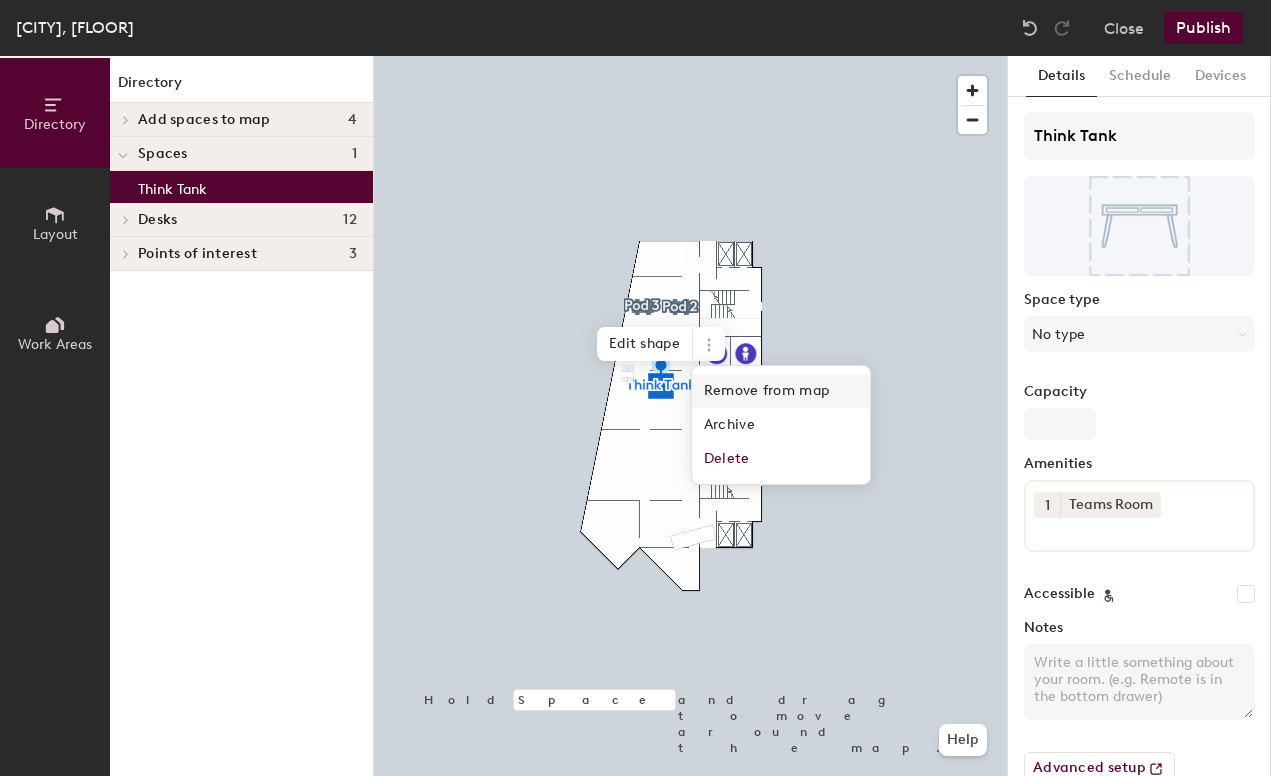 click on "Remove from map" 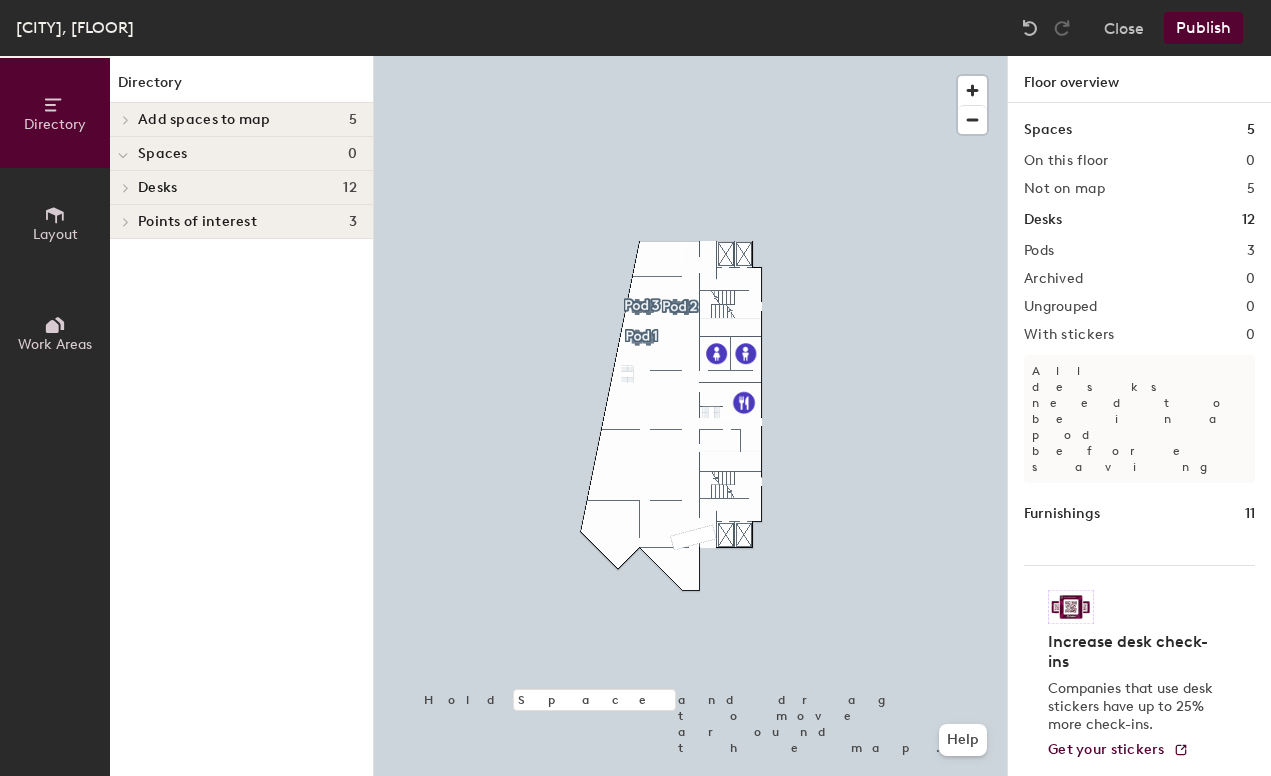 click 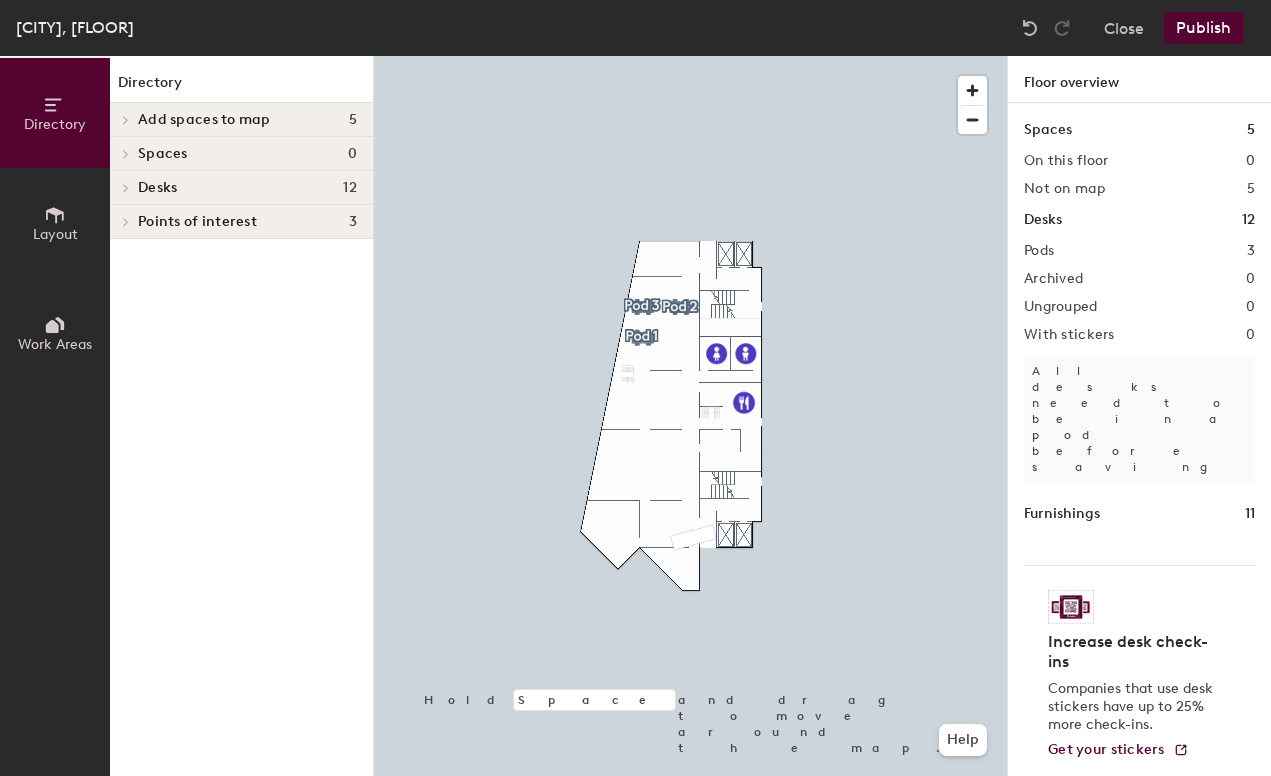 click 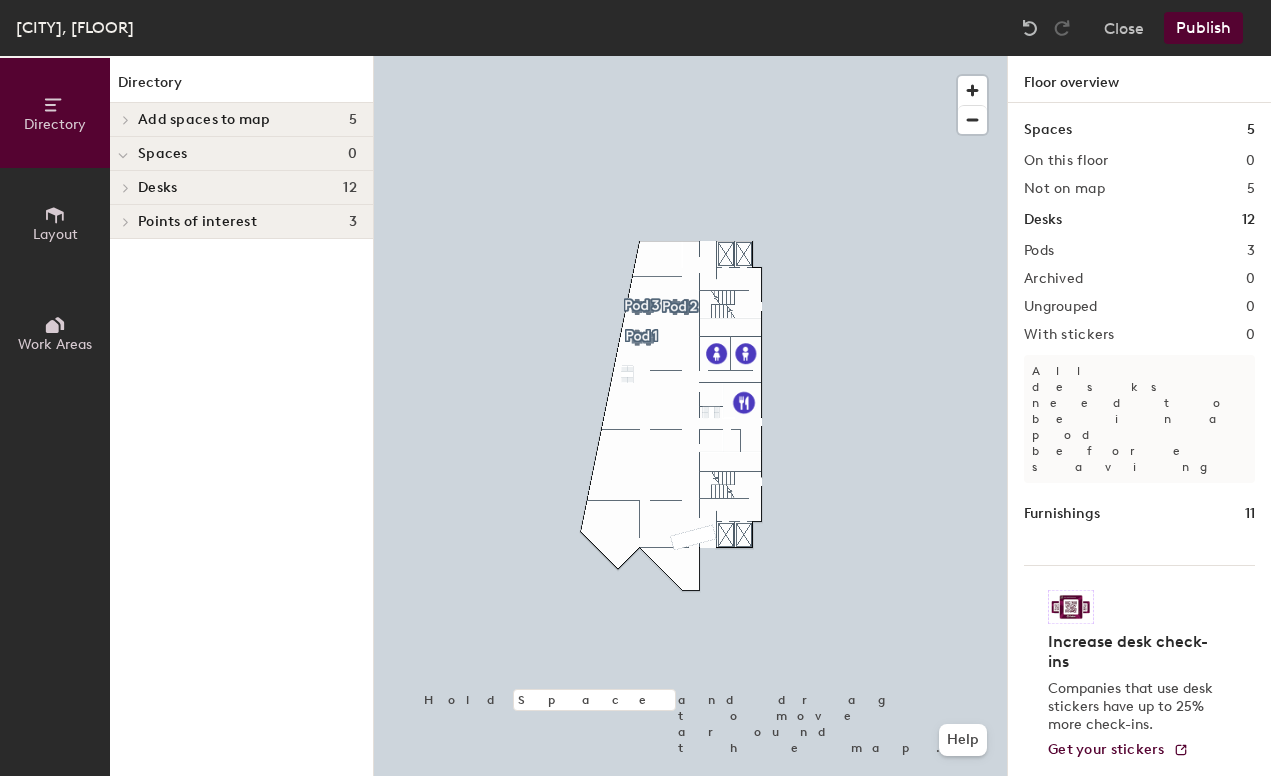 click on "Spaces" 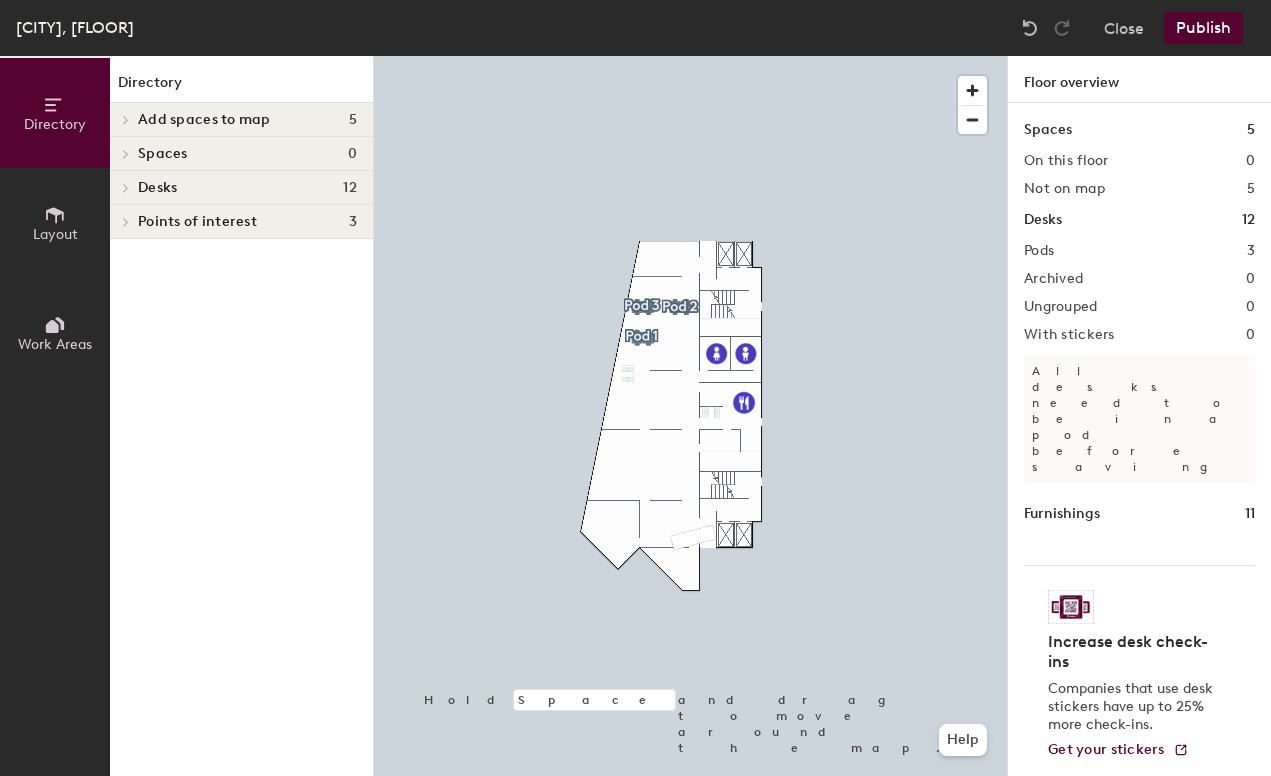 click on "Add spaces to map" 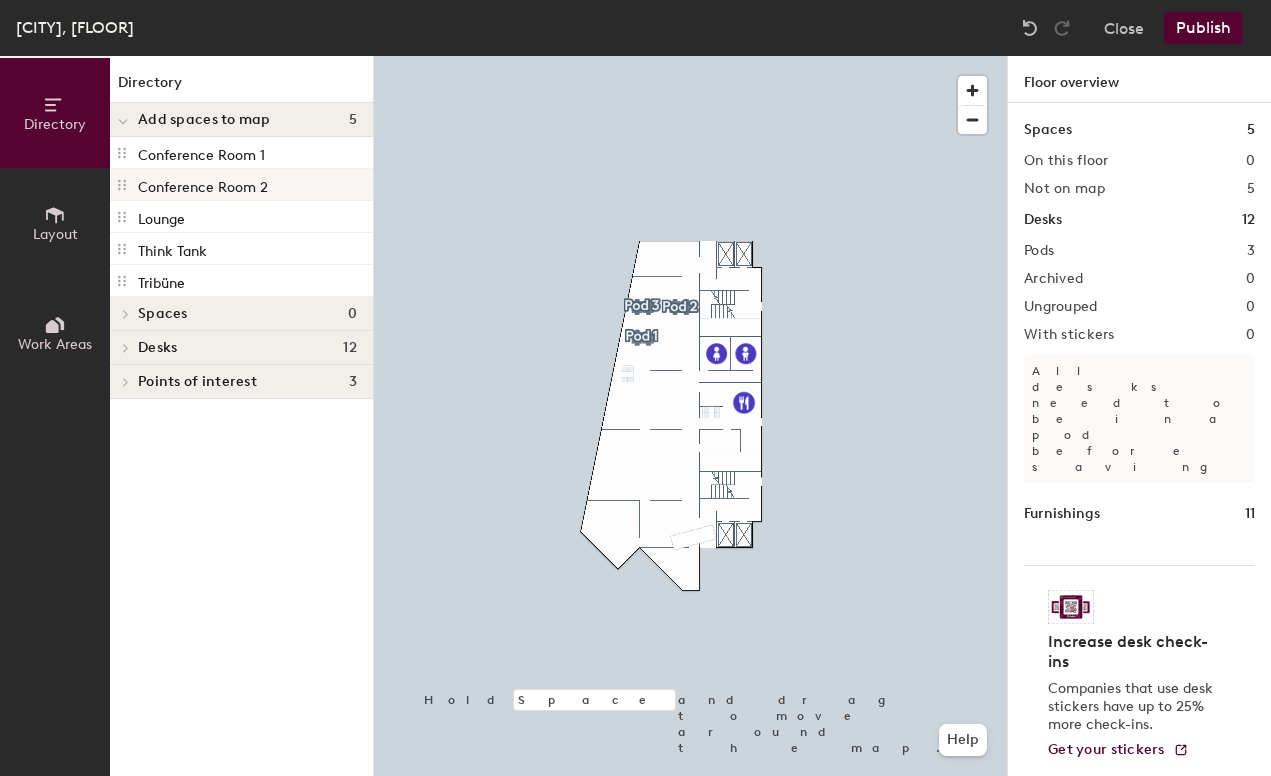click on "Conference Room 2" 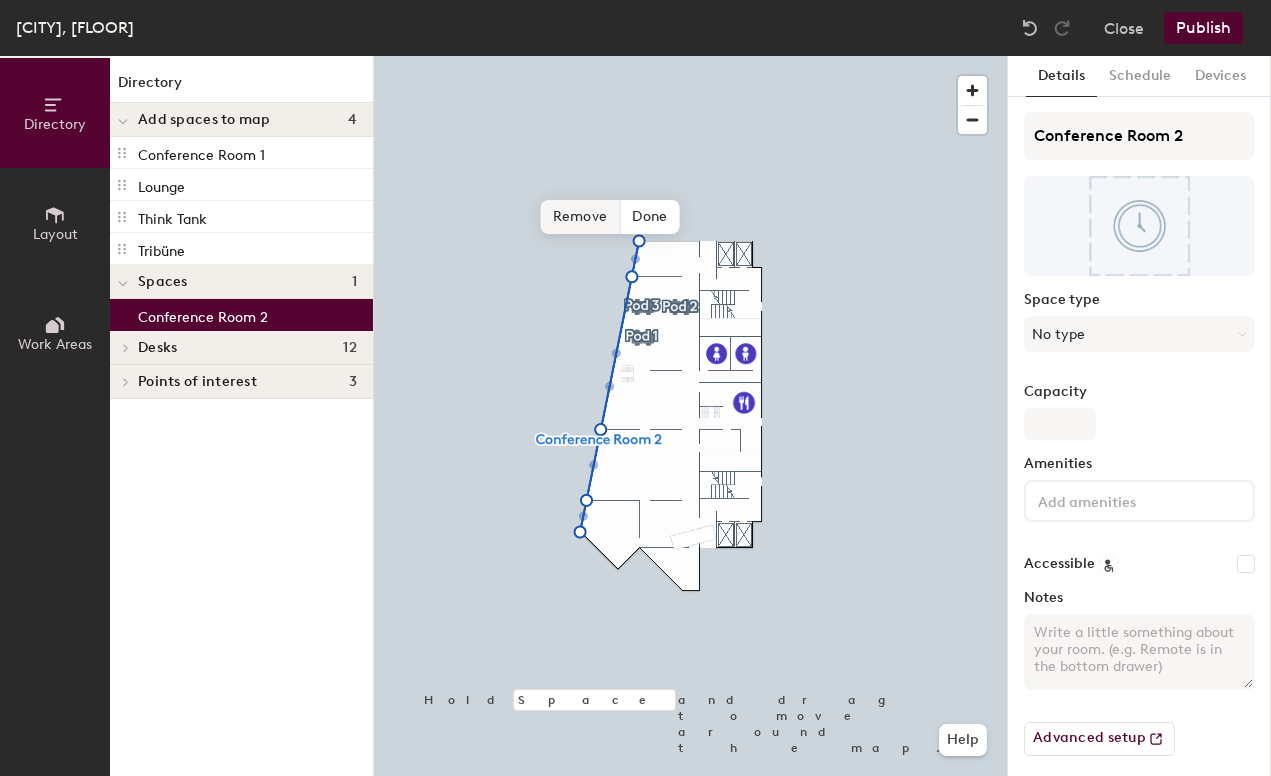 click on "Remove" 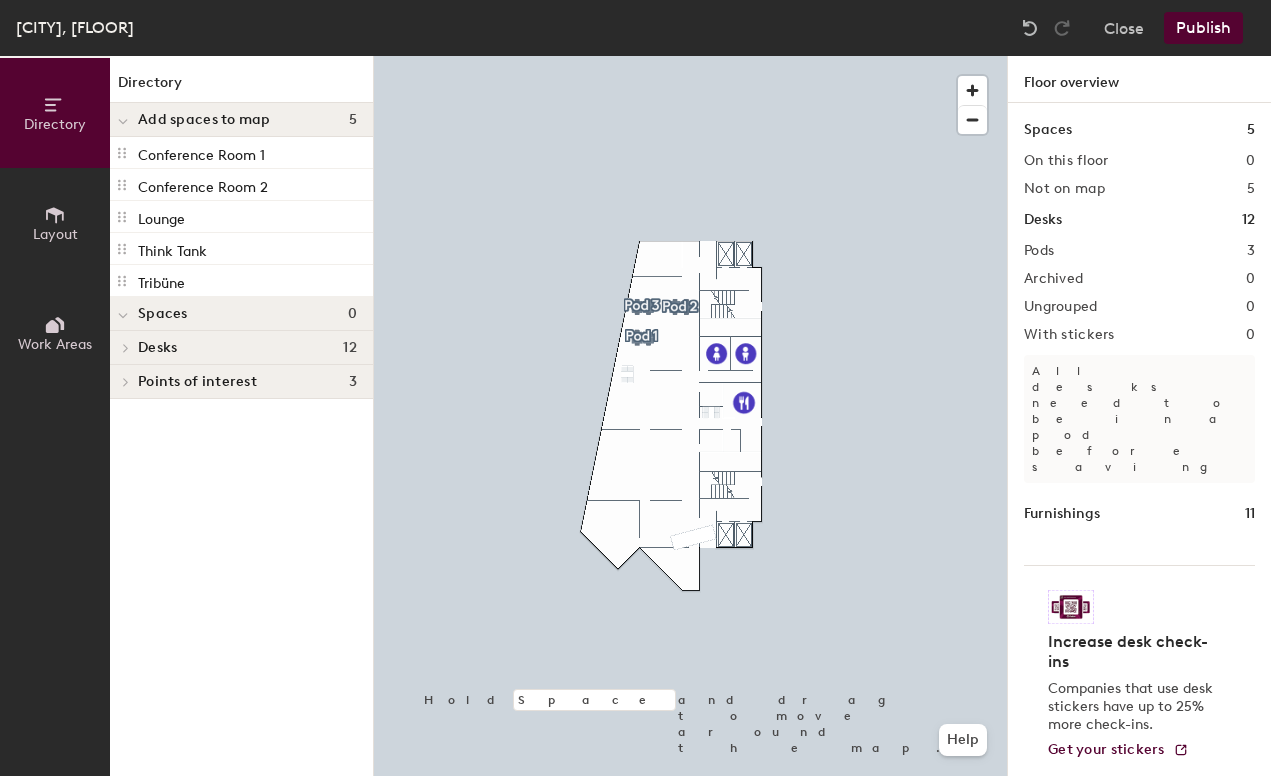 click on "Publish" 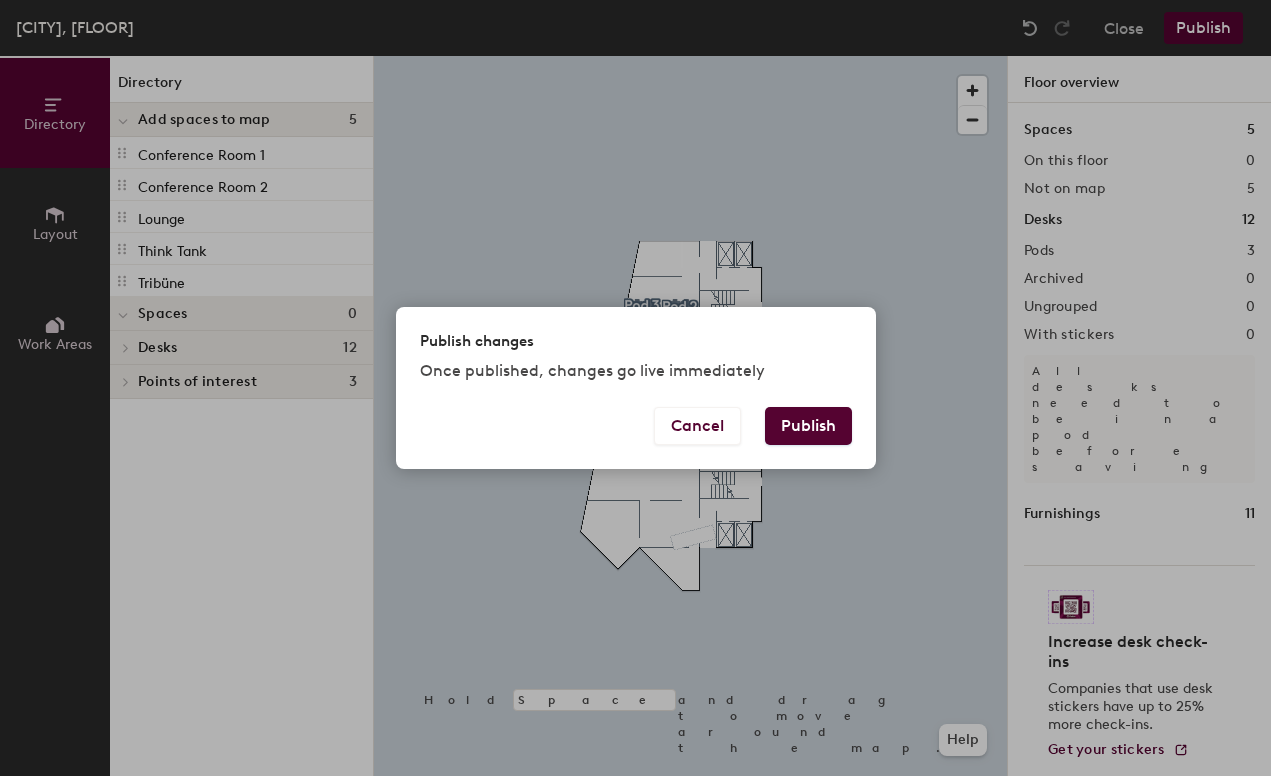 click on "Publish" at bounding box center (808, 426) 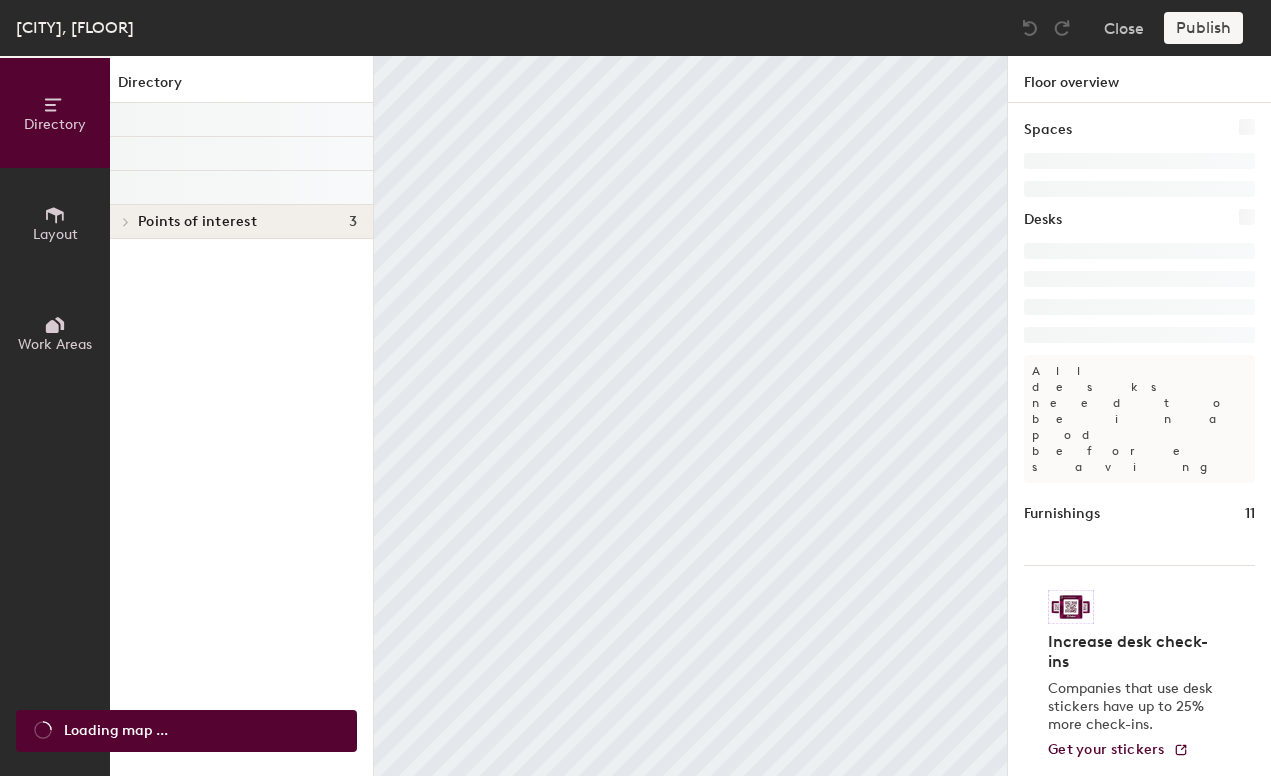 scroll, scrollTop: 0, scrollLeft: 0, axis: both 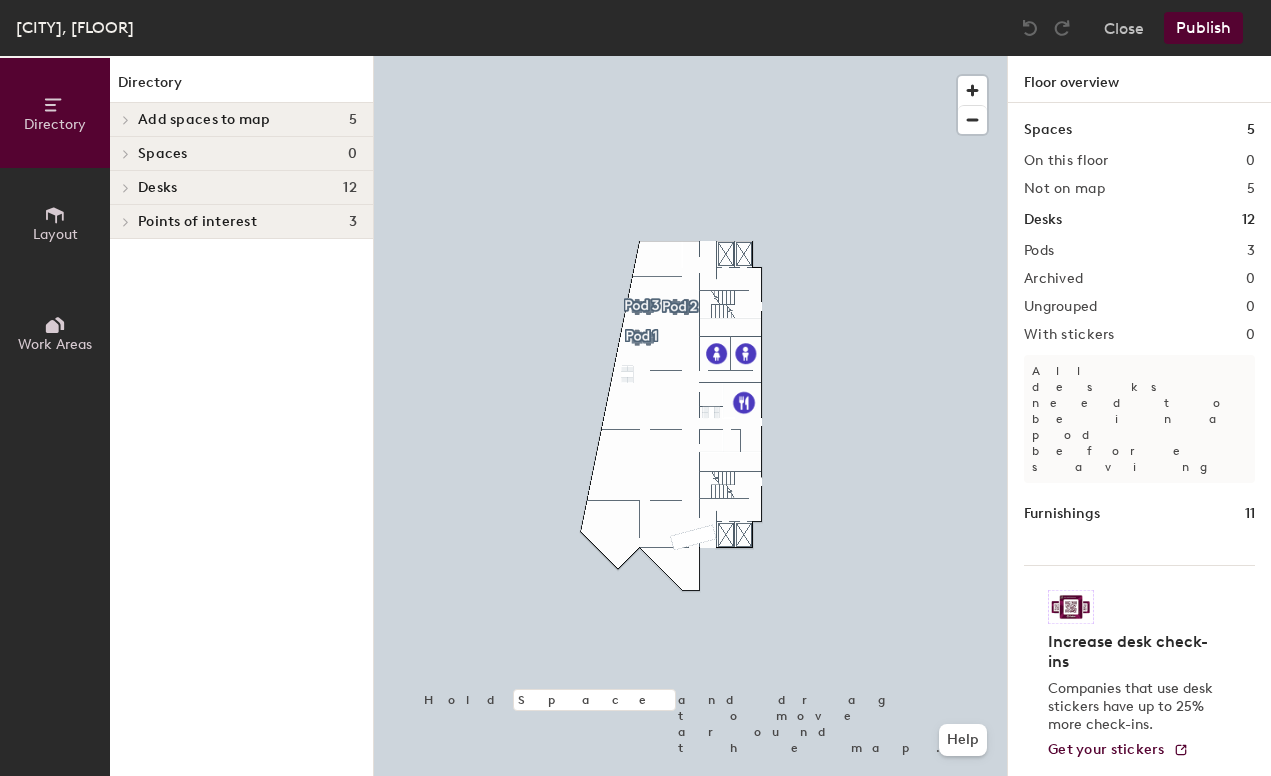 click 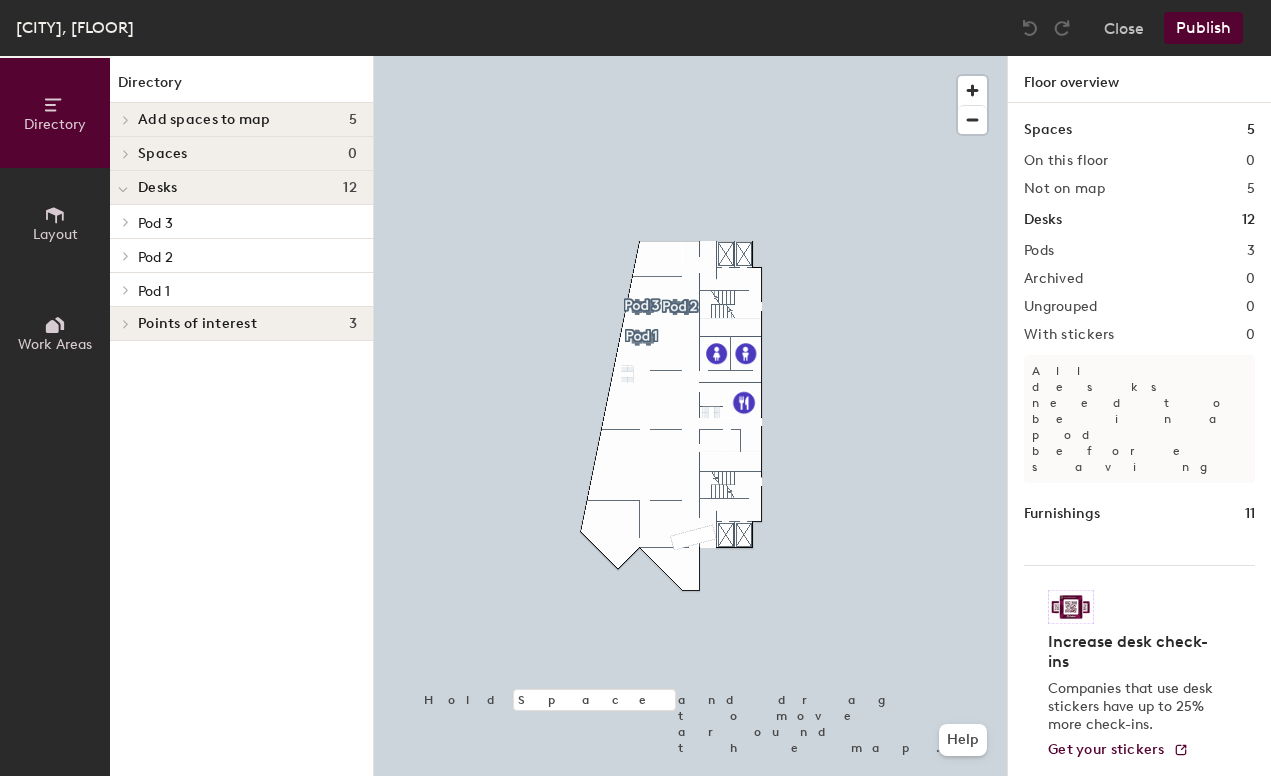 click 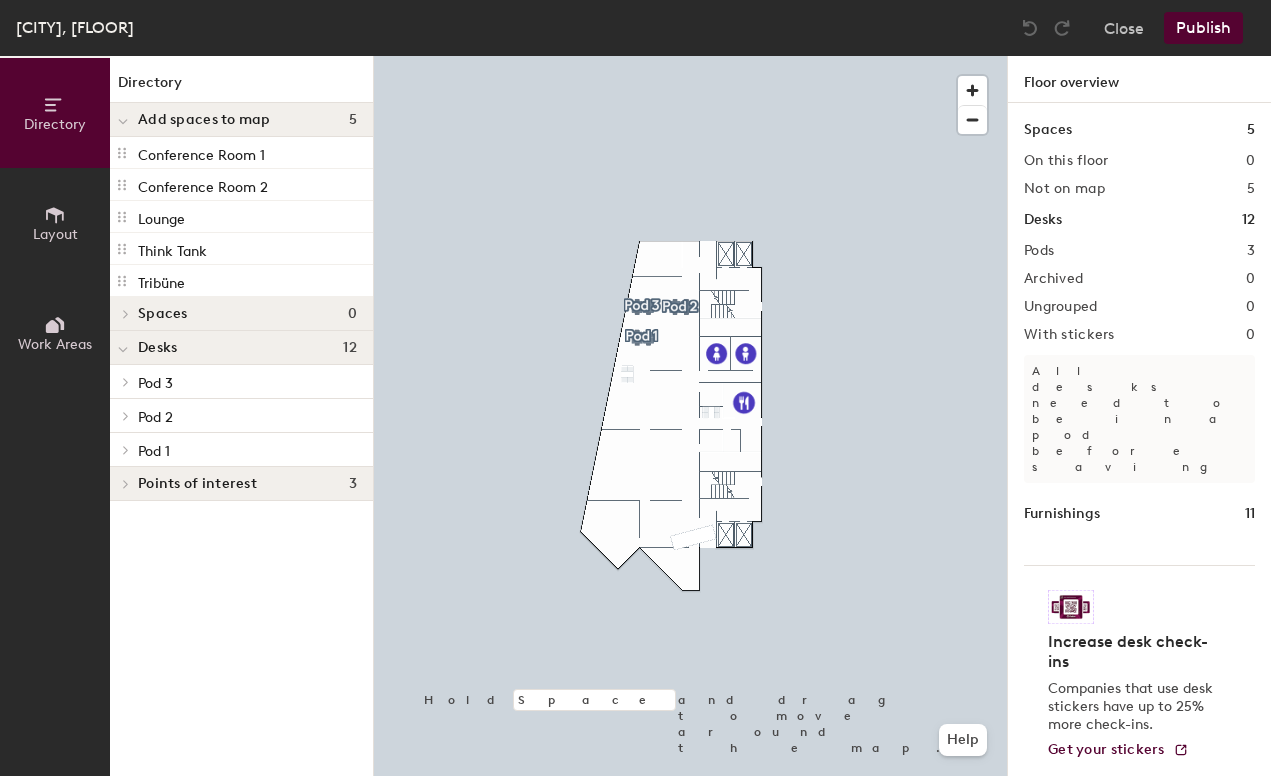 click 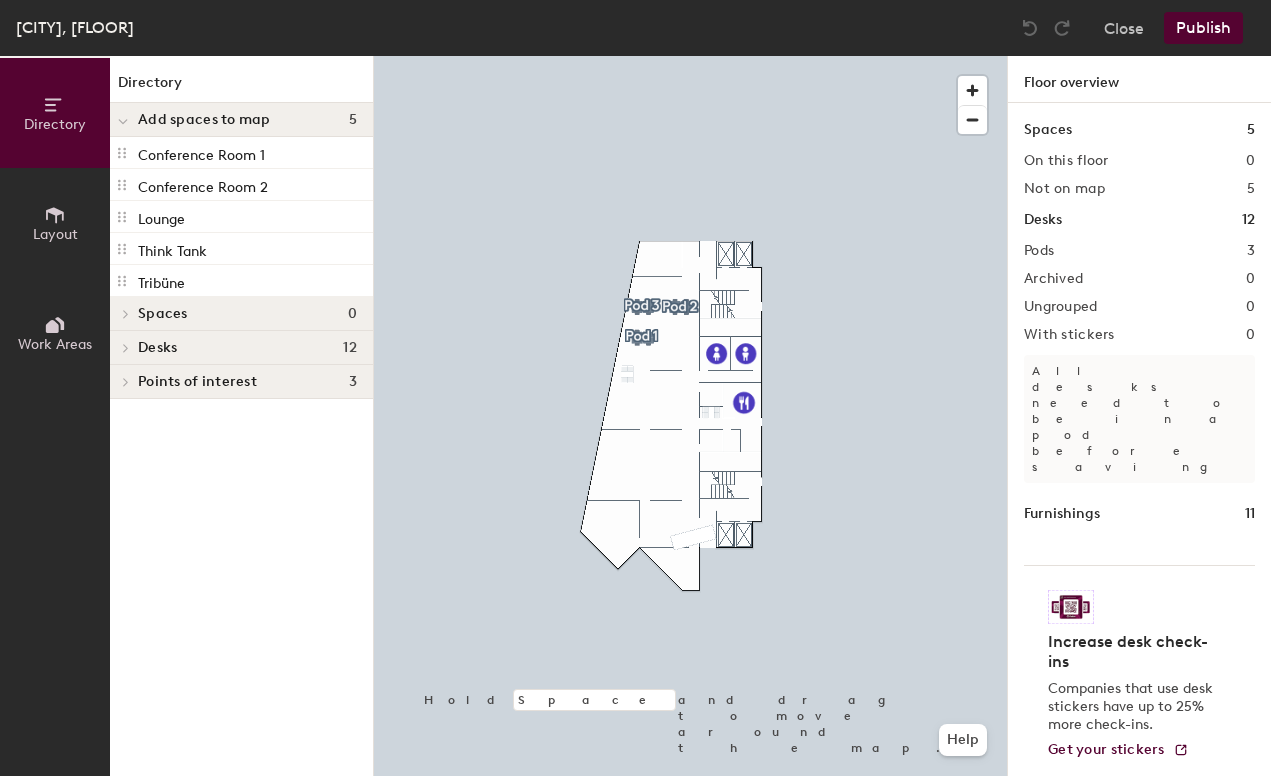 click 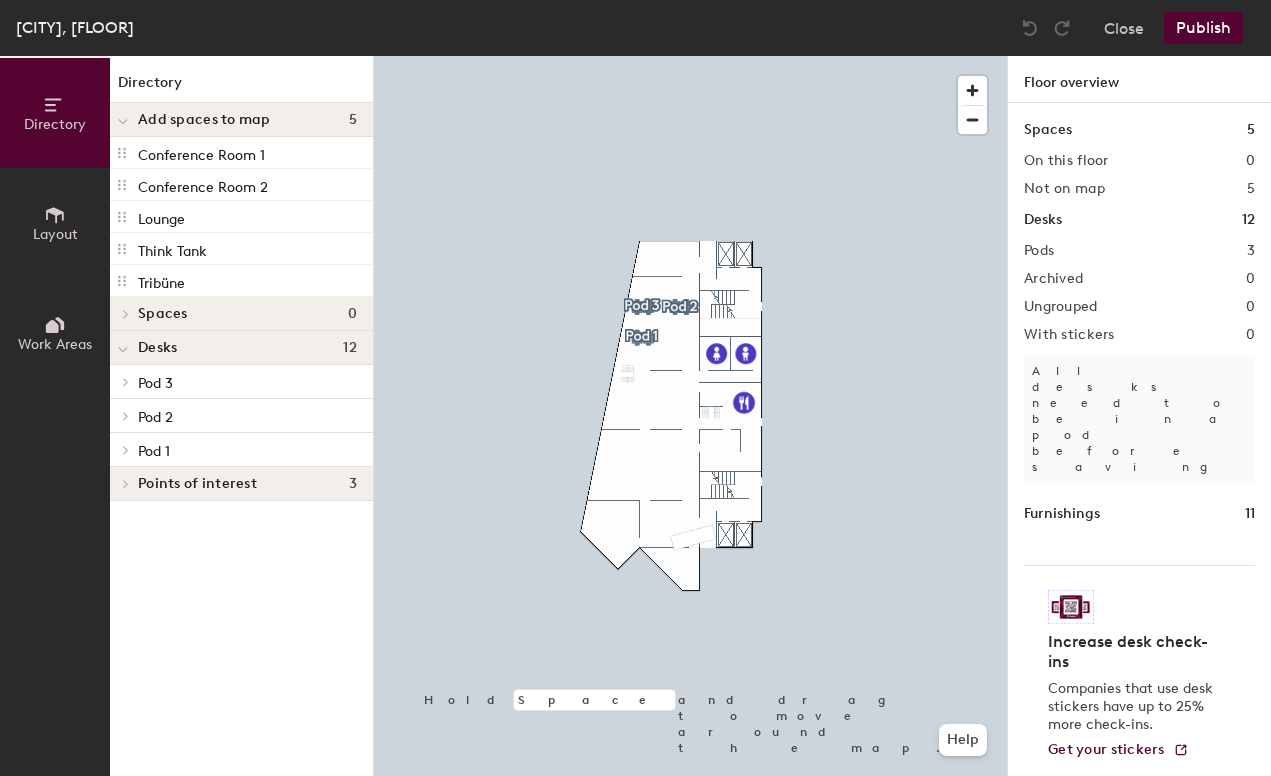 click on "Pod 1" 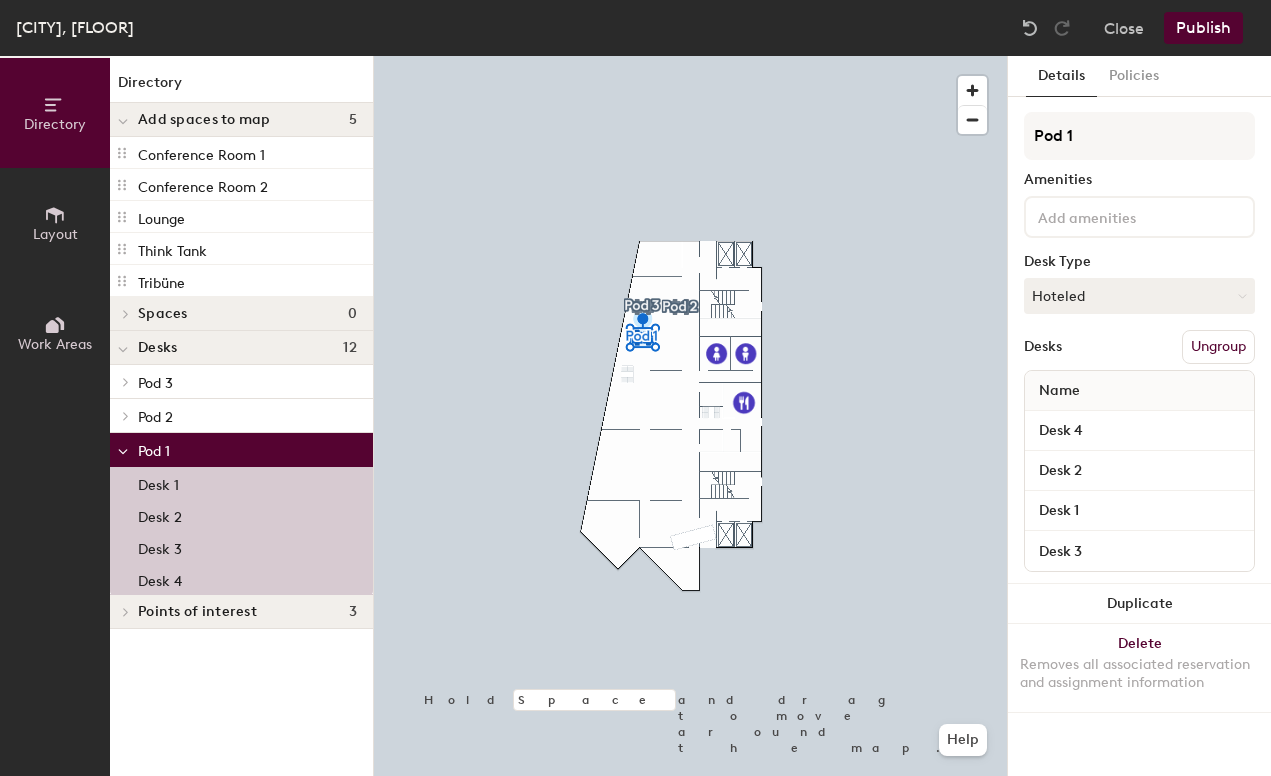 click on "Pod 3" 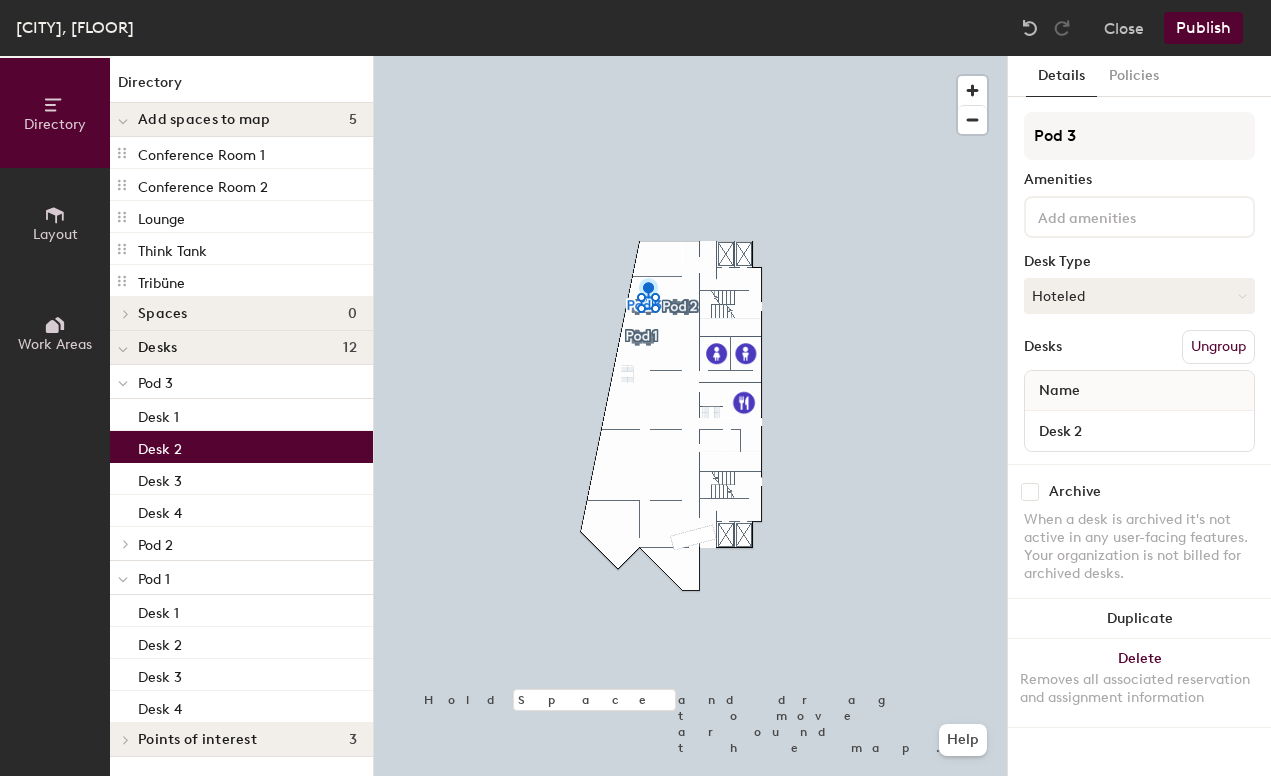 click 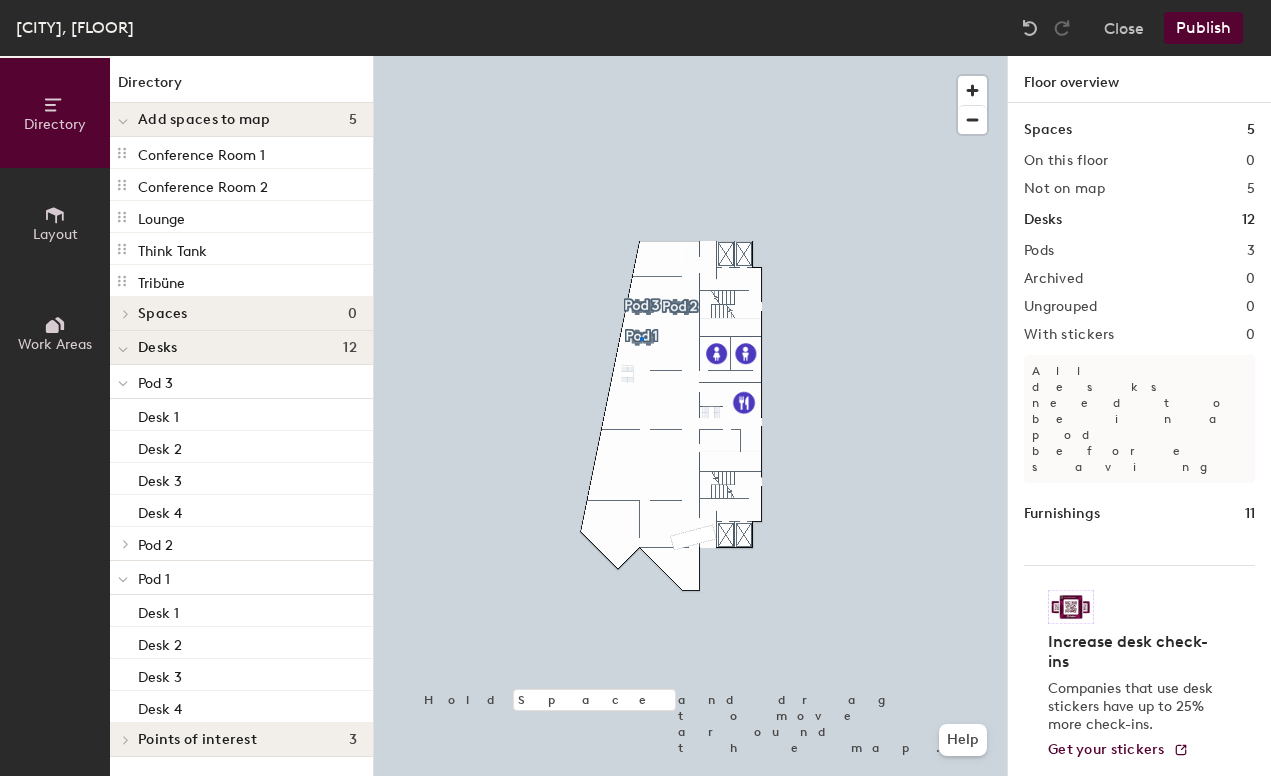 drag, startPoint x: 156, startPoint y: 379, endPoint x: 640, endPoint y: 338, distance: 485.73346 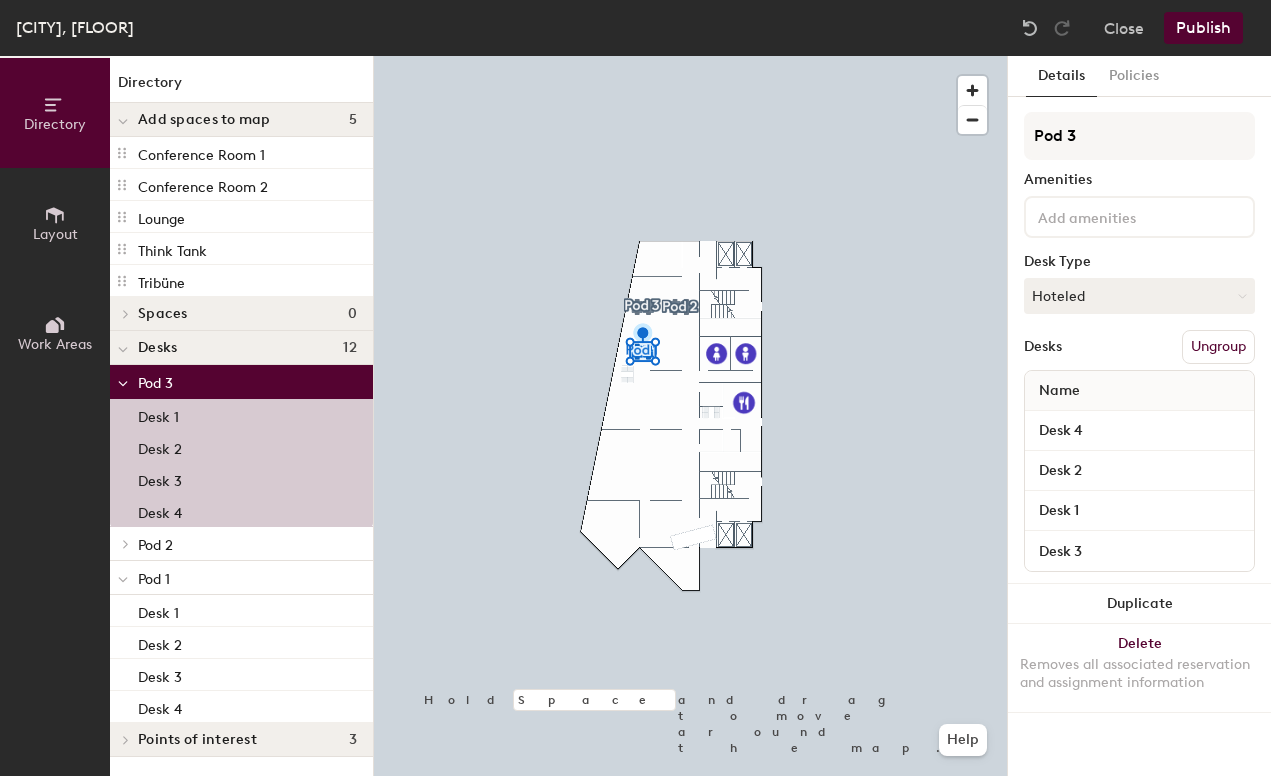 click 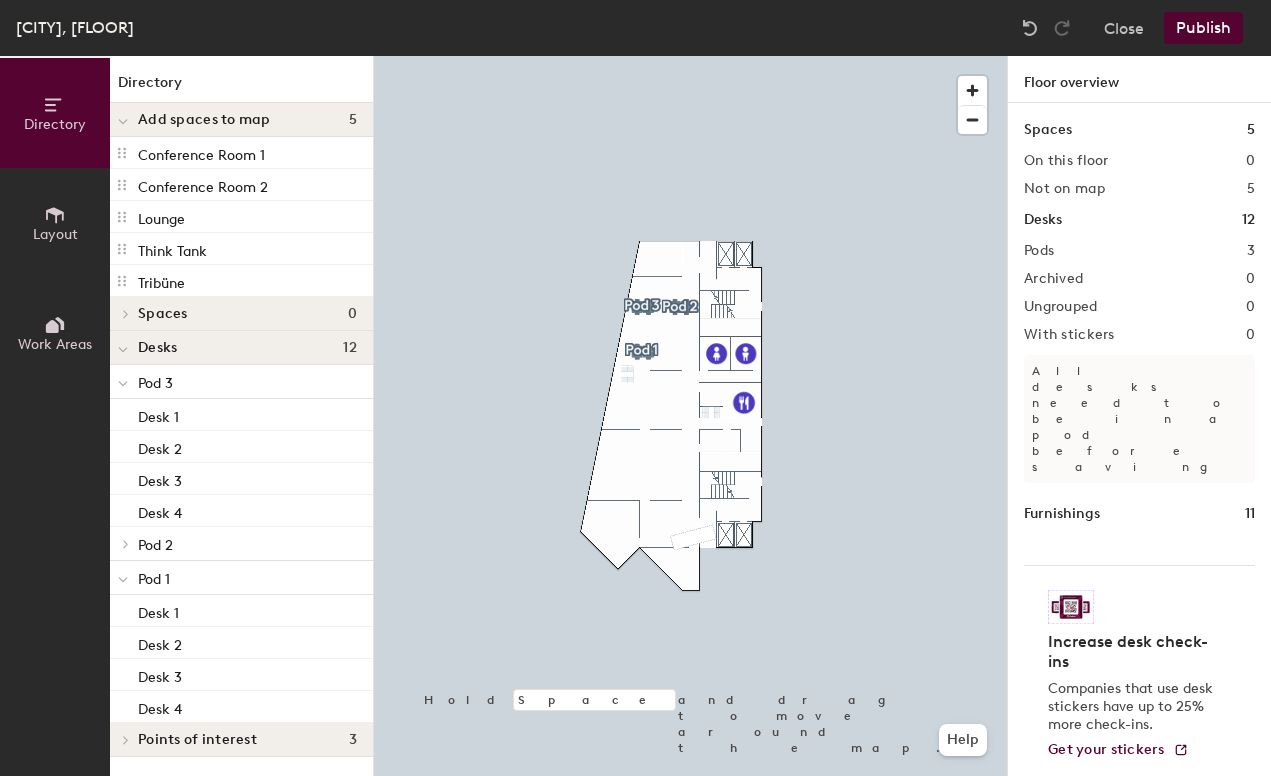 click 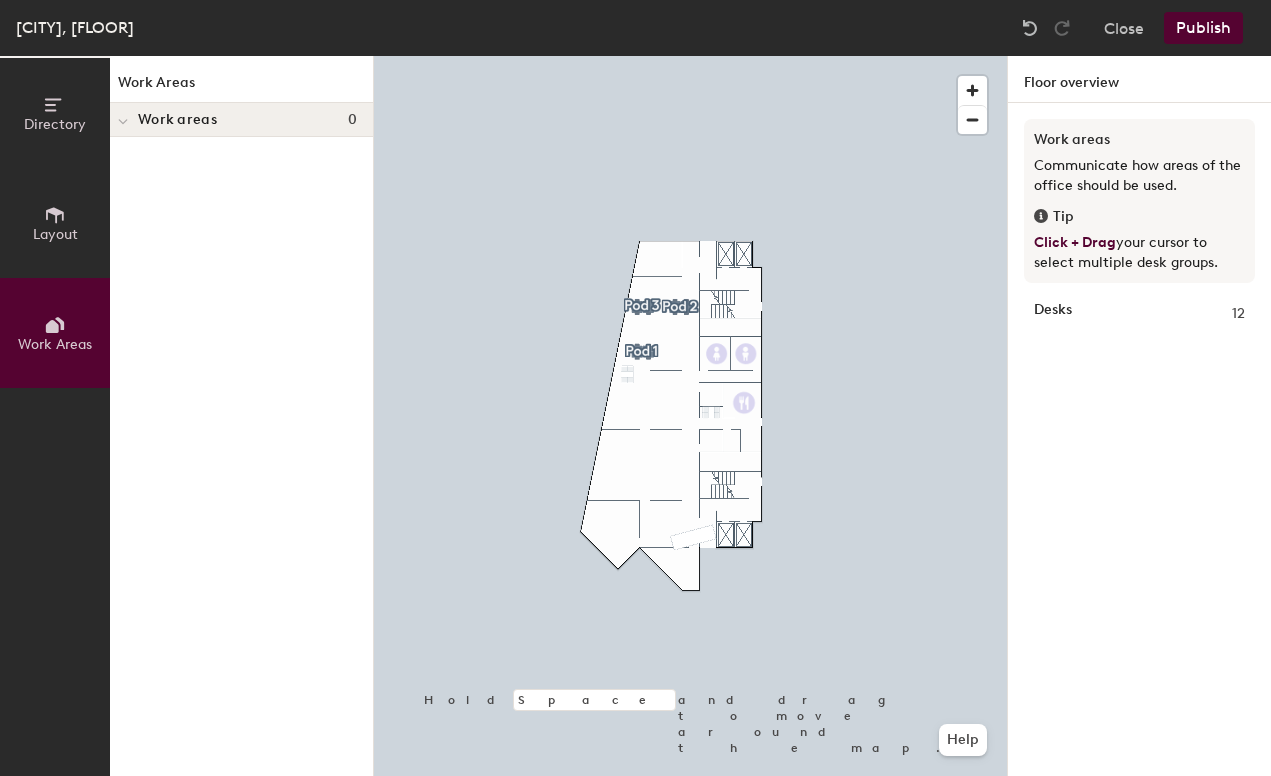 click on "Publish" 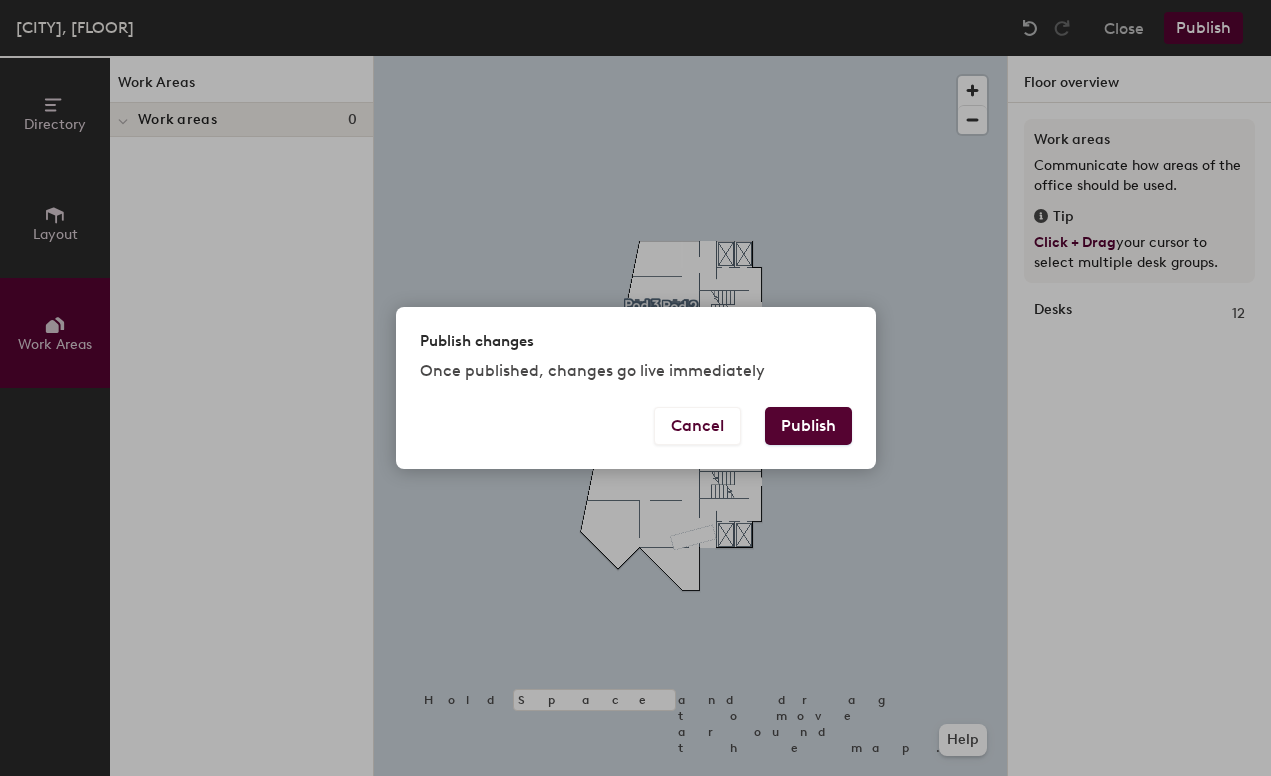 click on "Publish" at bounding box center (808, 426) 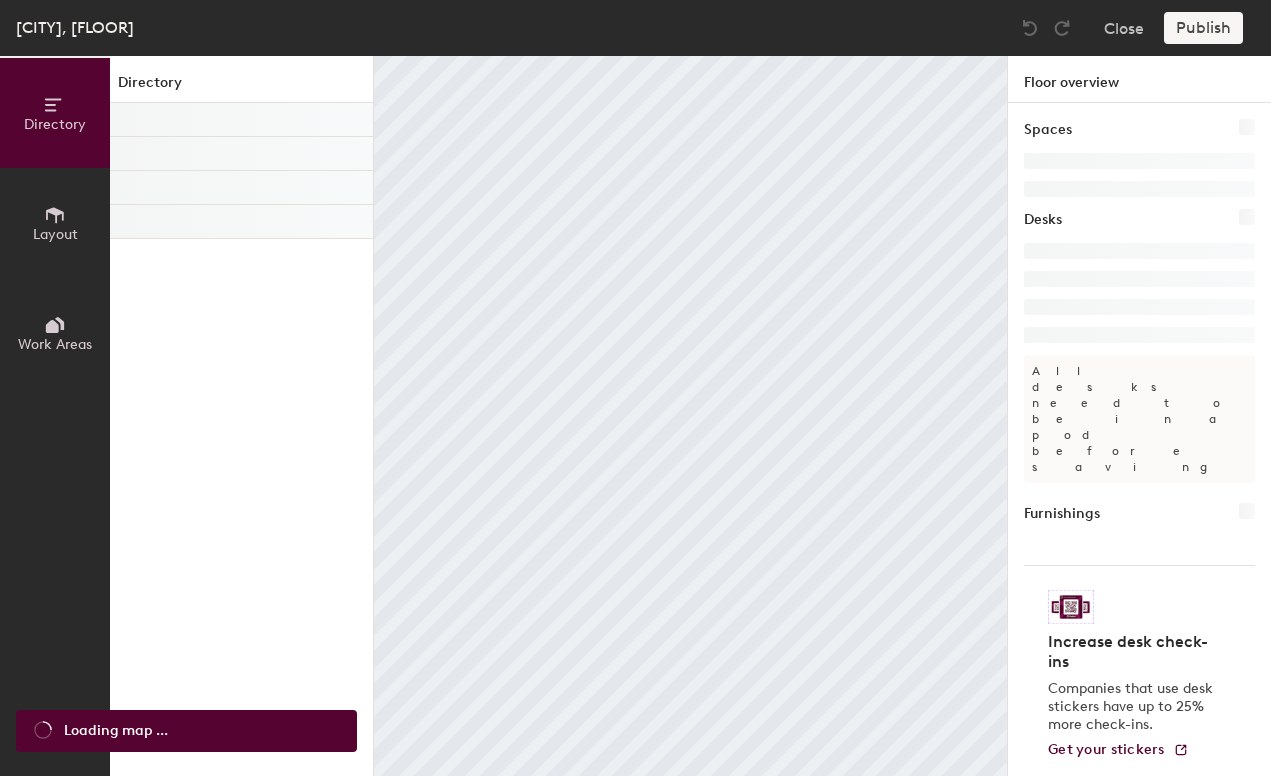 scroll, scrollTop: 0, scrollLeft: 0, axis: both 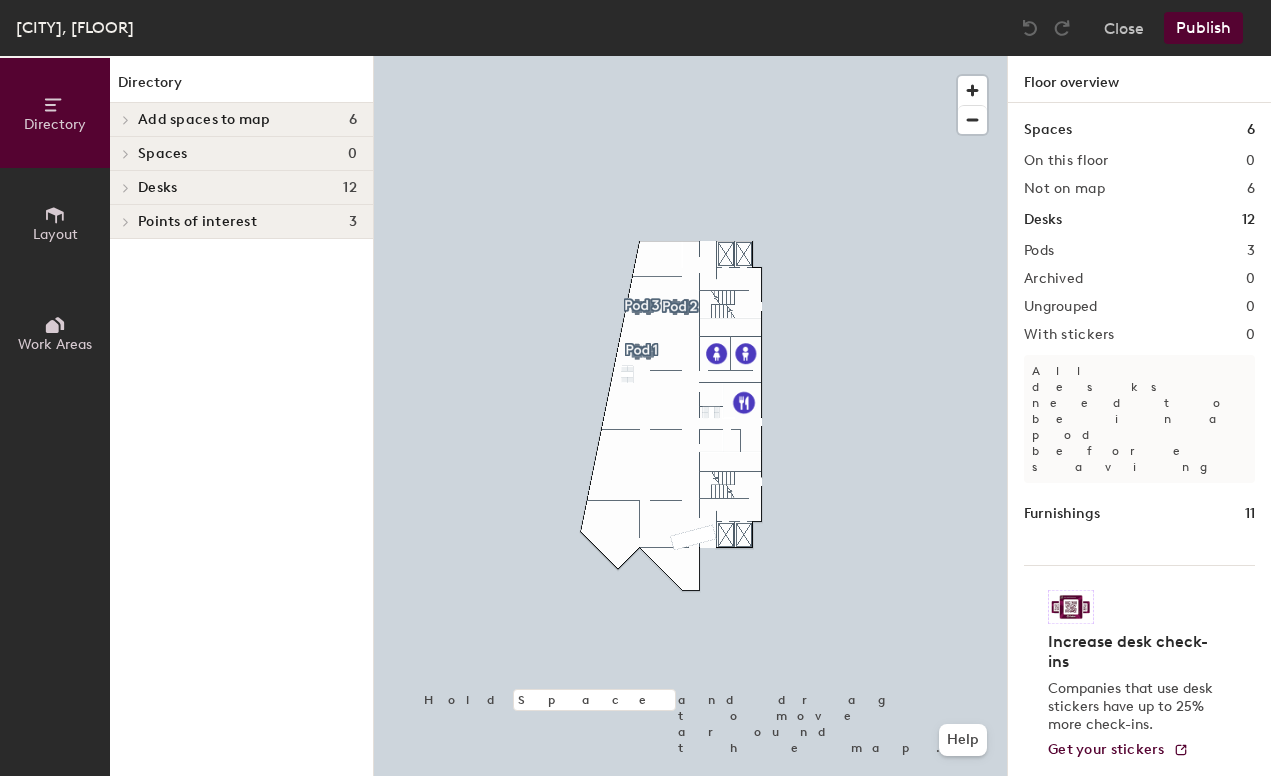 click 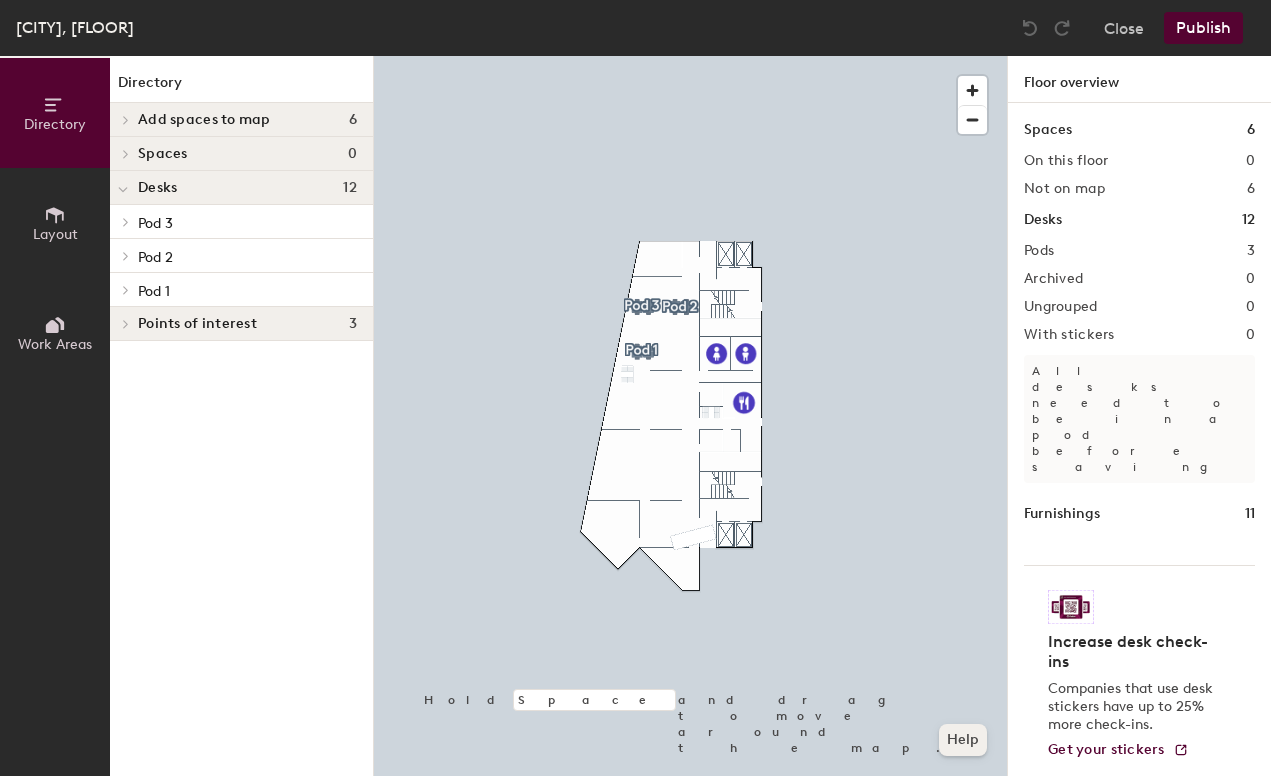 click on "Help" 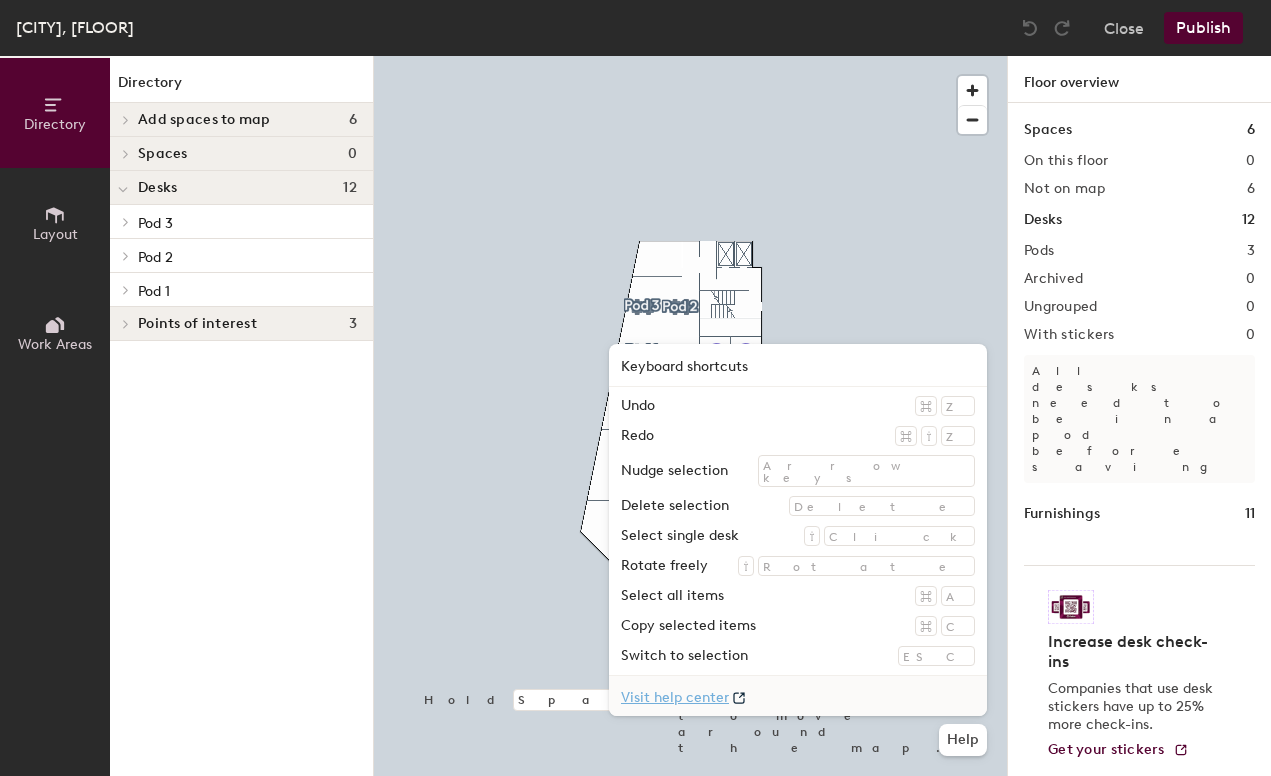 click on "Visit help center" 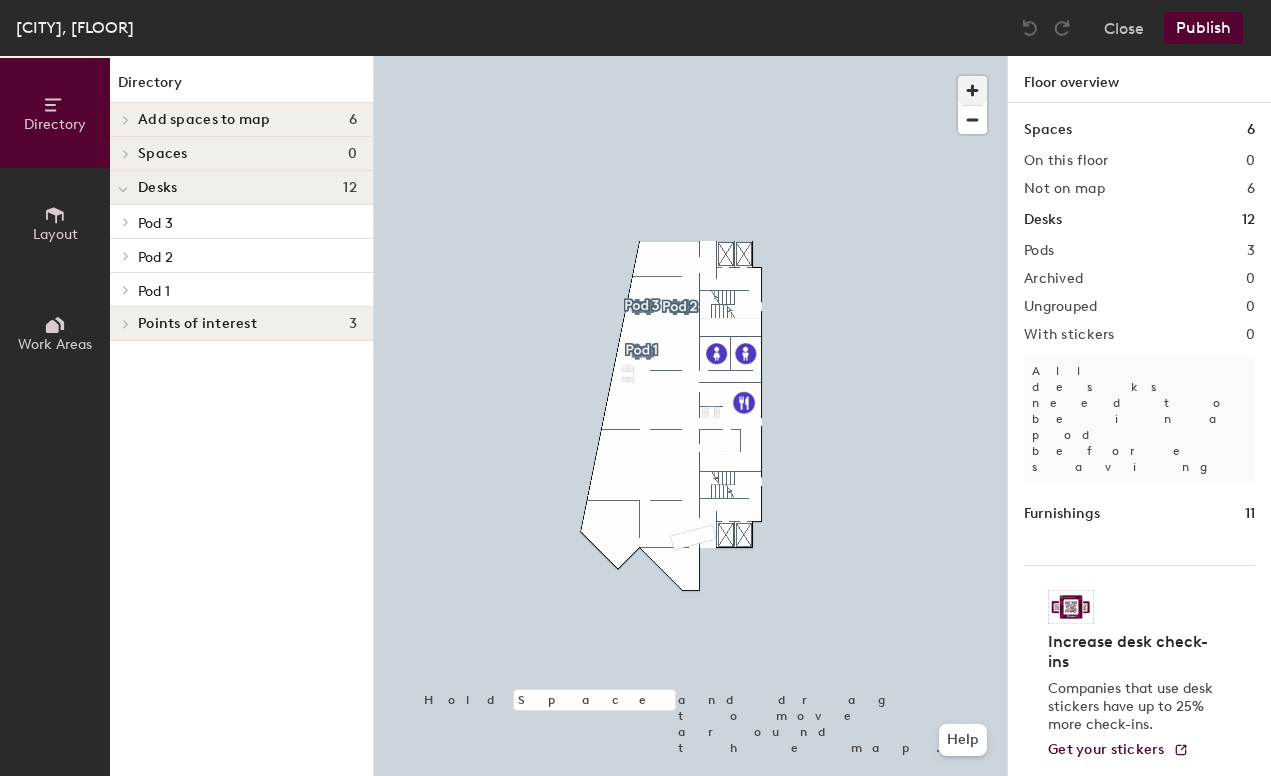 click 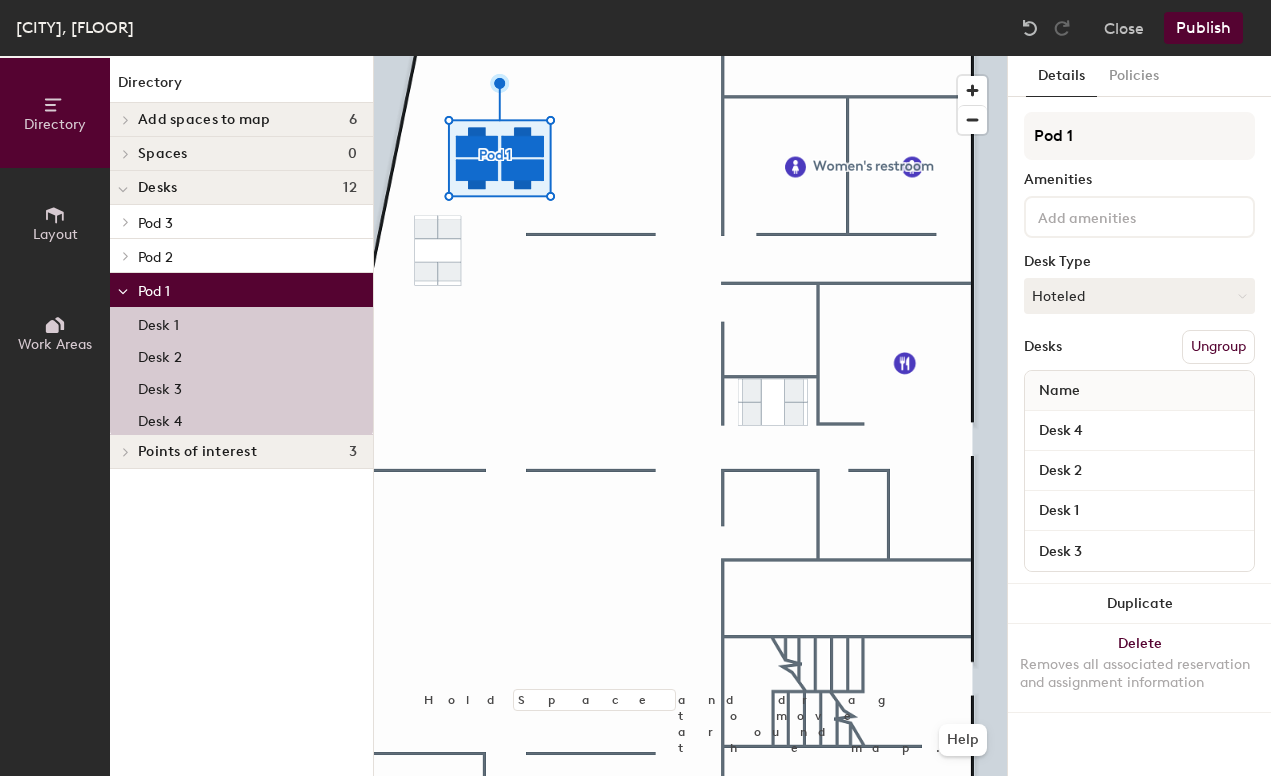 click on "Pod 1" 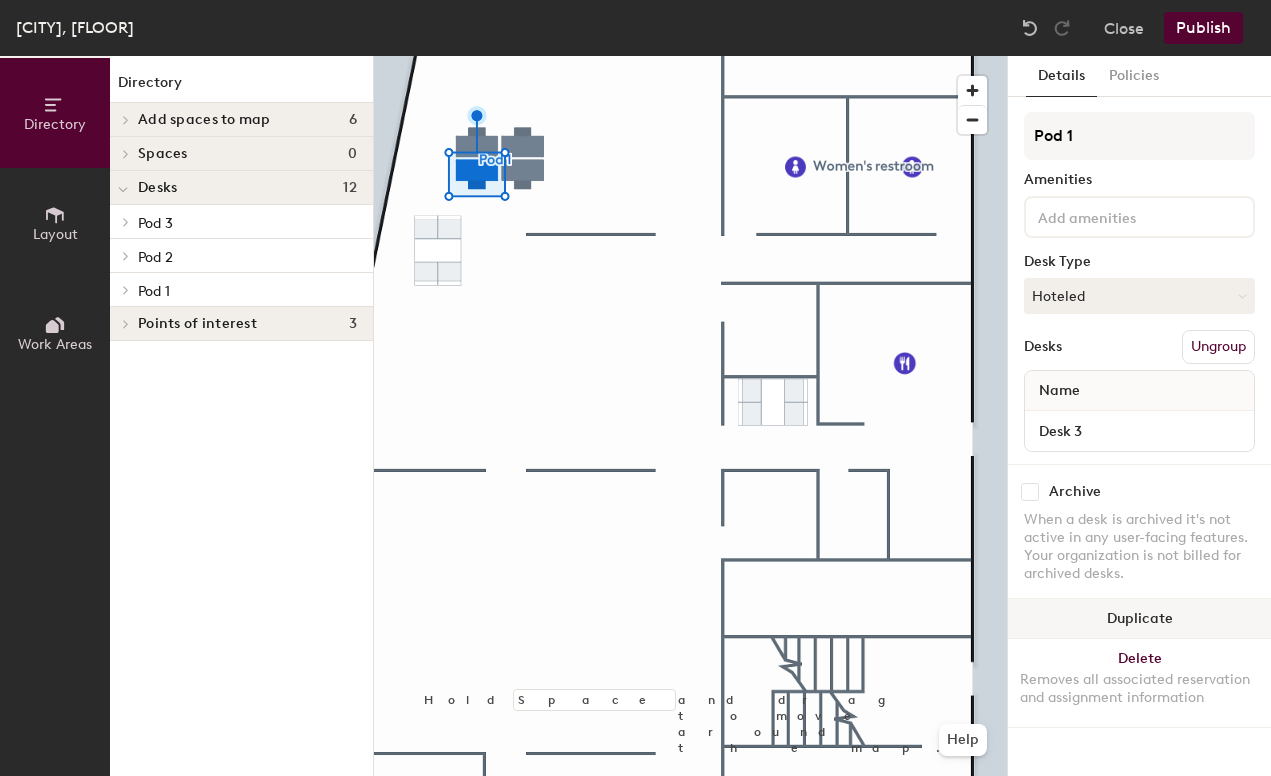 click on "Duplicate" 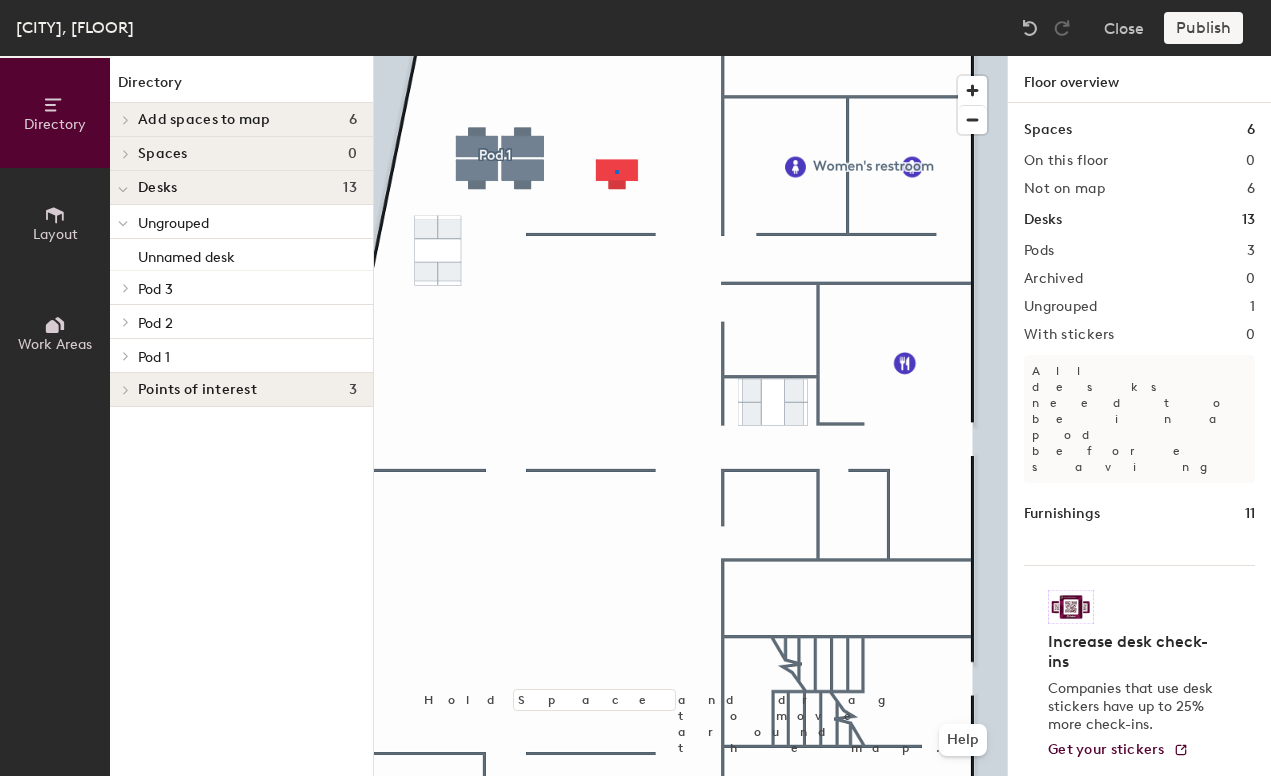 click 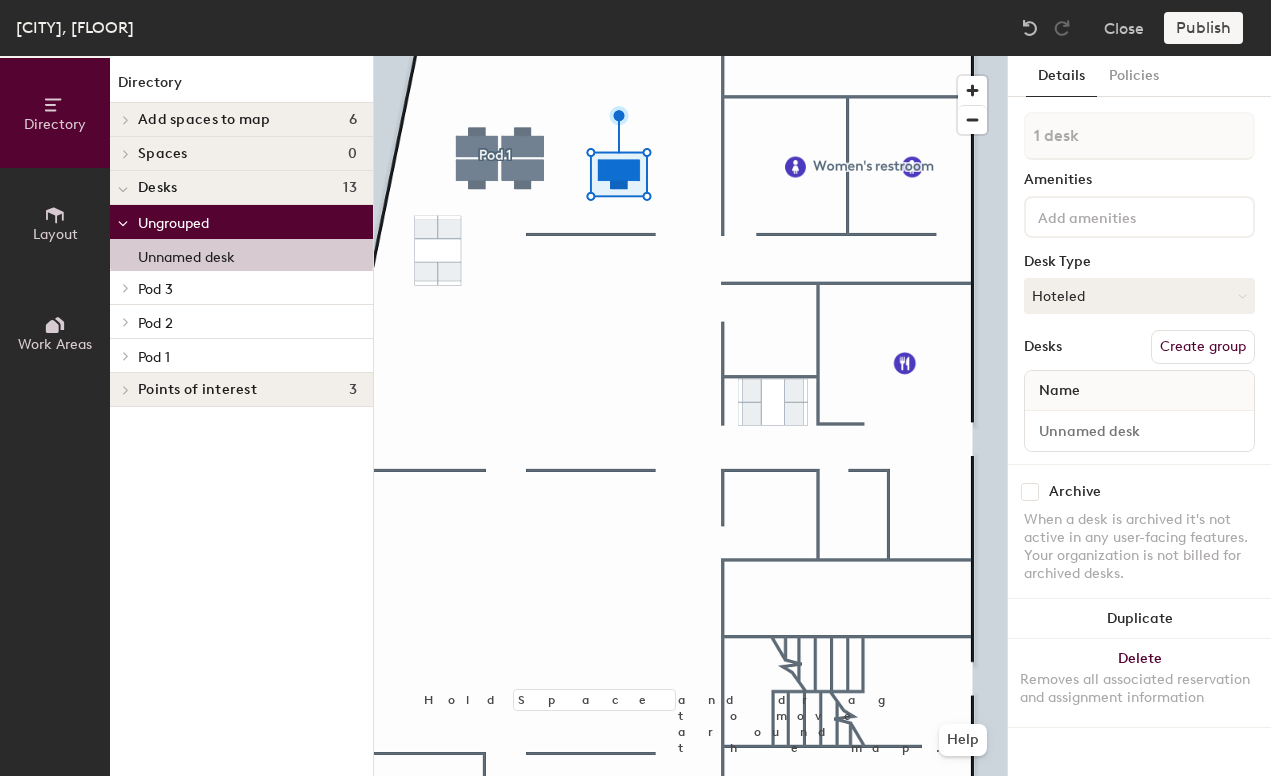 click on "Name" 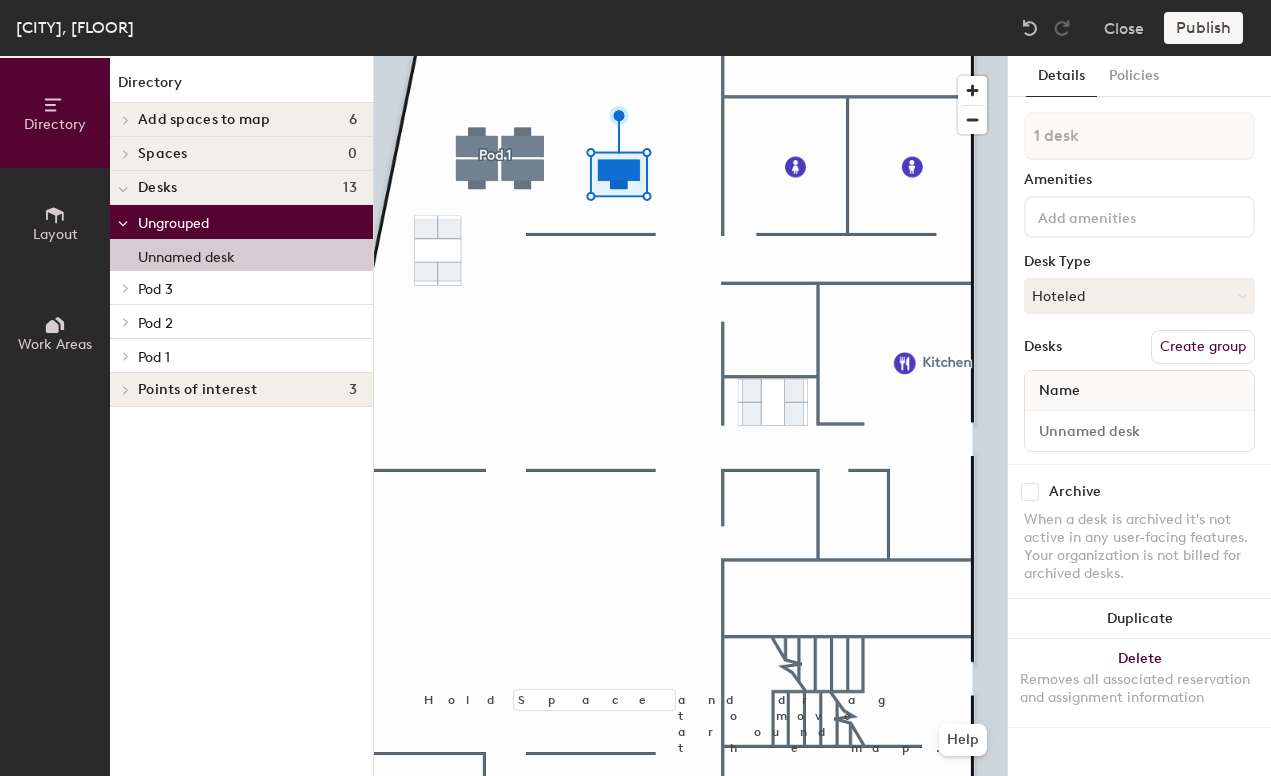 click on "Publish" 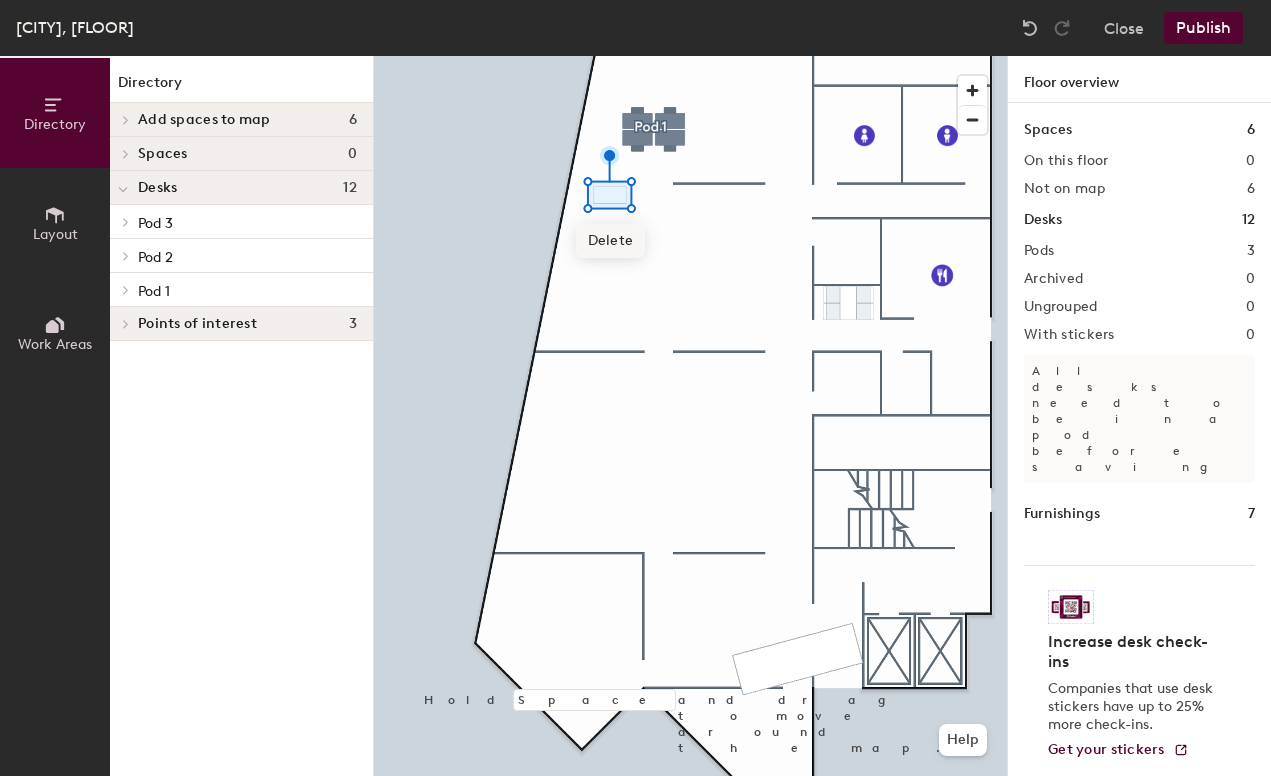 click on "Delete" 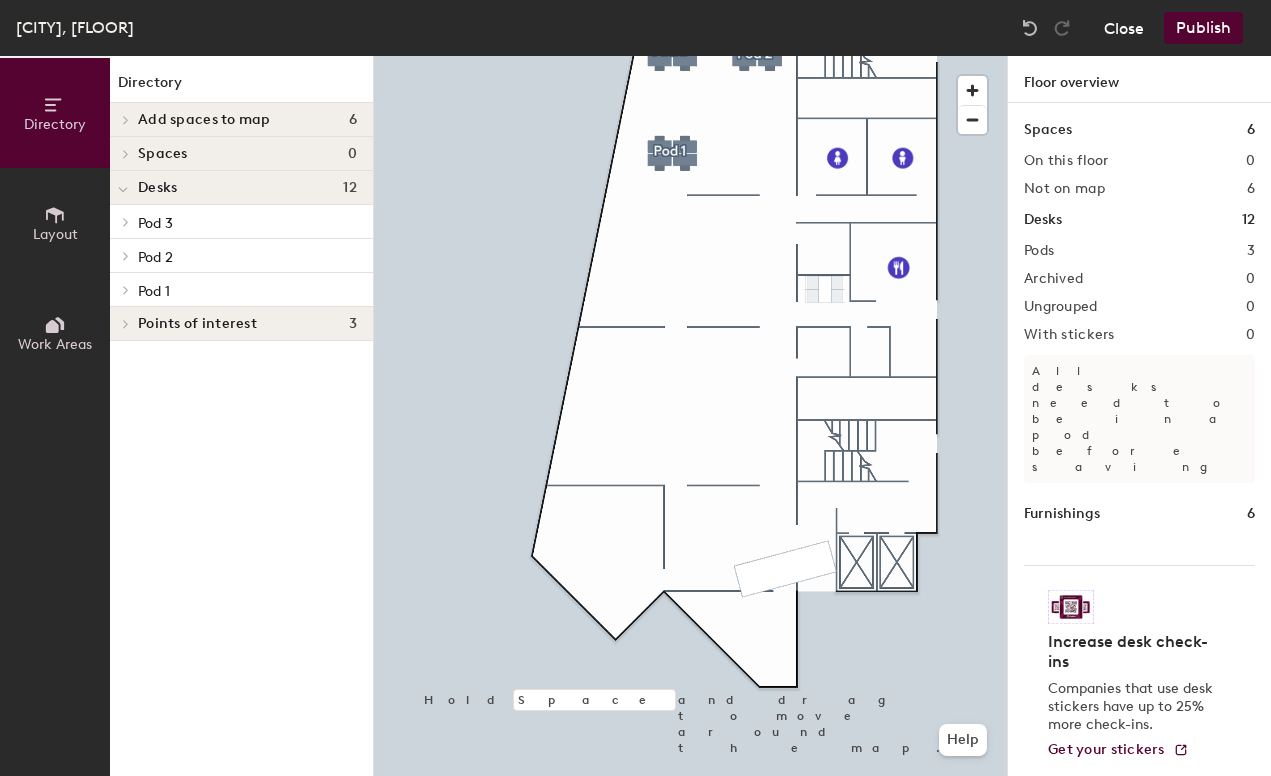 click on "Close" 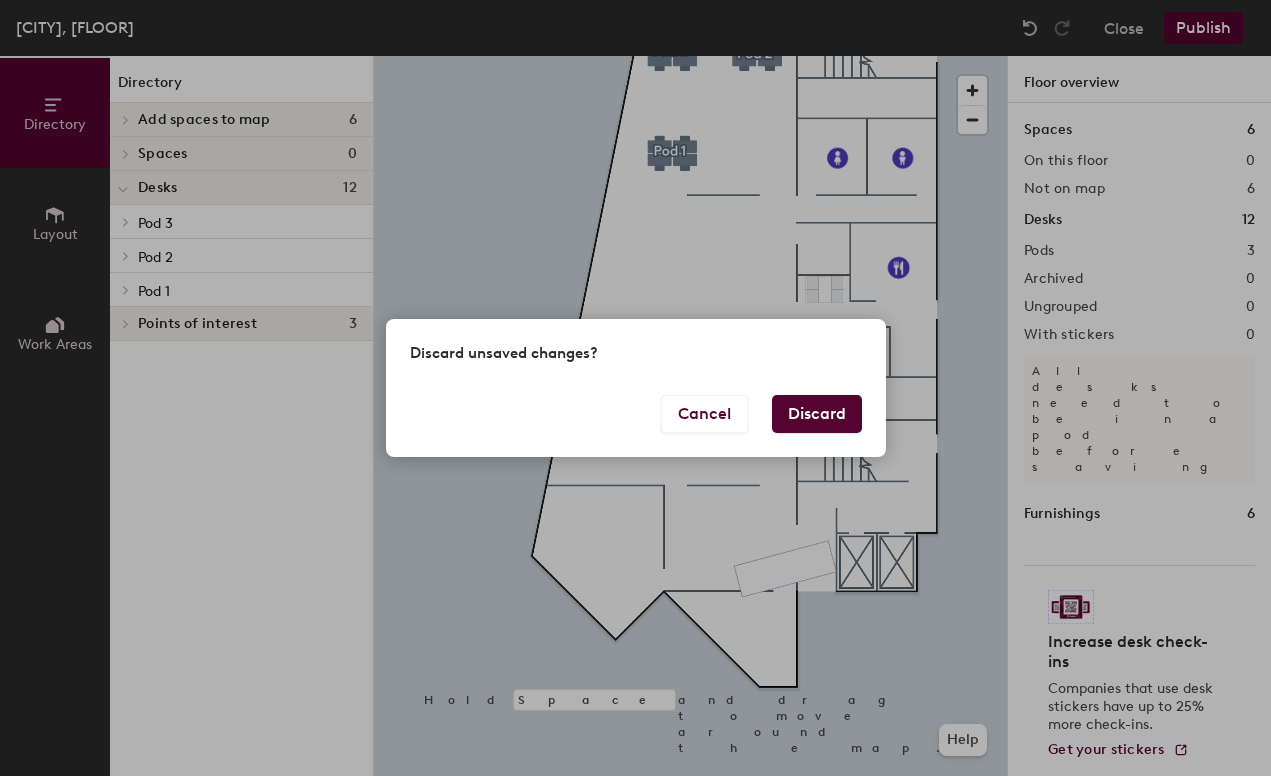 click on "Discard" at bounding box center [817, 414] 